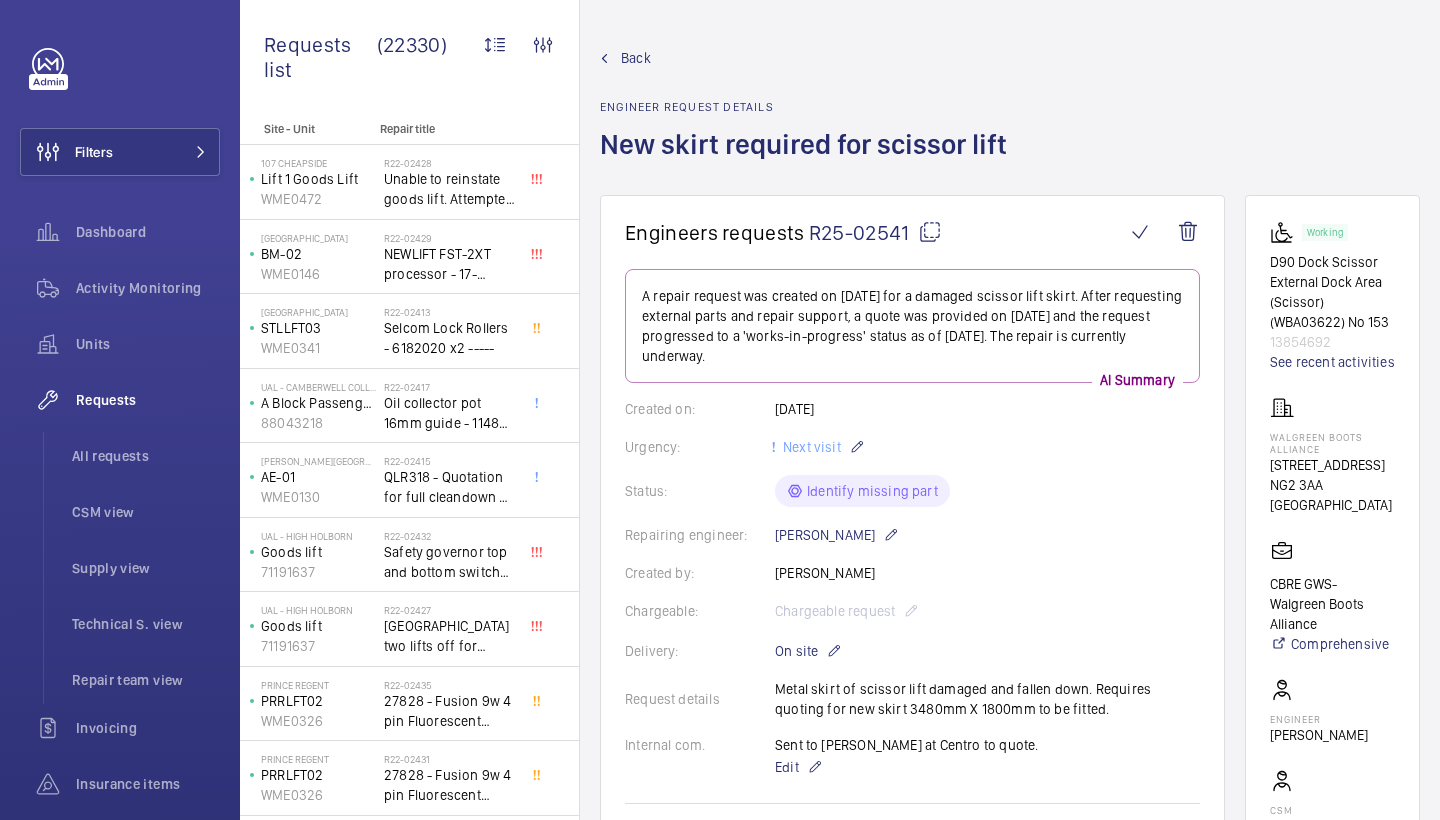 scroll, scrollTop: 0, scrollLeft: 0, axis: both 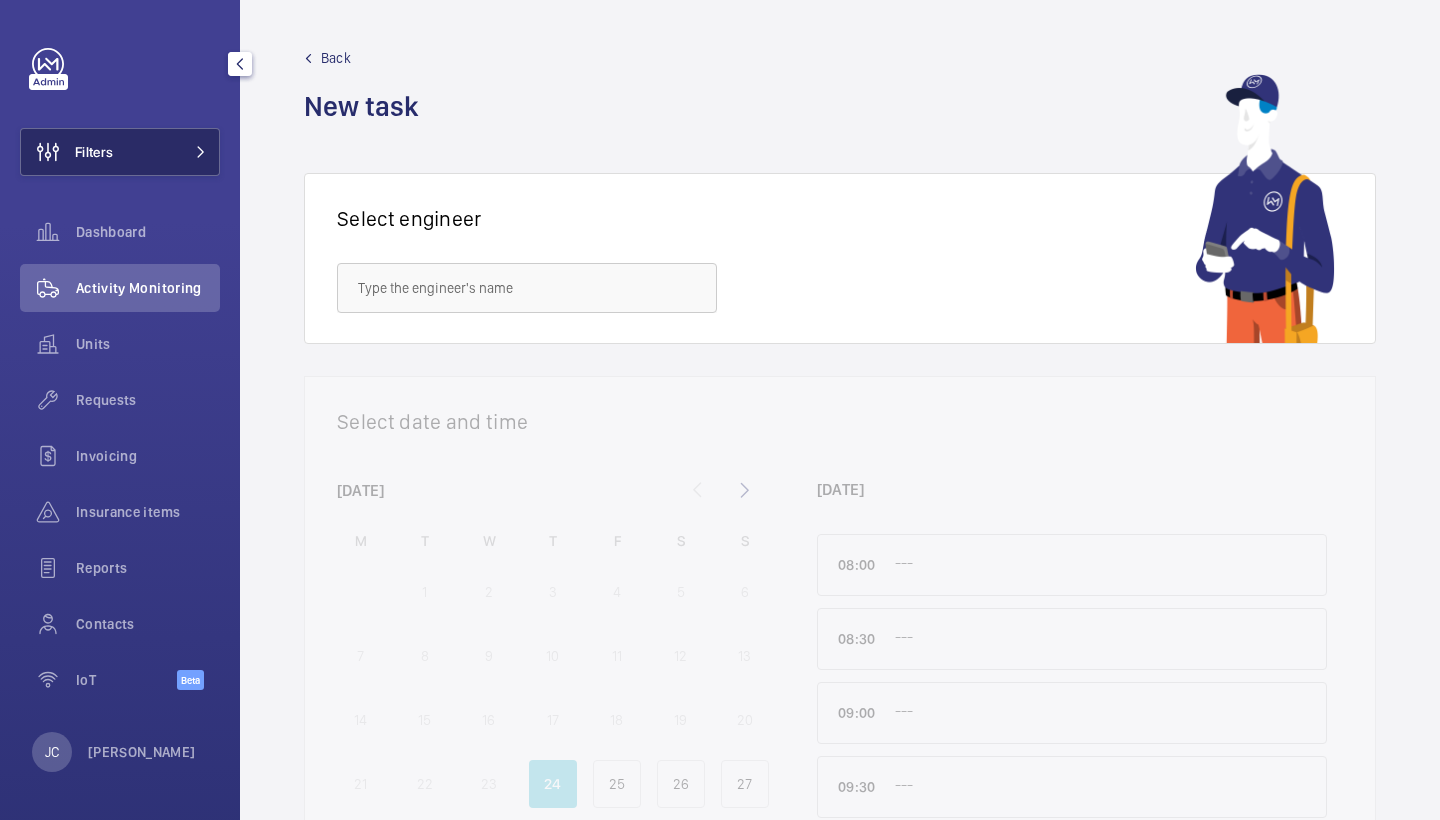 click on "Filters" 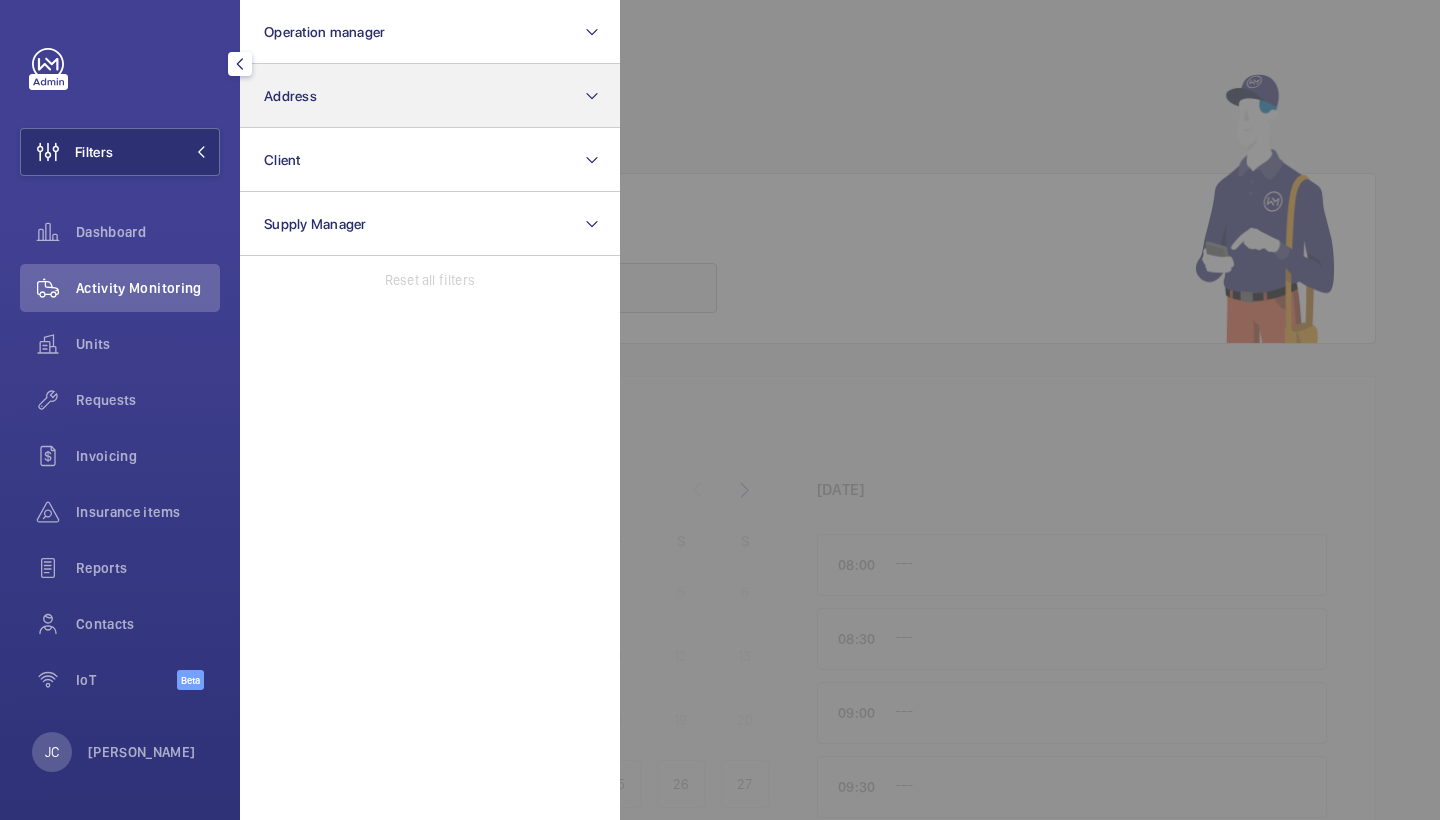 click on "Address" 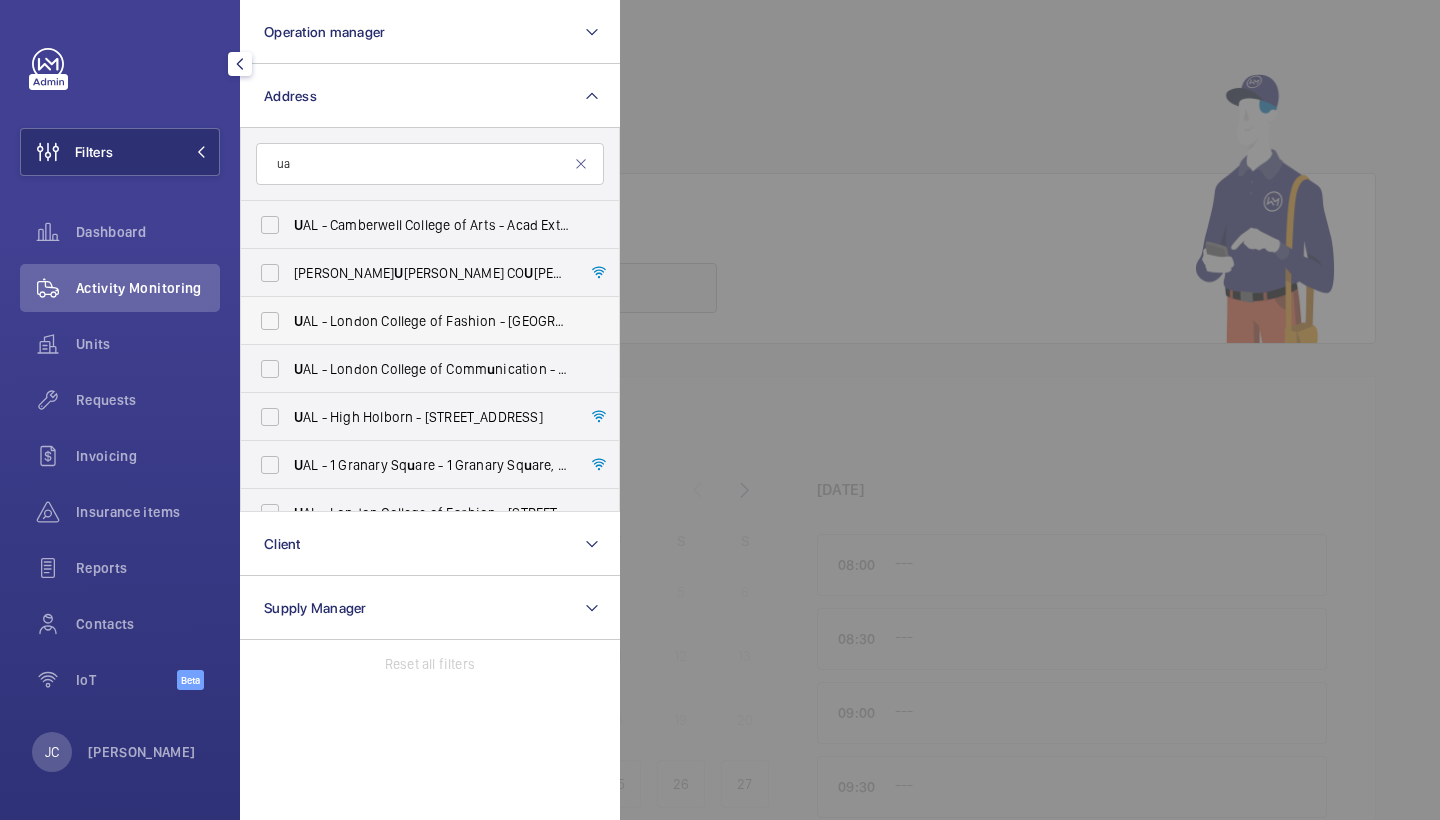 type on "u" 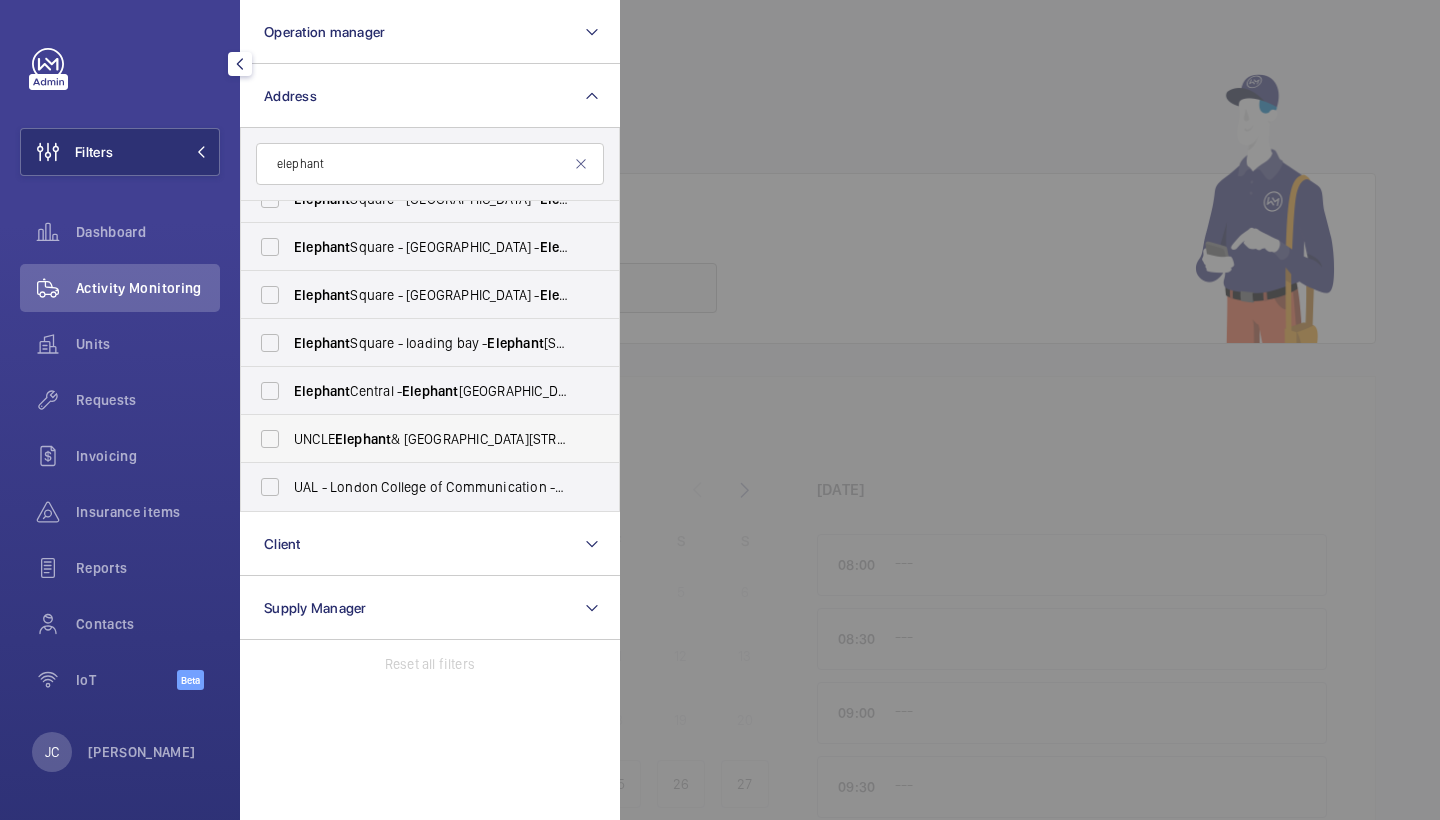 scroll, scrollTop: 74, scrollLeft: 0, axis: vertical 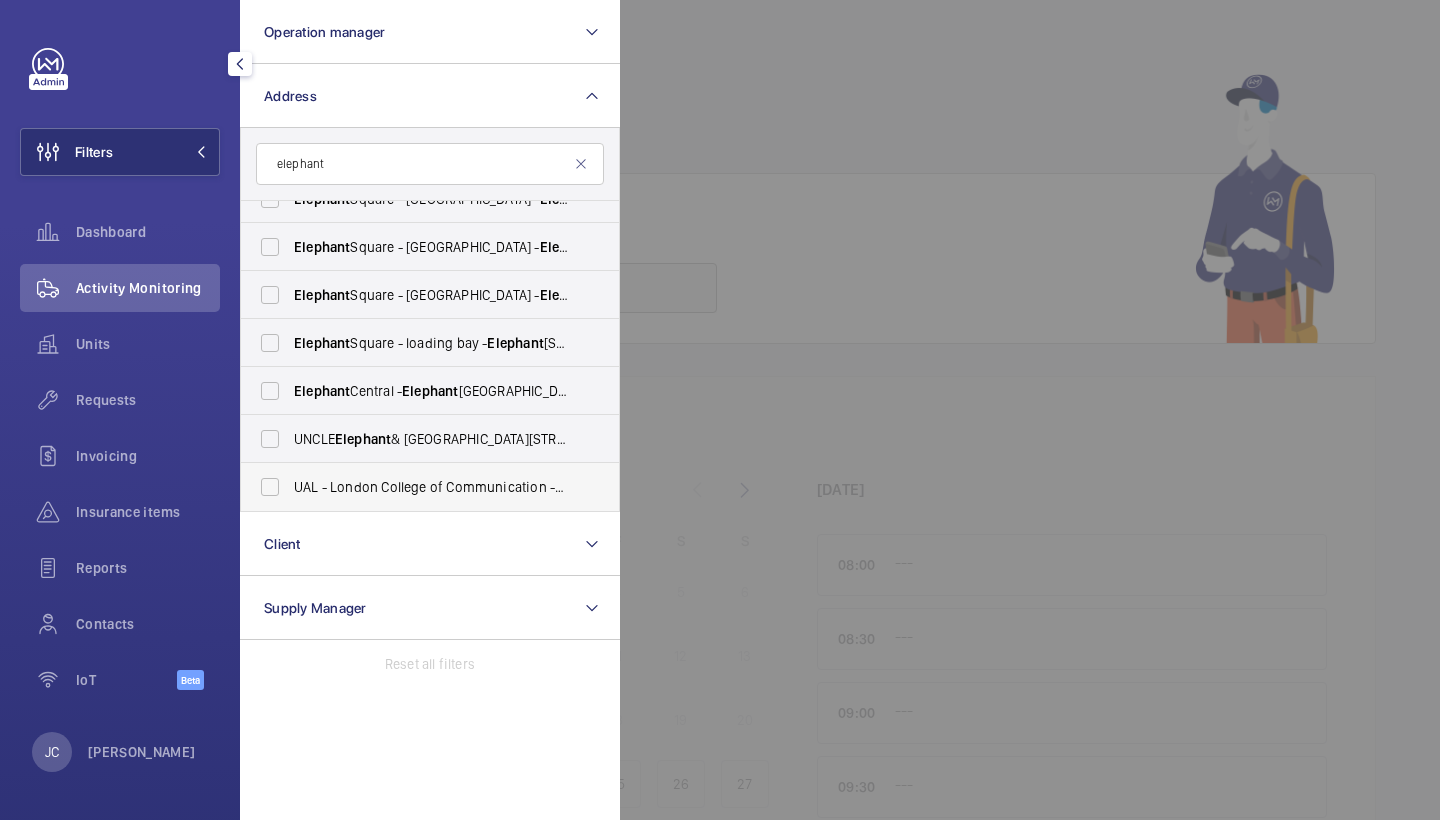 type on "elephant" 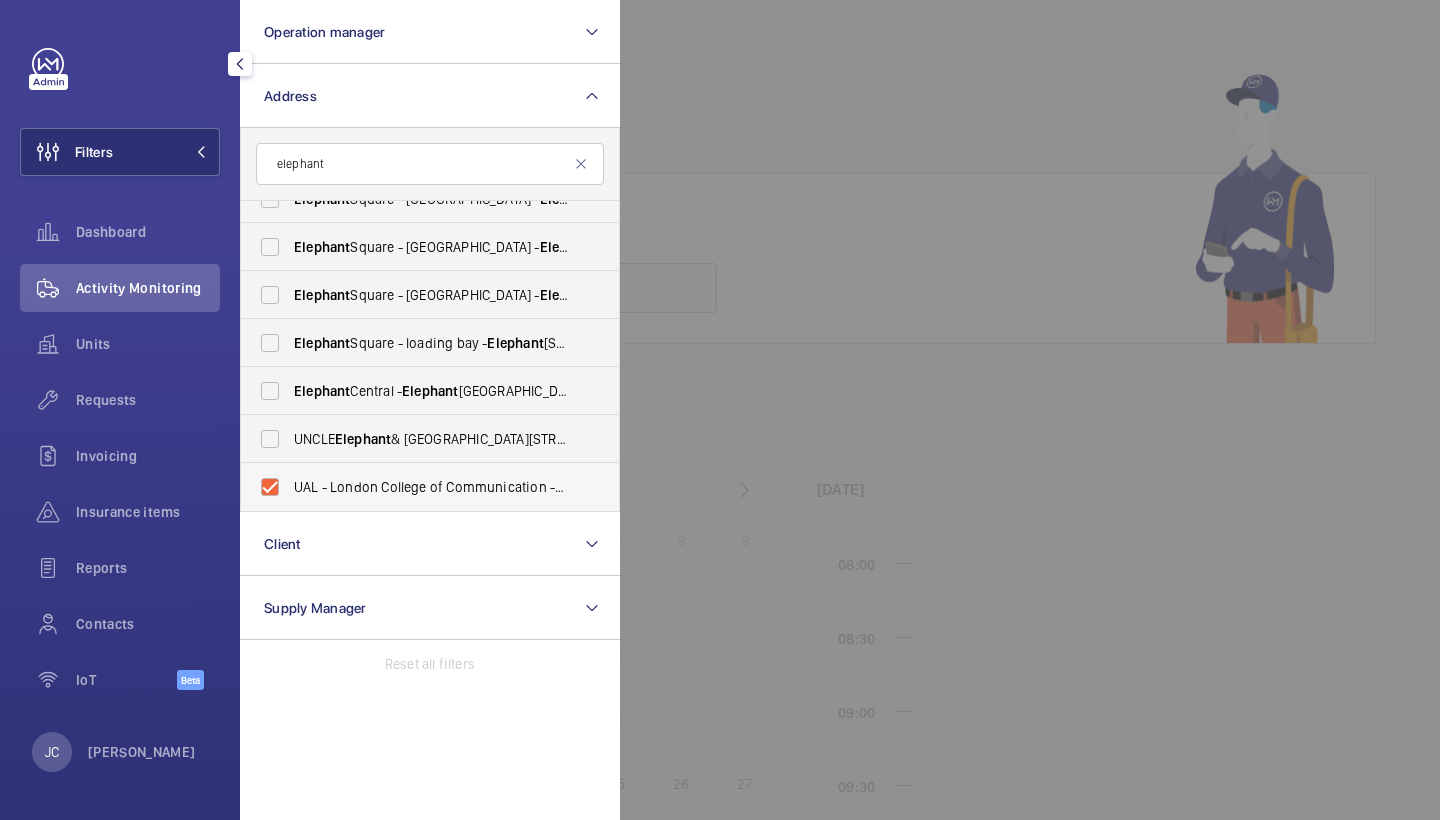 checkbox on "true" 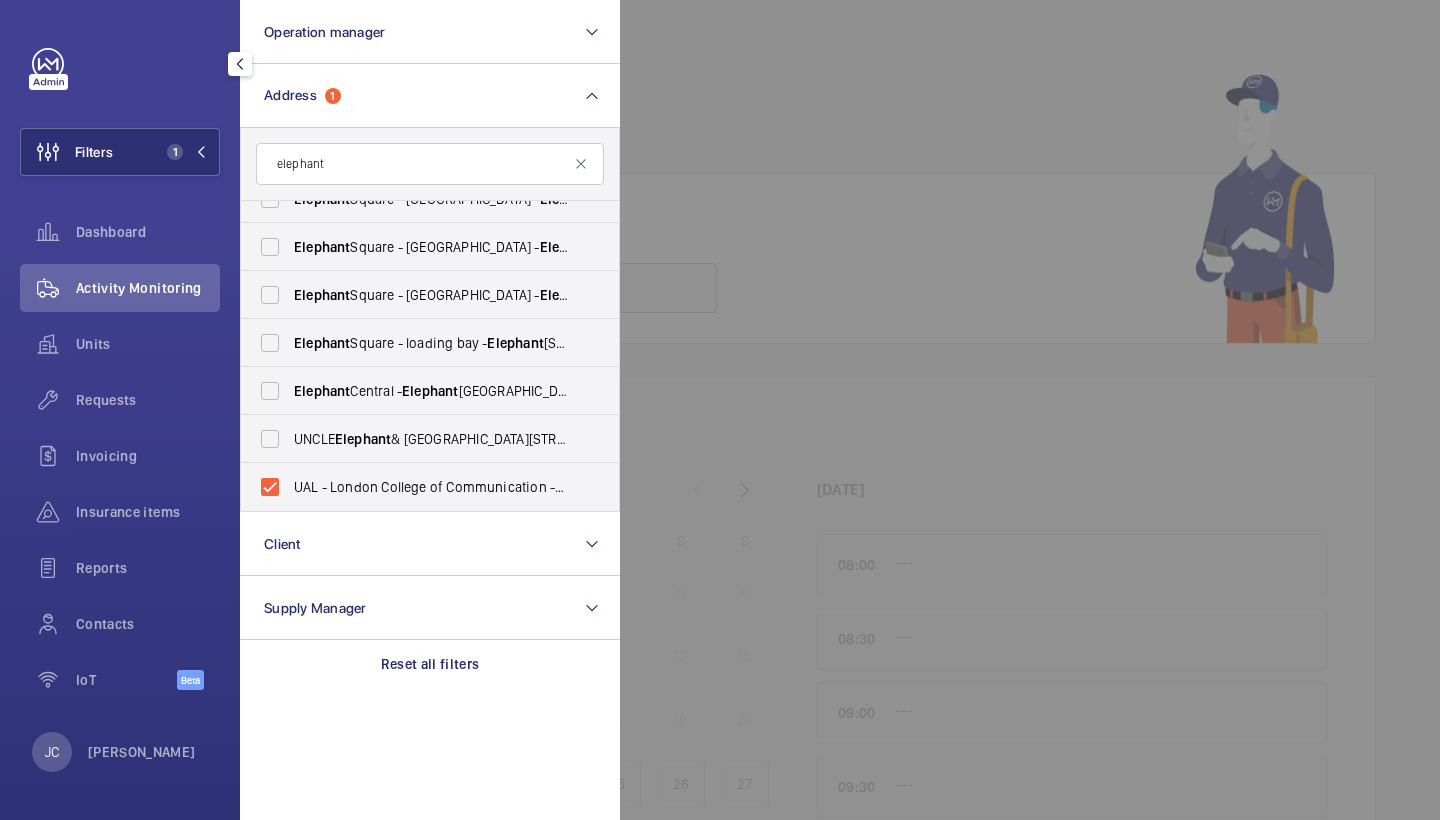 click on "Activity Monitoring" 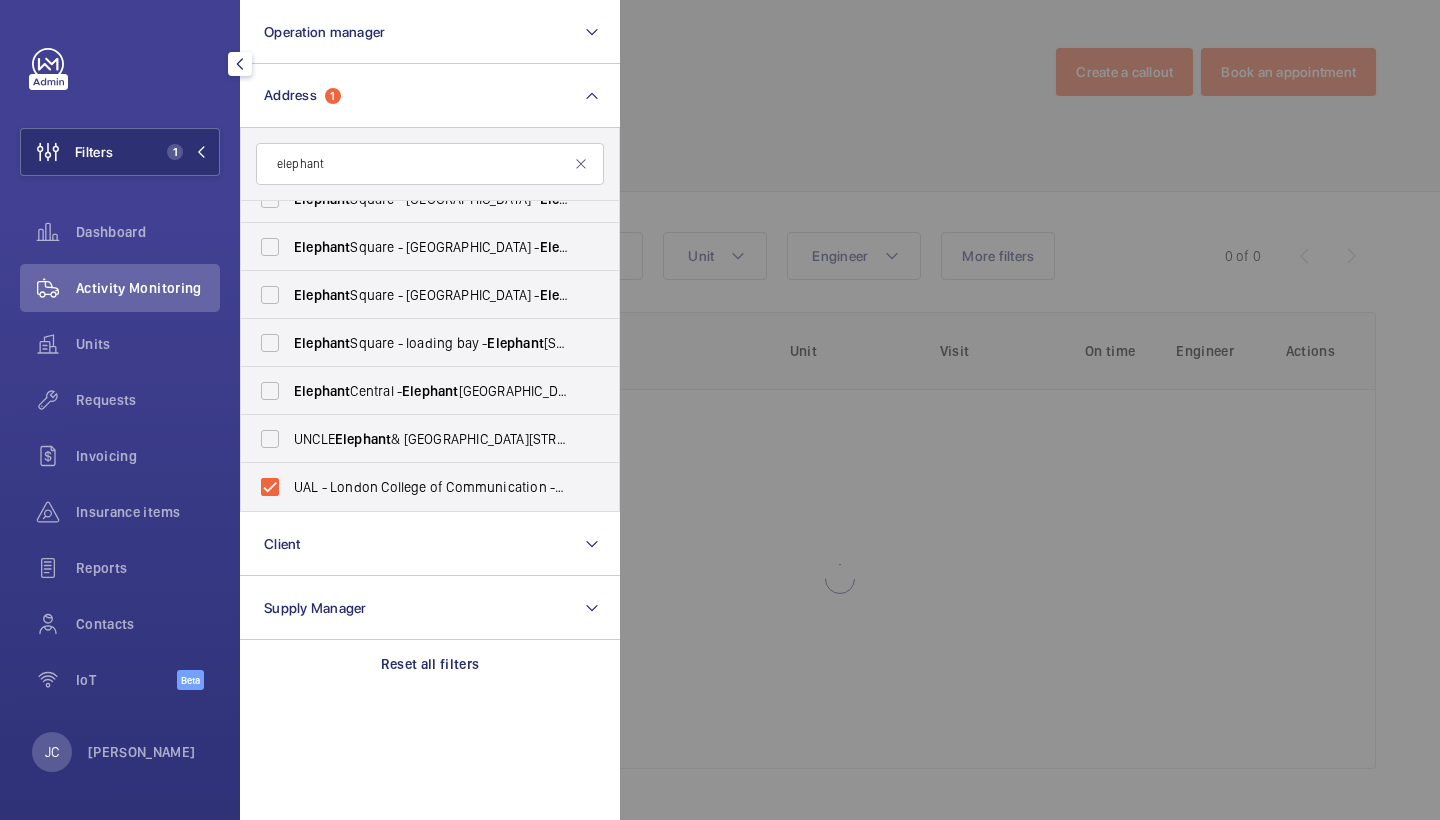 click 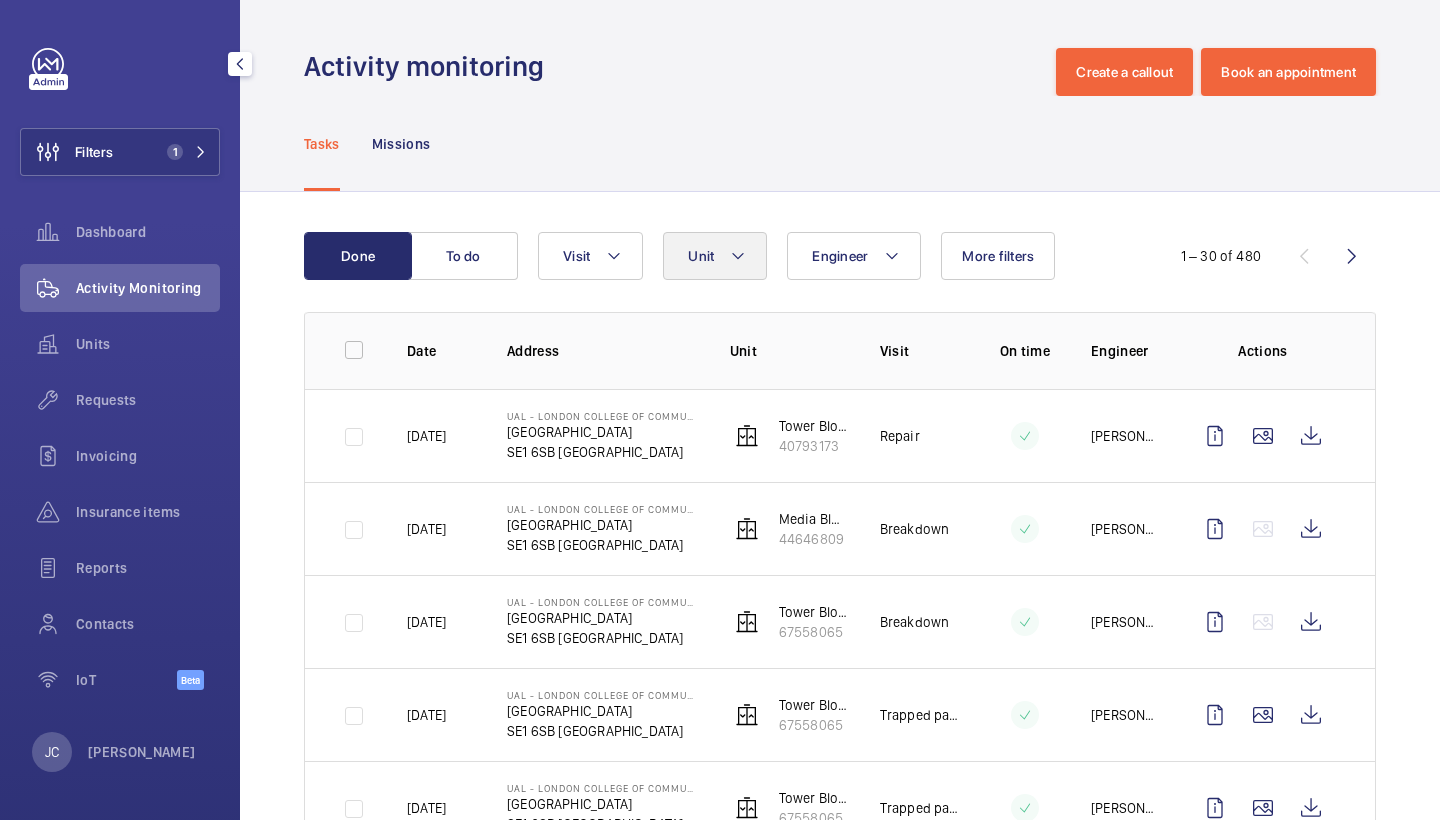 click on "Unit" 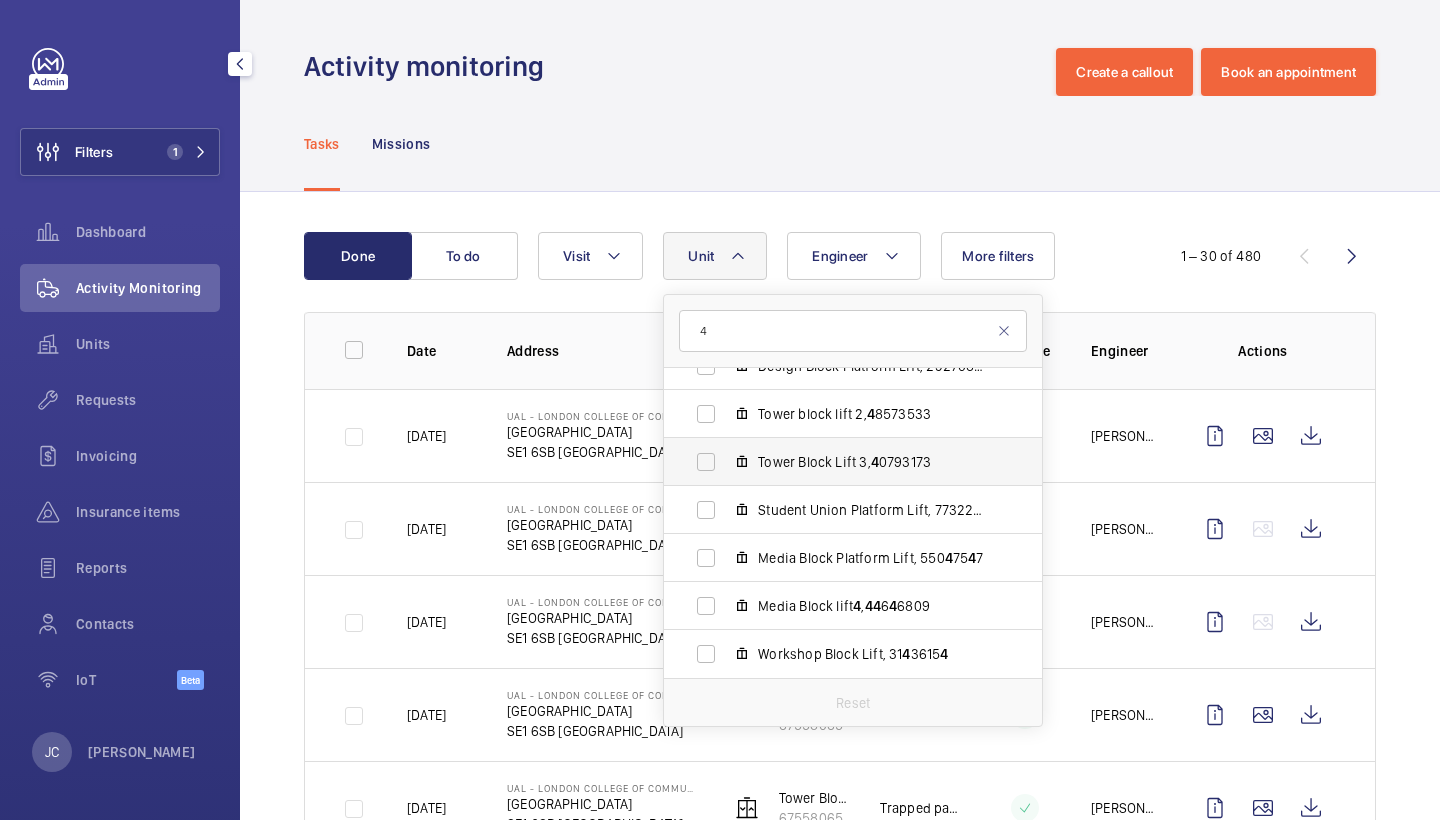 scroll, scrollTop: 122, scrollLeft: 0, axis: vertical 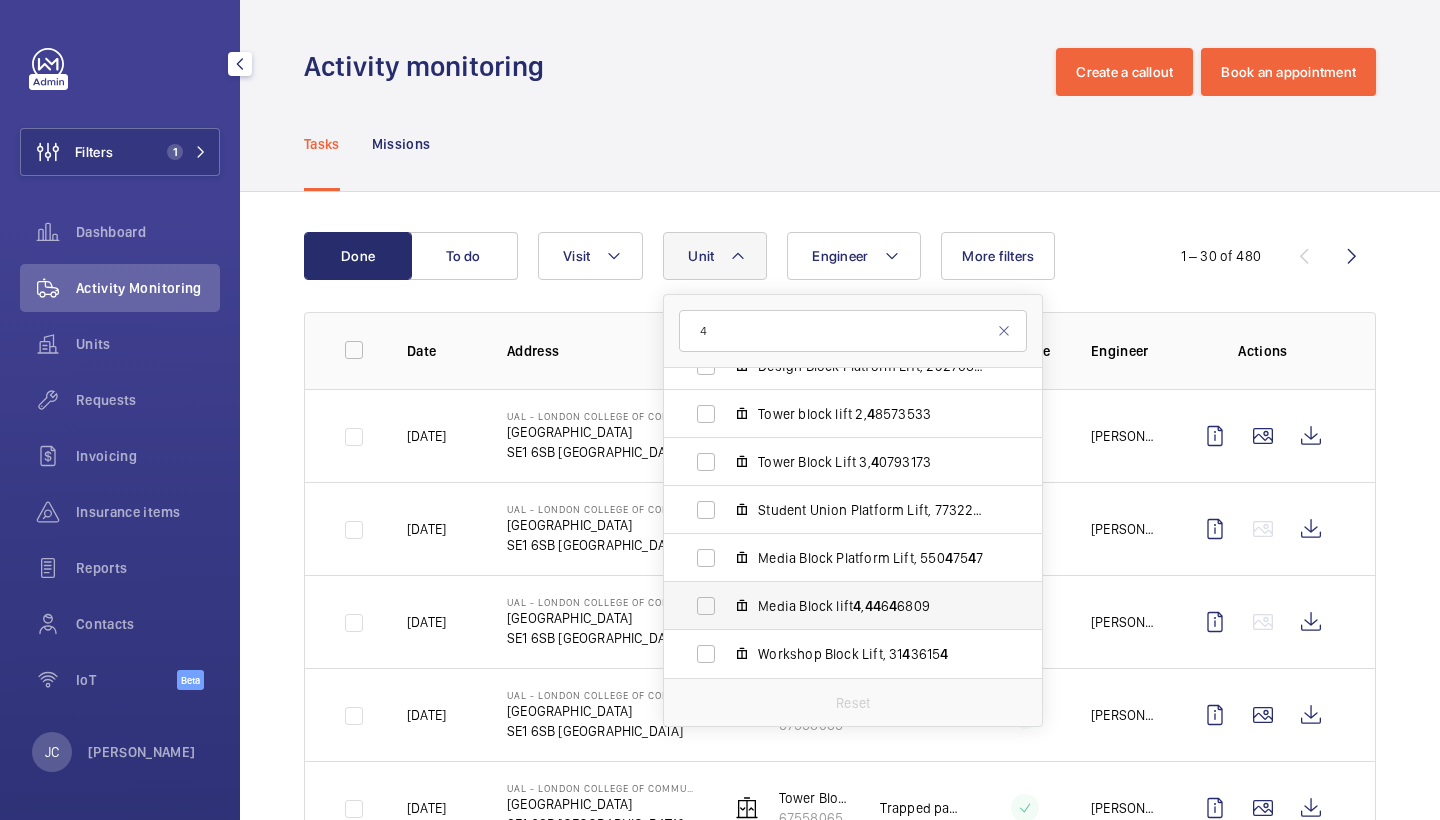 type on "4" 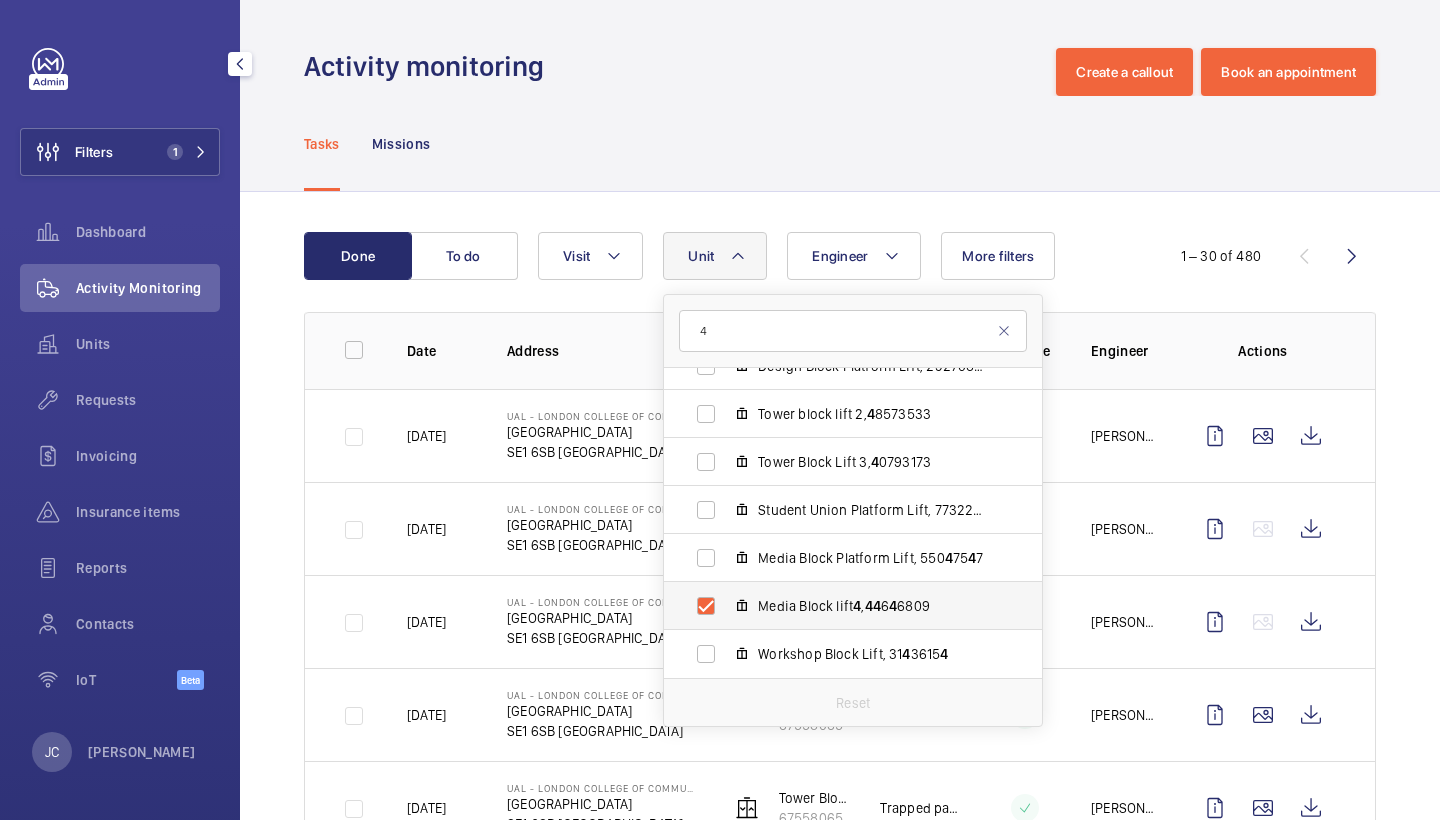 checkbox on "true" 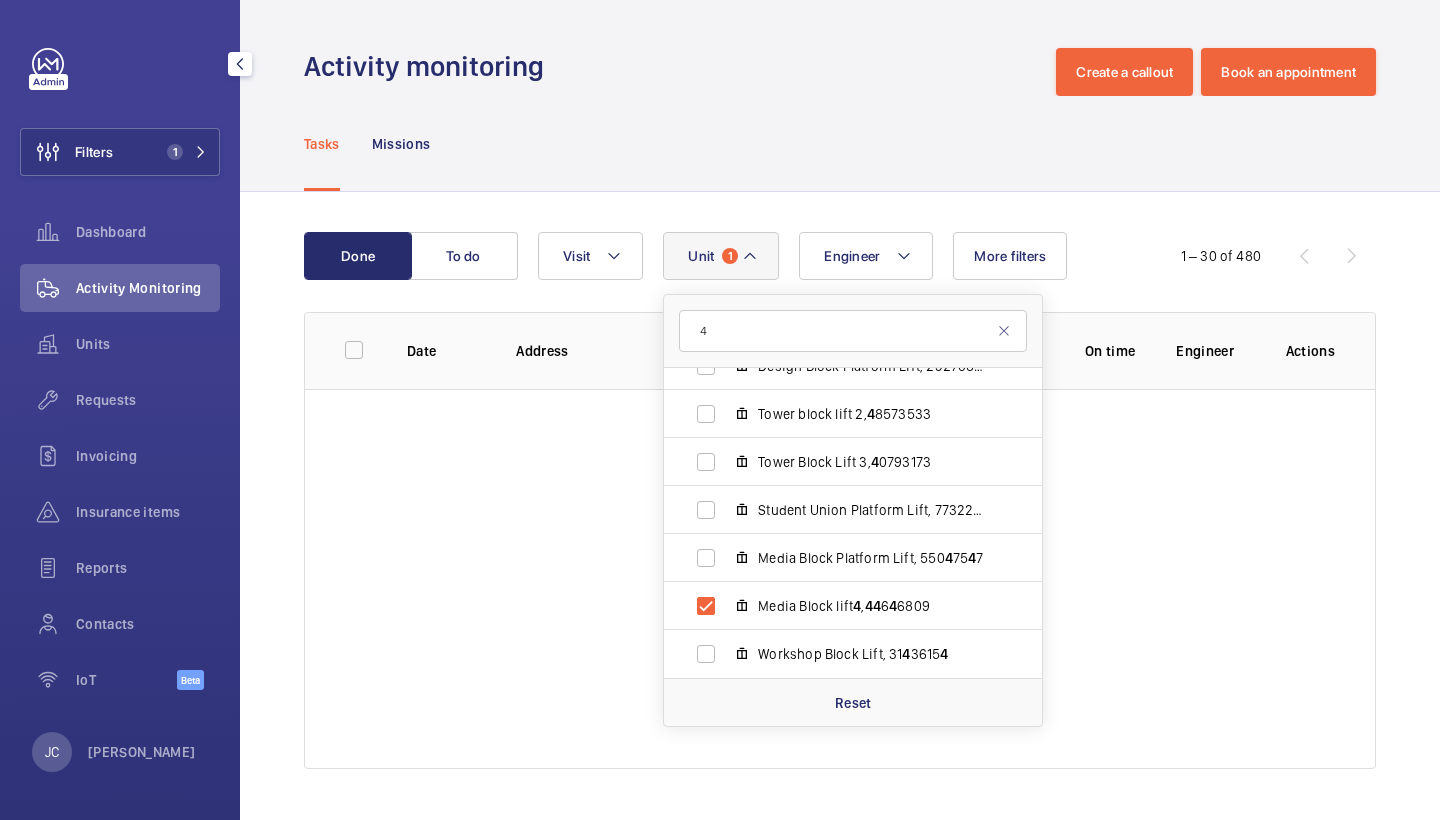 click on "Tasks Missions" 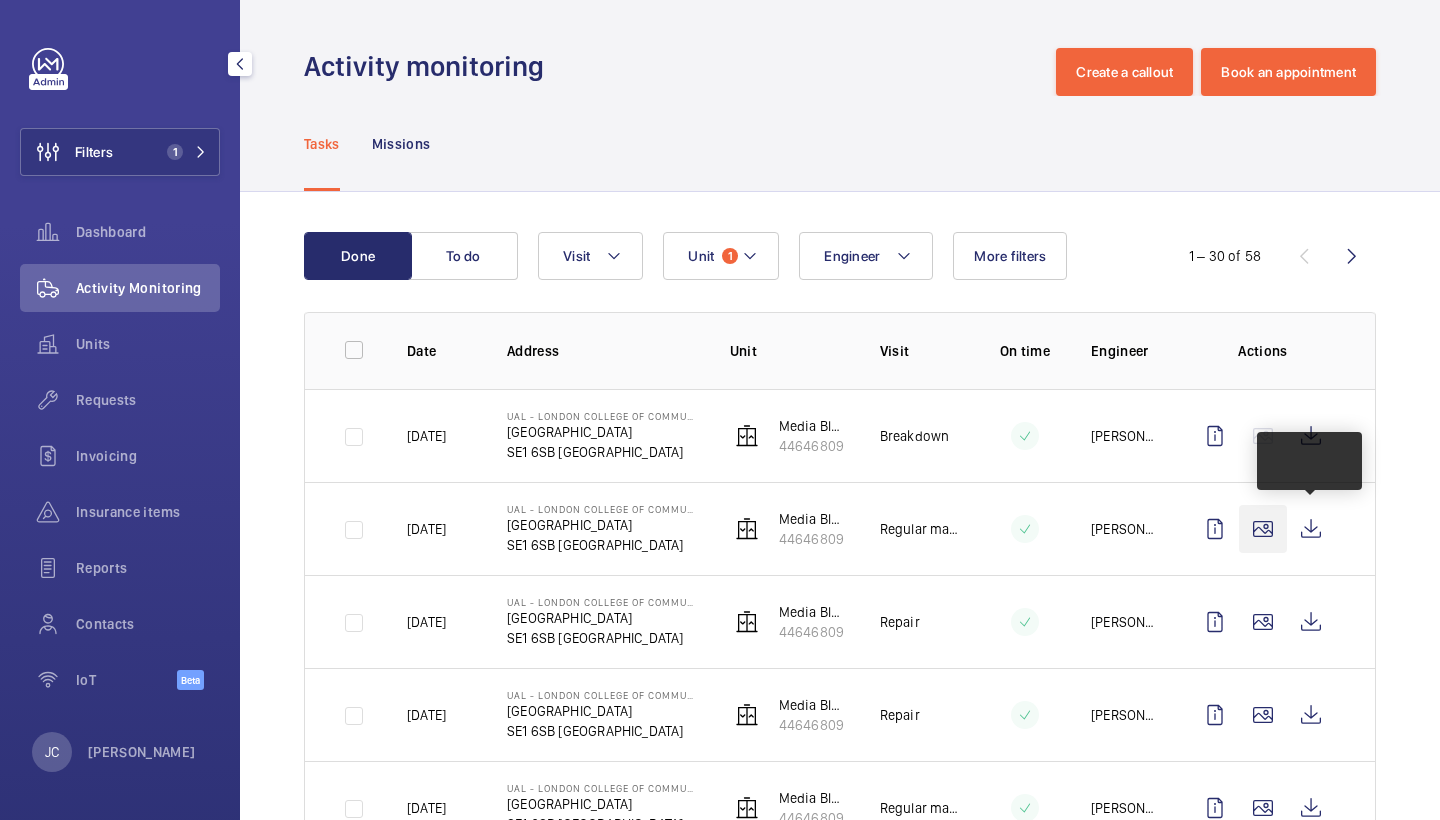 click 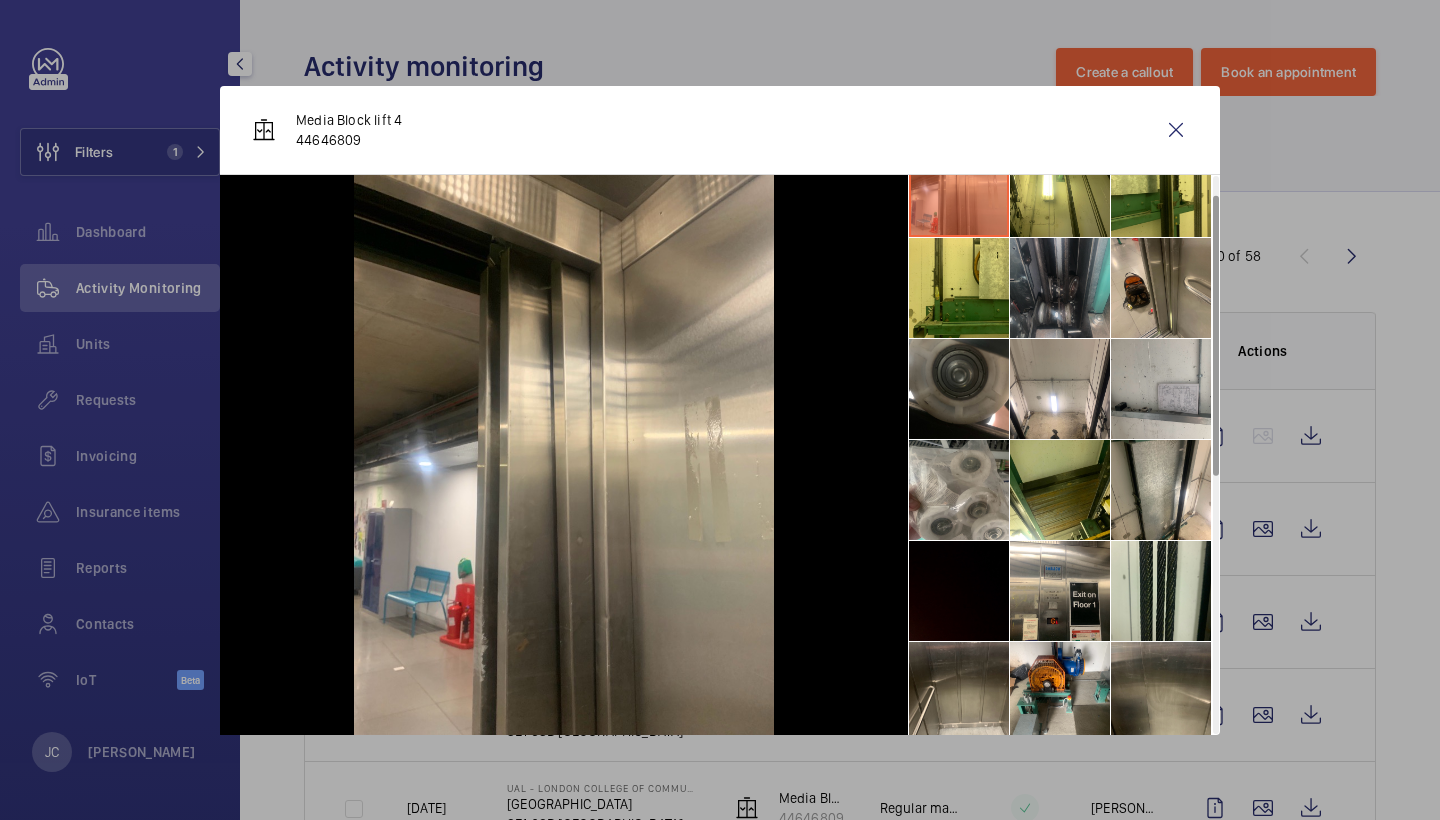 scroll, scrollTop: 45, scrollLeft: 0, axis: vertical 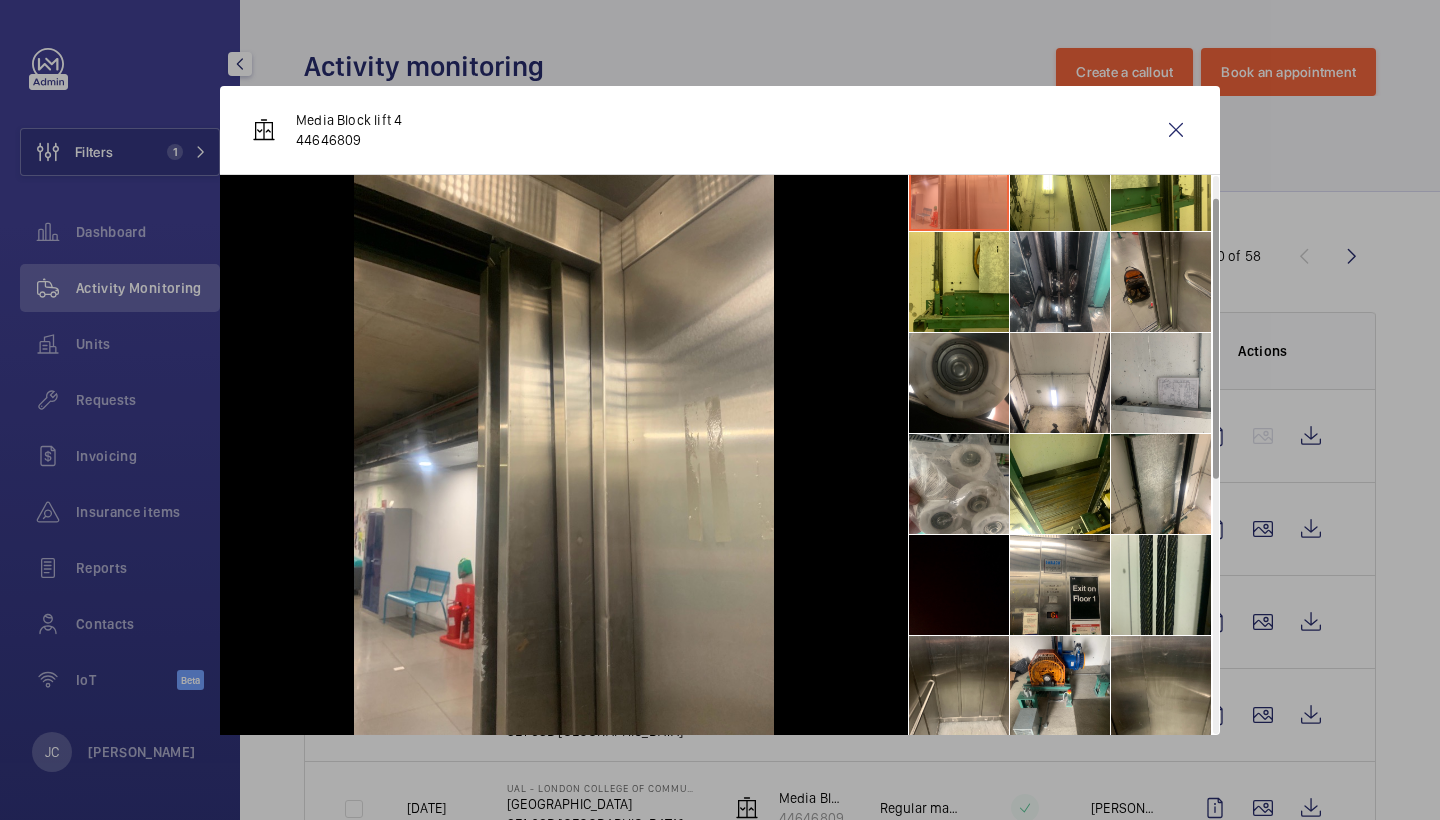 click at bounding box center (1161, 282) 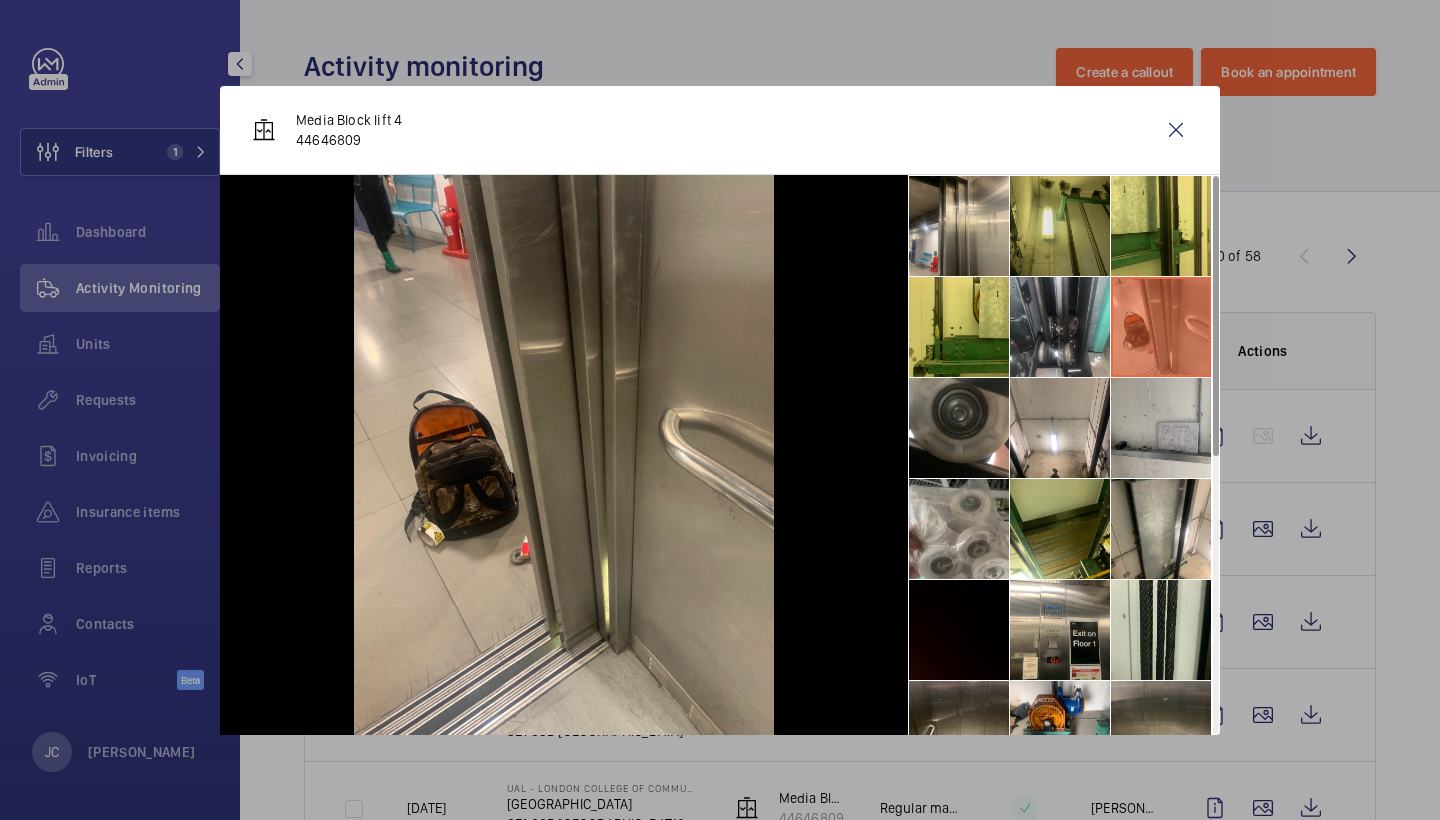 scroll, scrollTop: 0, scrollLeft: 0, axis: both 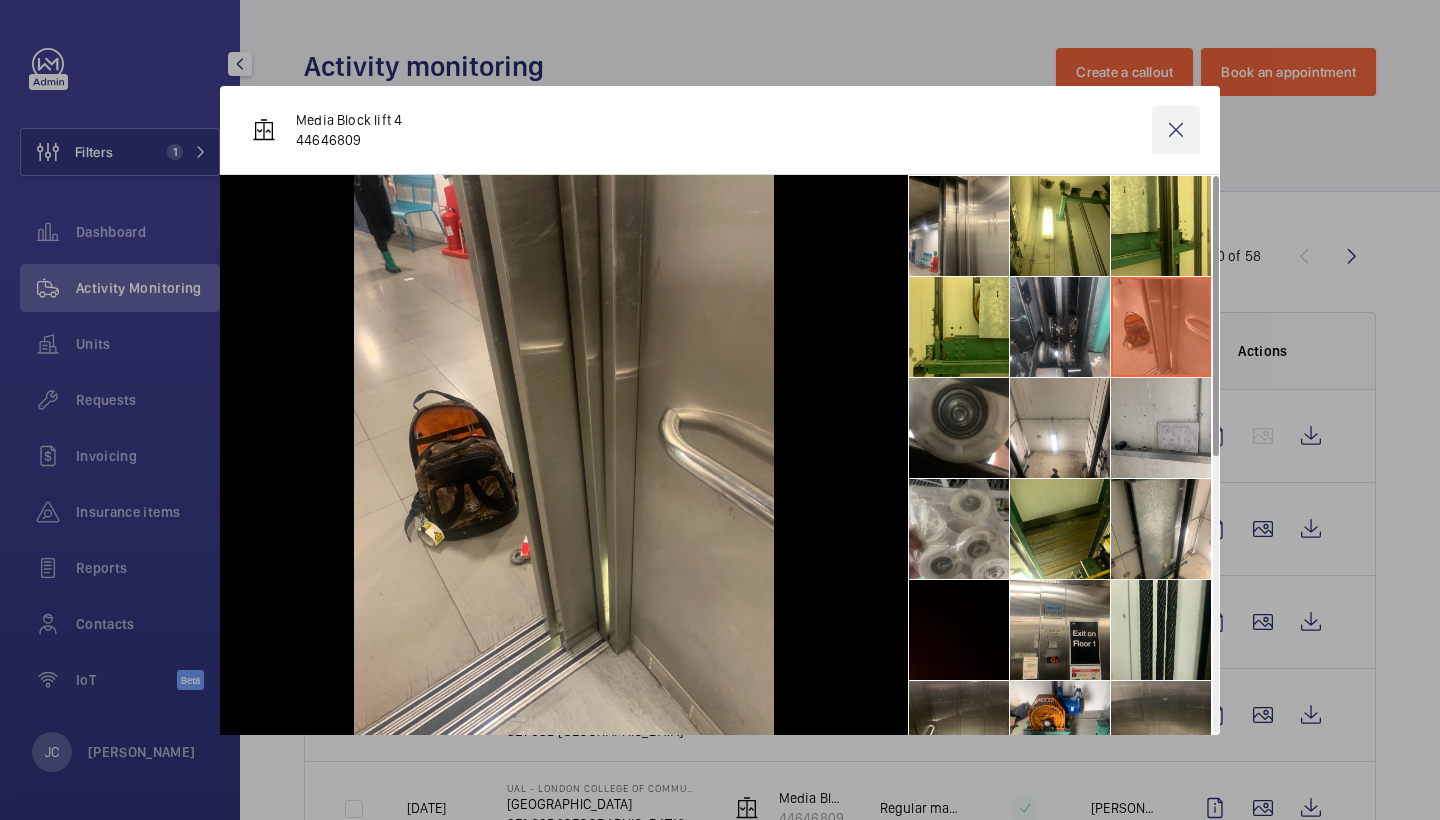click at bounding box center [1176, 130] 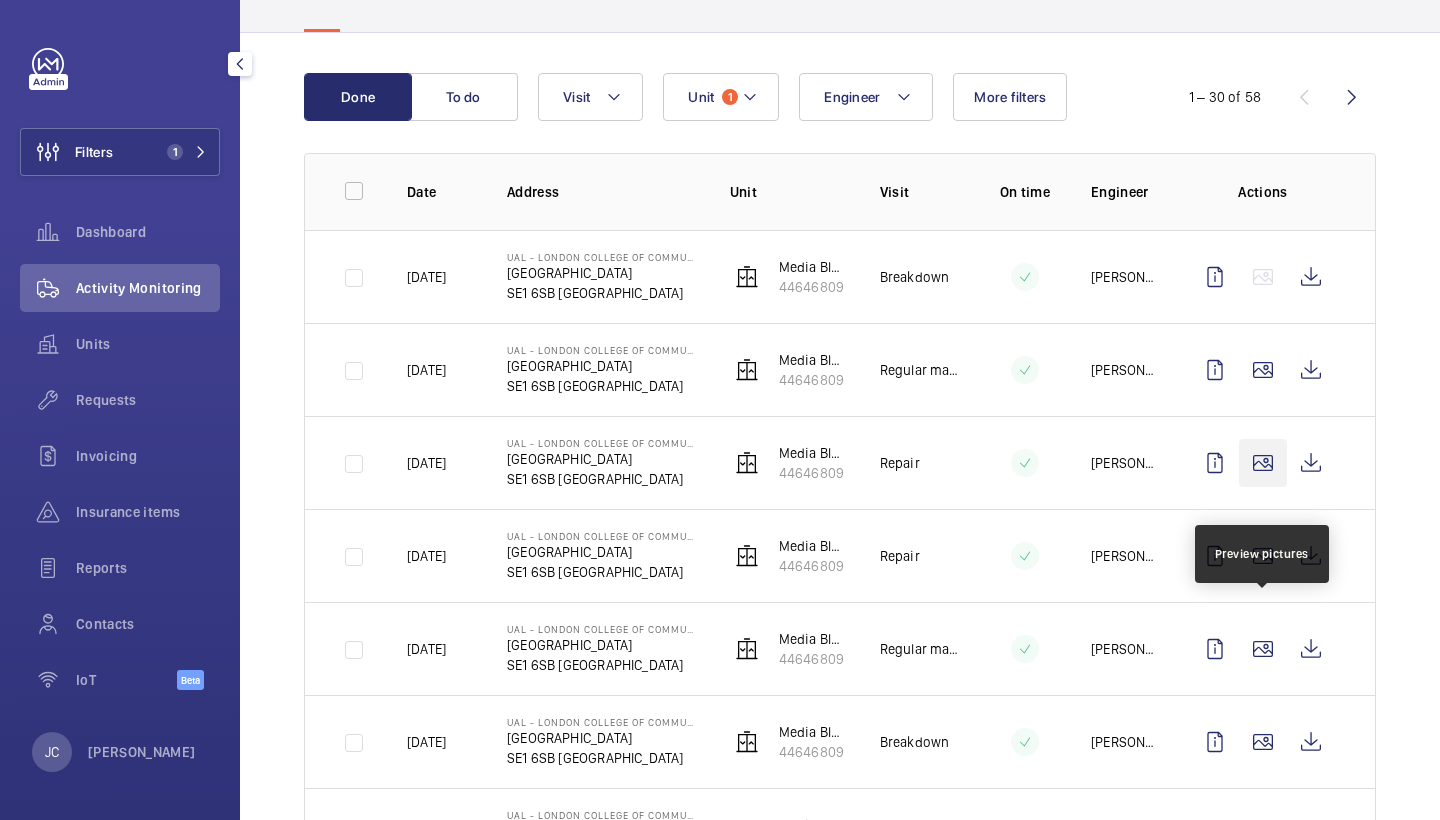 scroll, scrollTop: 180, scrollLeft: 0, axis: vertical 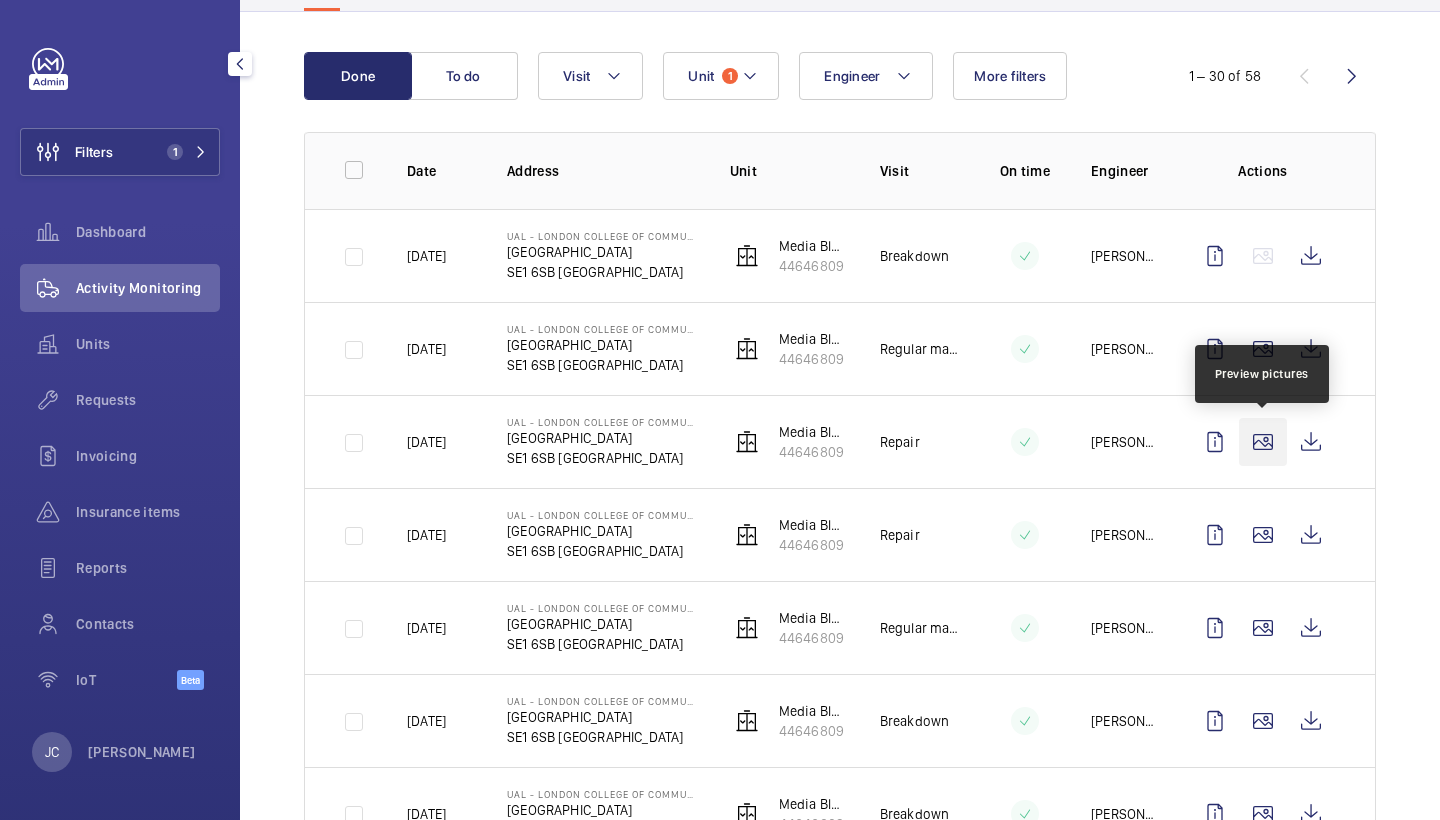 click 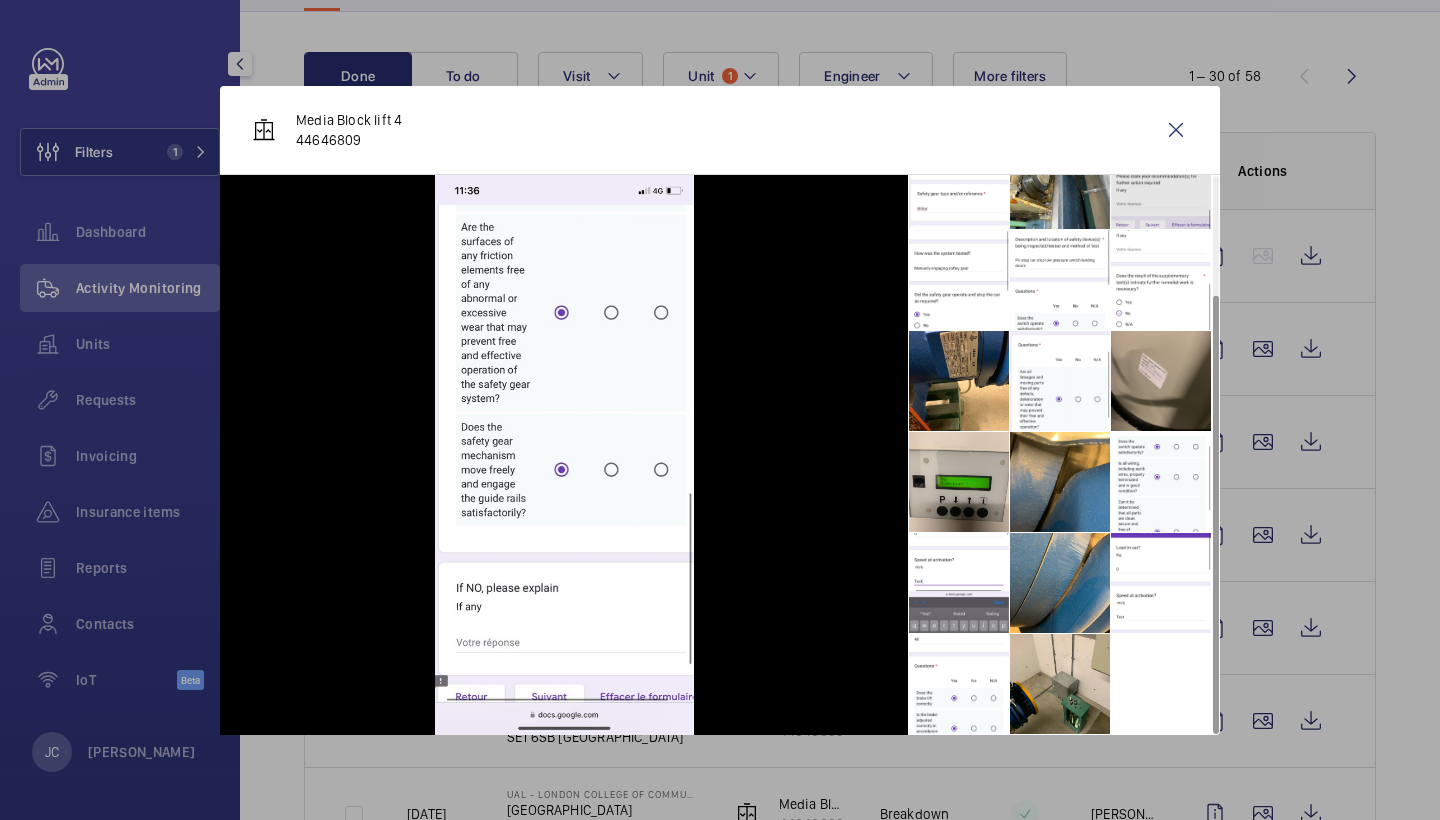 scroll, scrollTop: 148, scrollLeft: 0, axis: vertical 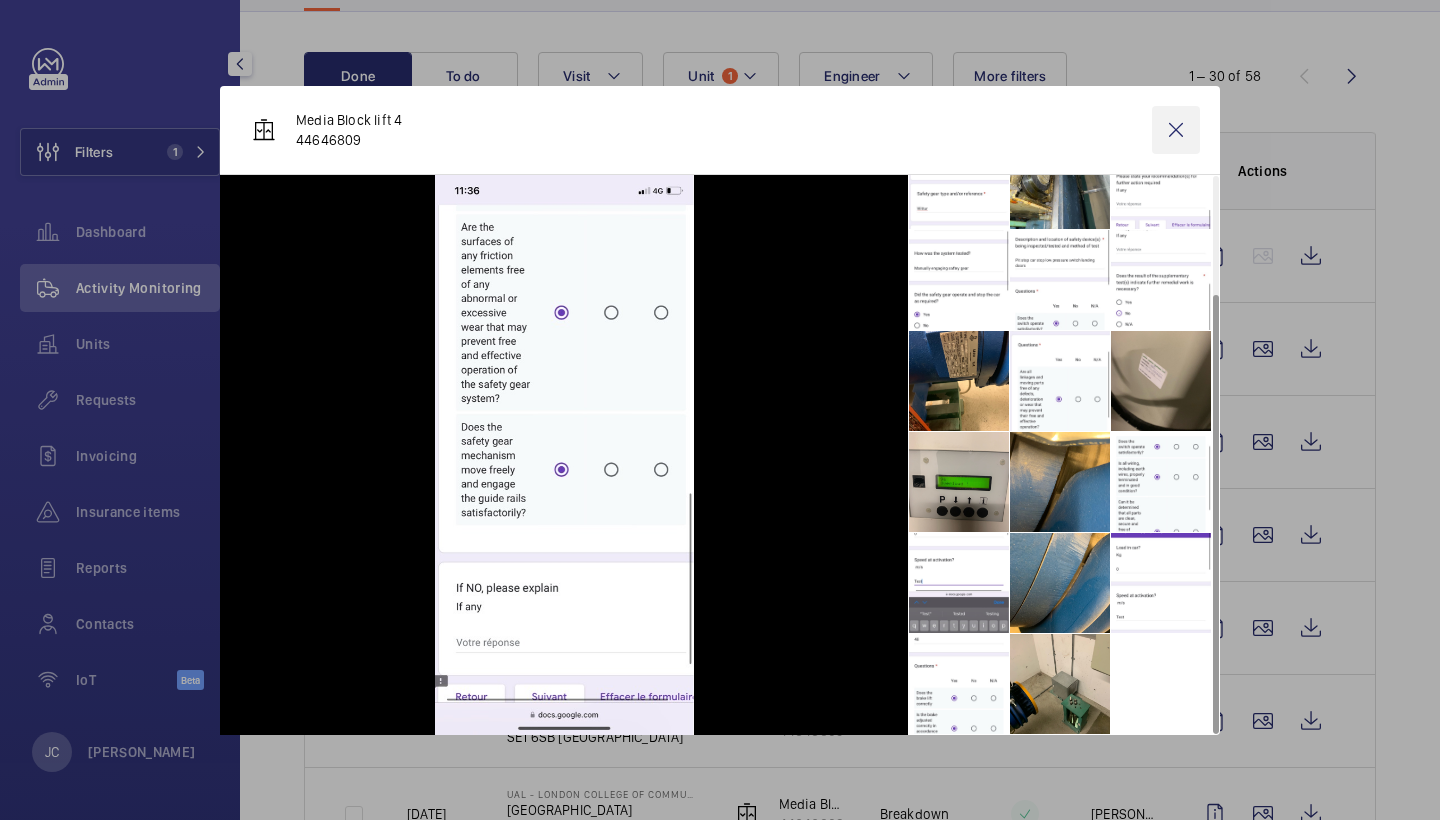 click at bounding box center (1176, 130) 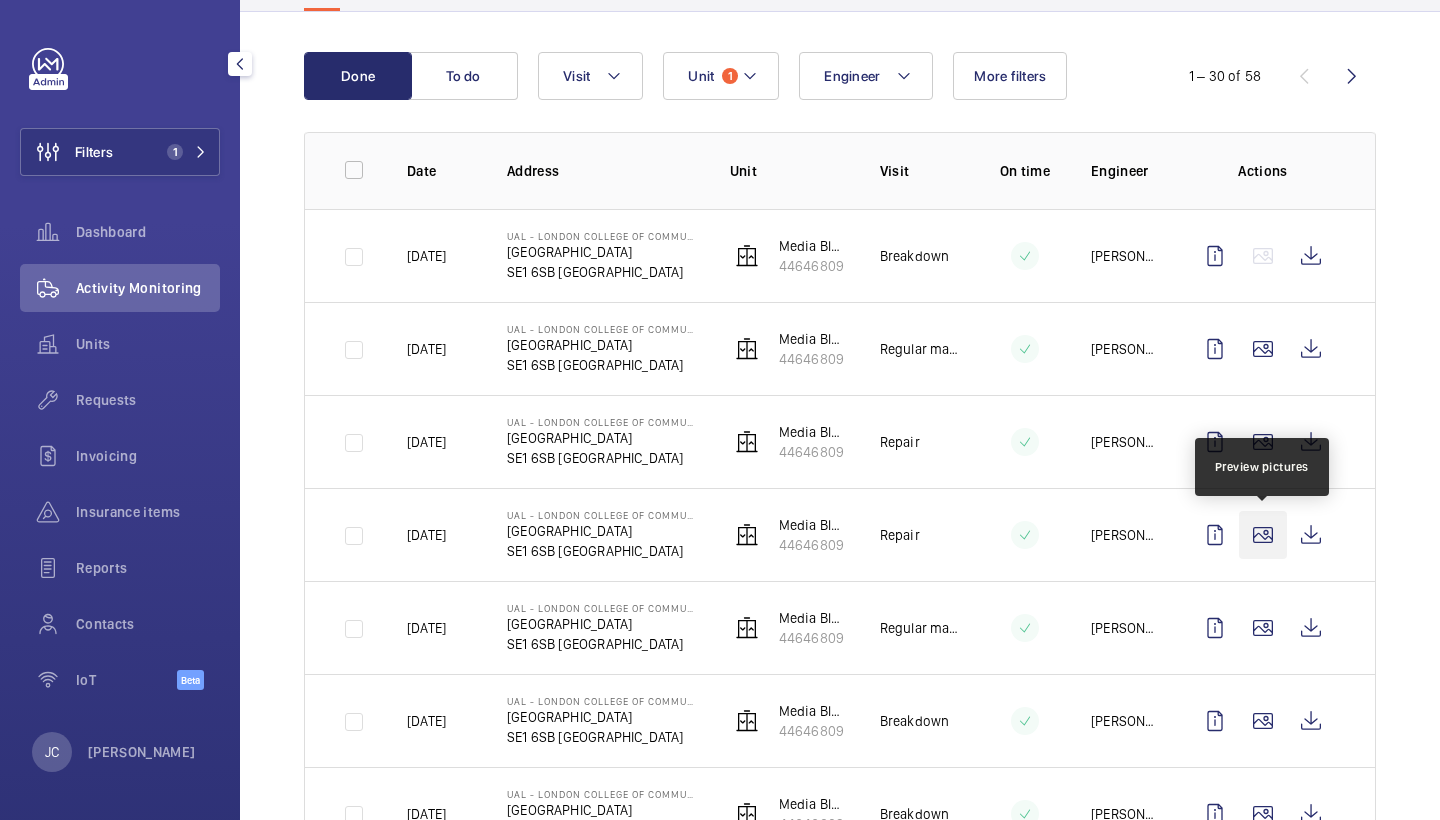 click 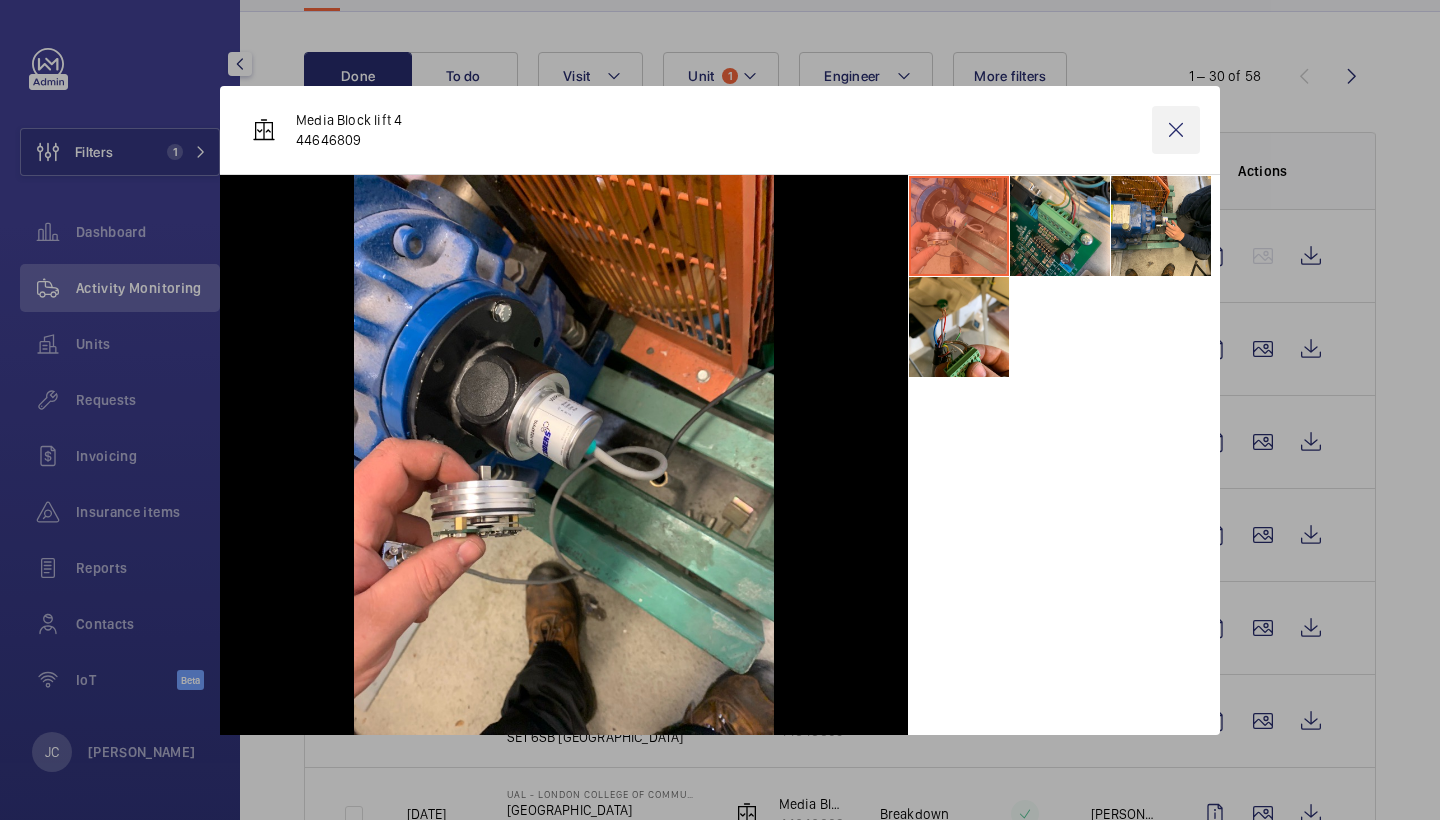 click at bounding box center [1176, 130] 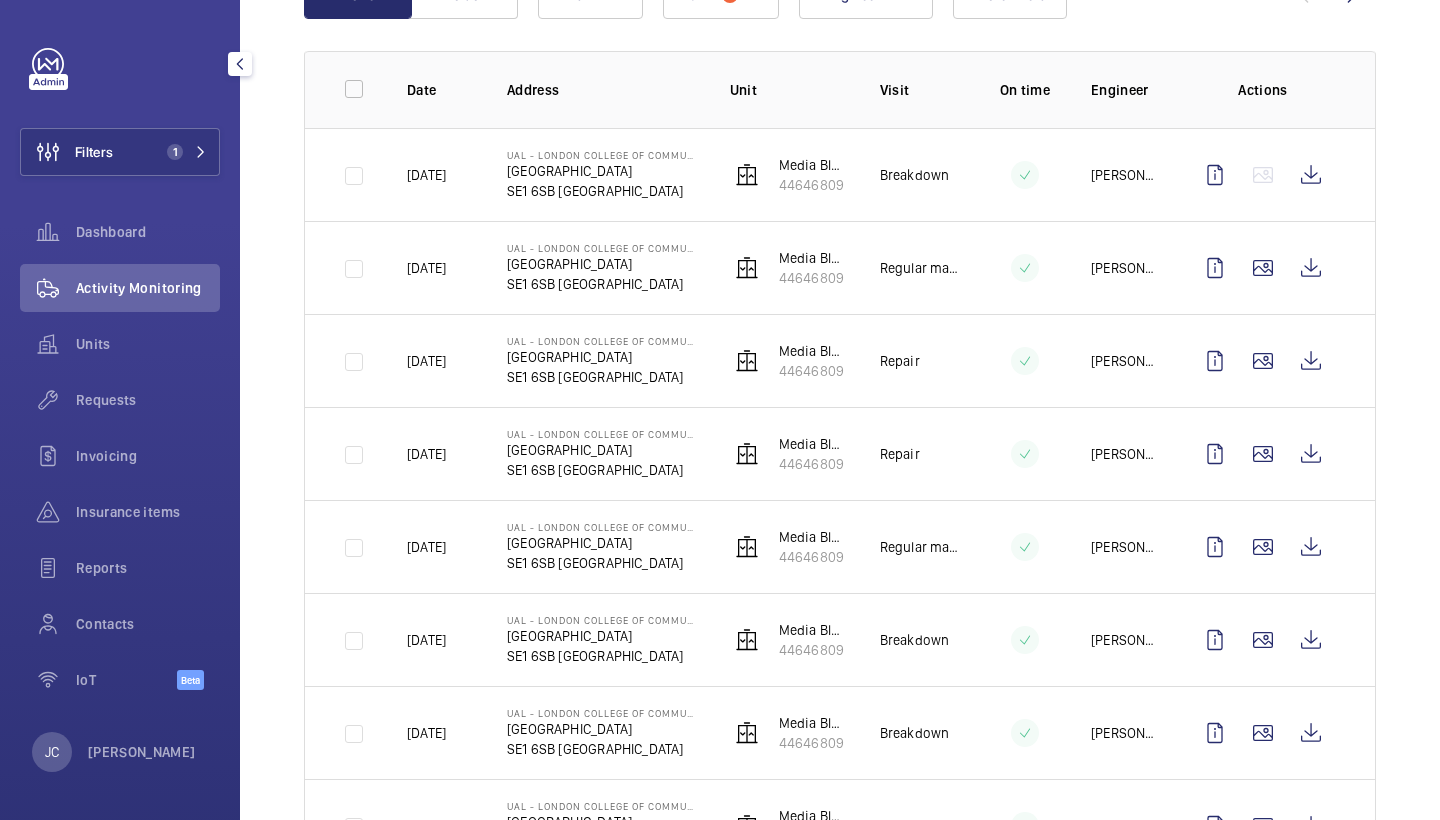 scroll, scrollTop: 263, scrollLeft: 0, axis: vertical 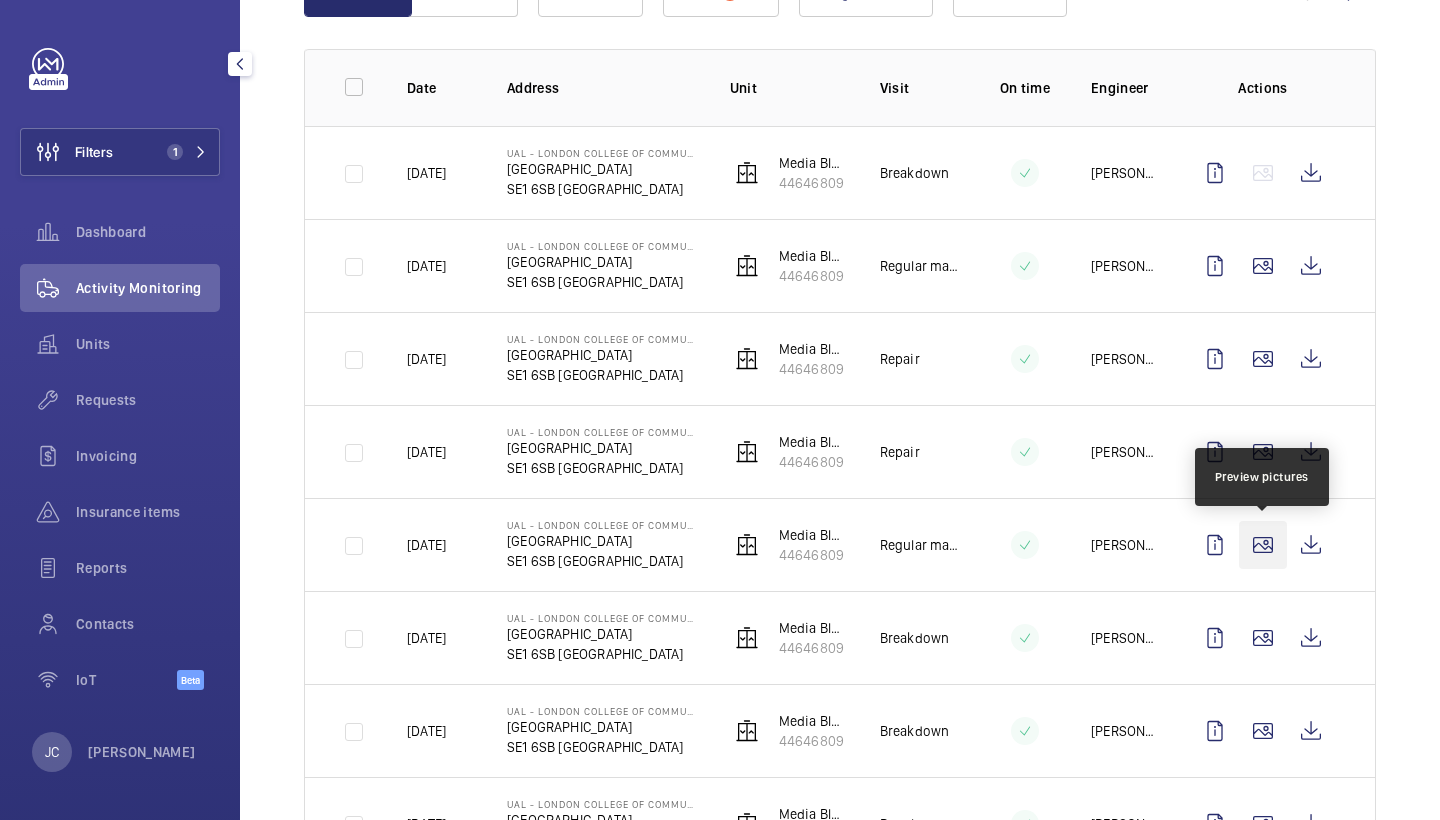 click 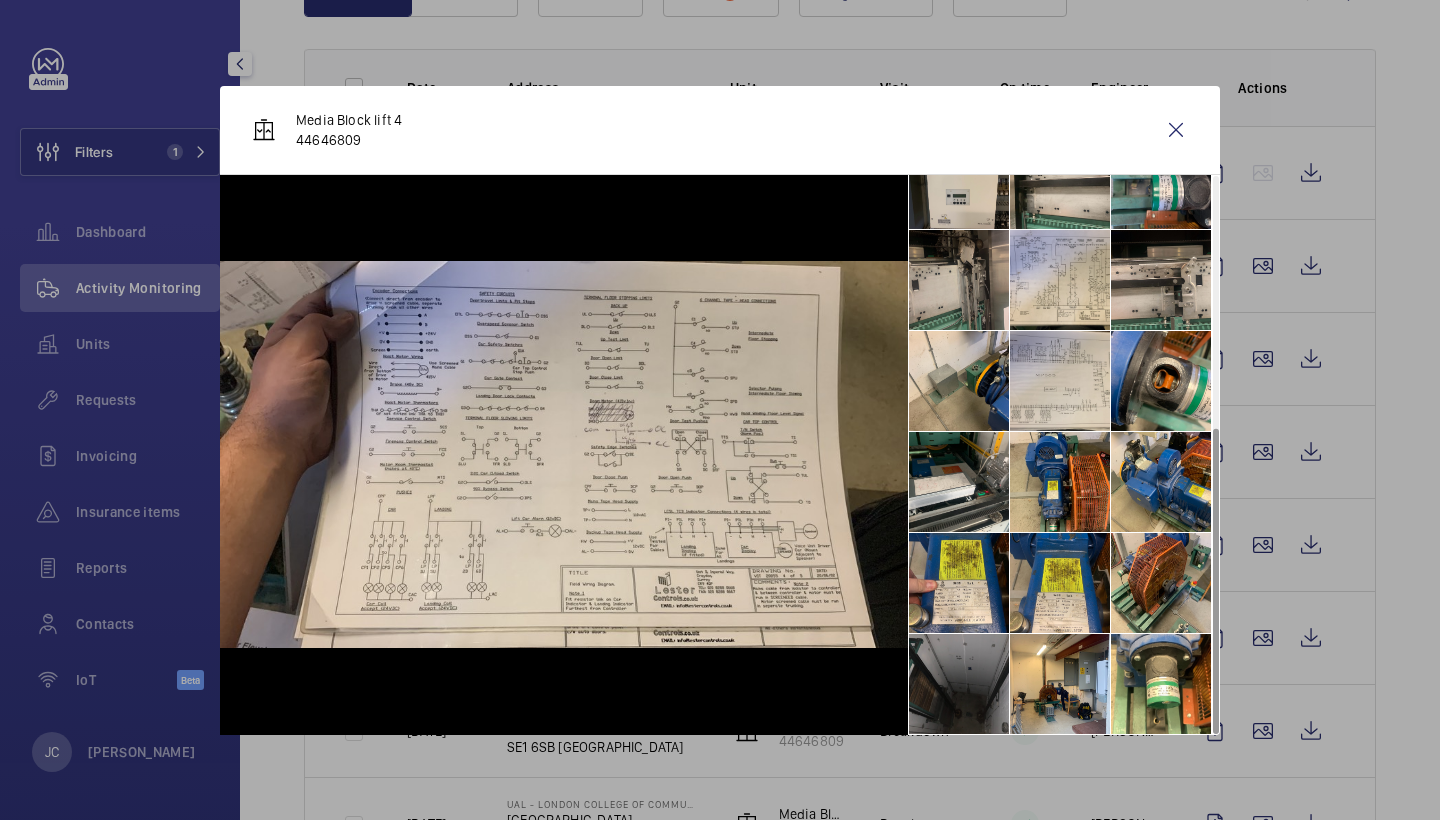 scroll, scrollTop: 451, scrollLeft: 0, axis: vertical 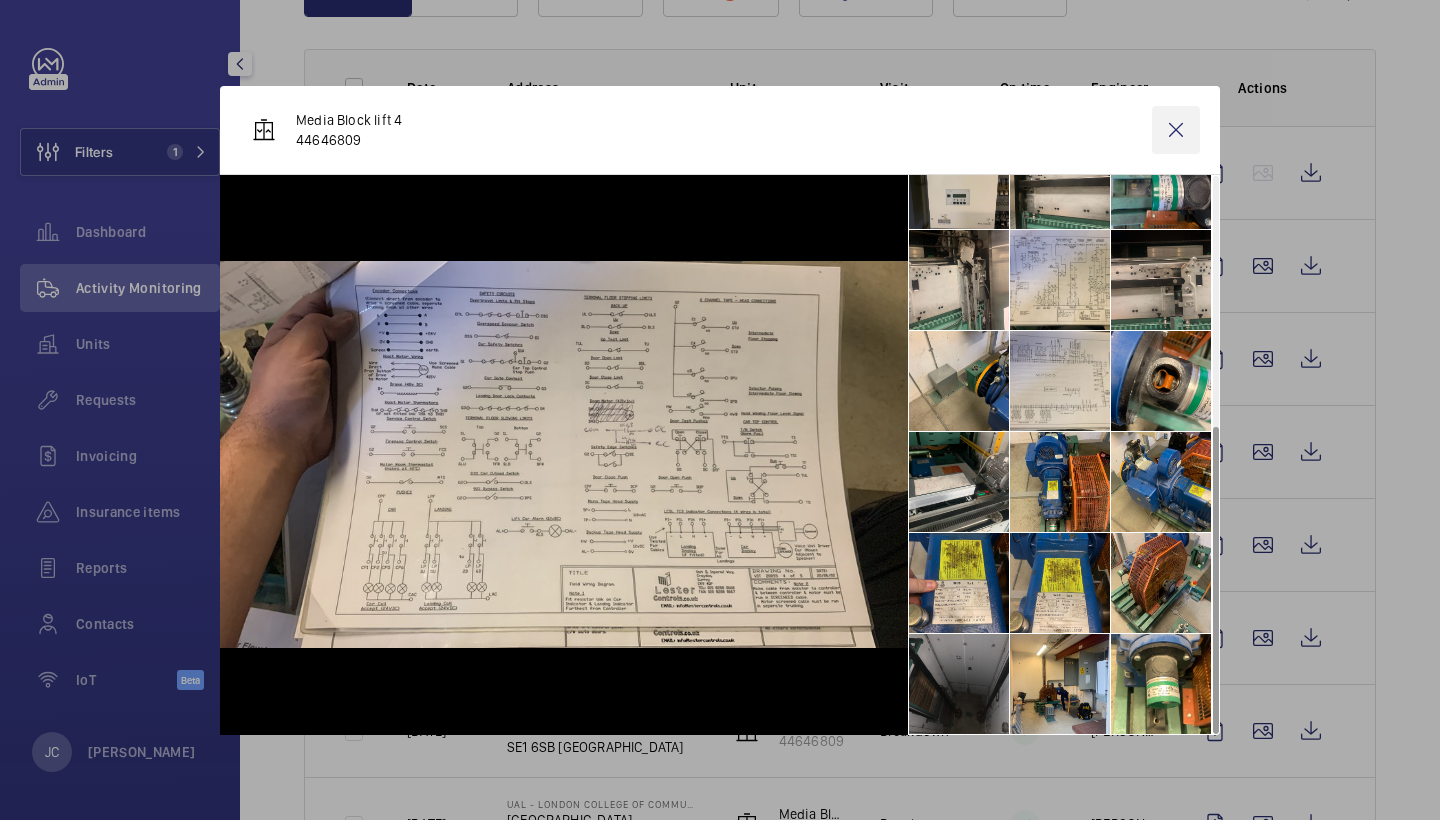 click at bounding box center [1176, 130] 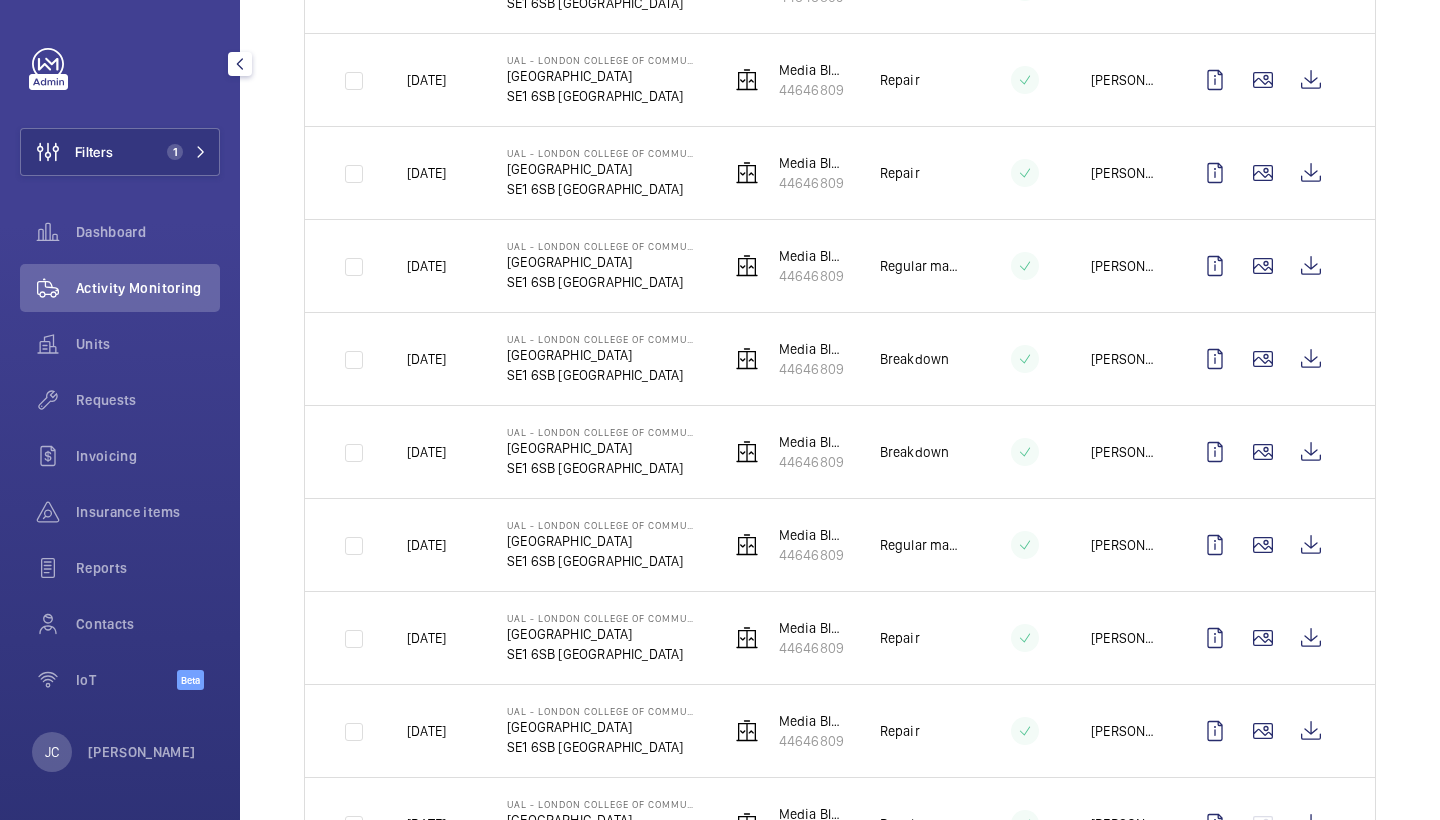 scroll, scrollTop: 611, scrollLeft: 0, axis: vertical 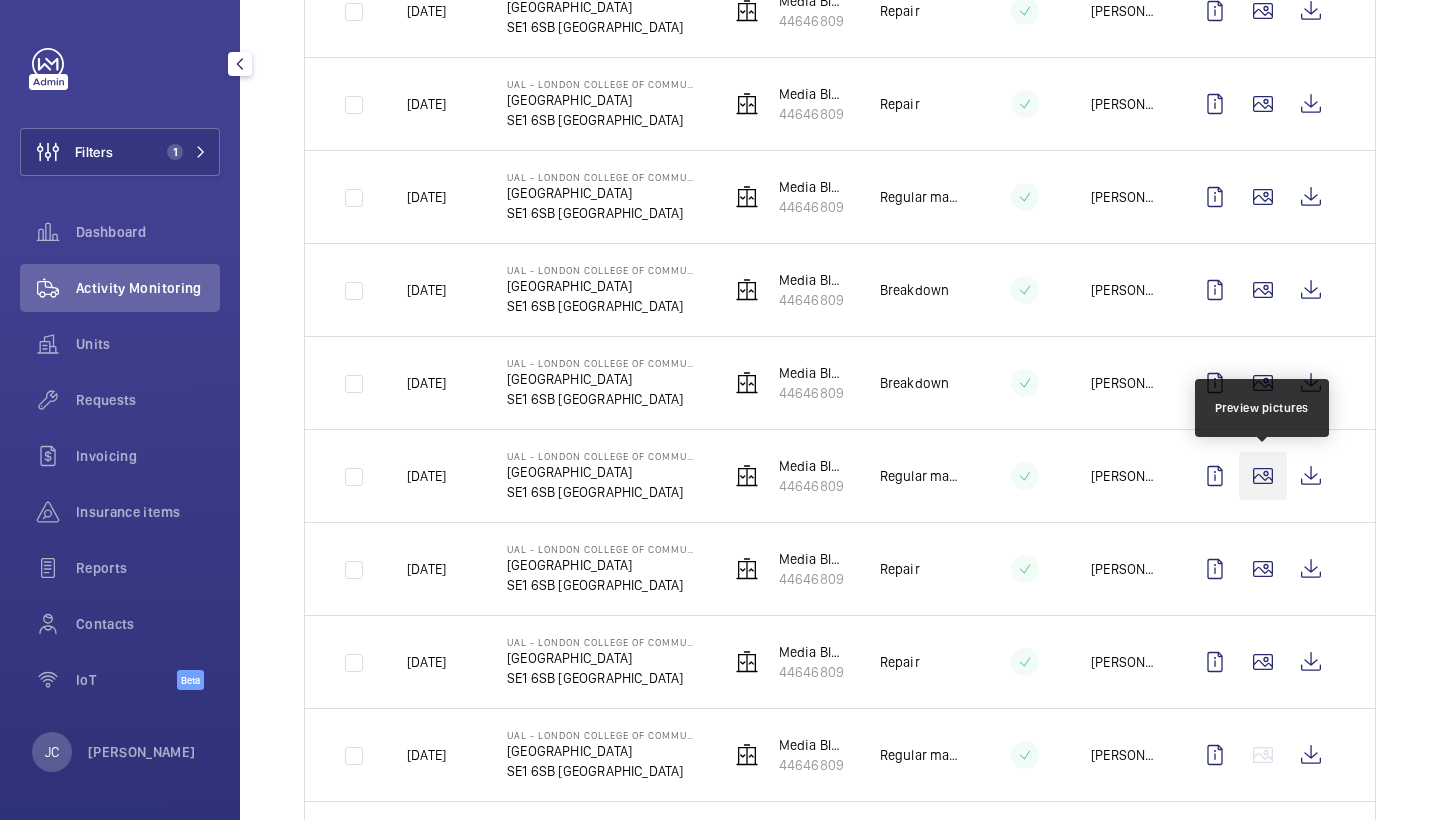 click 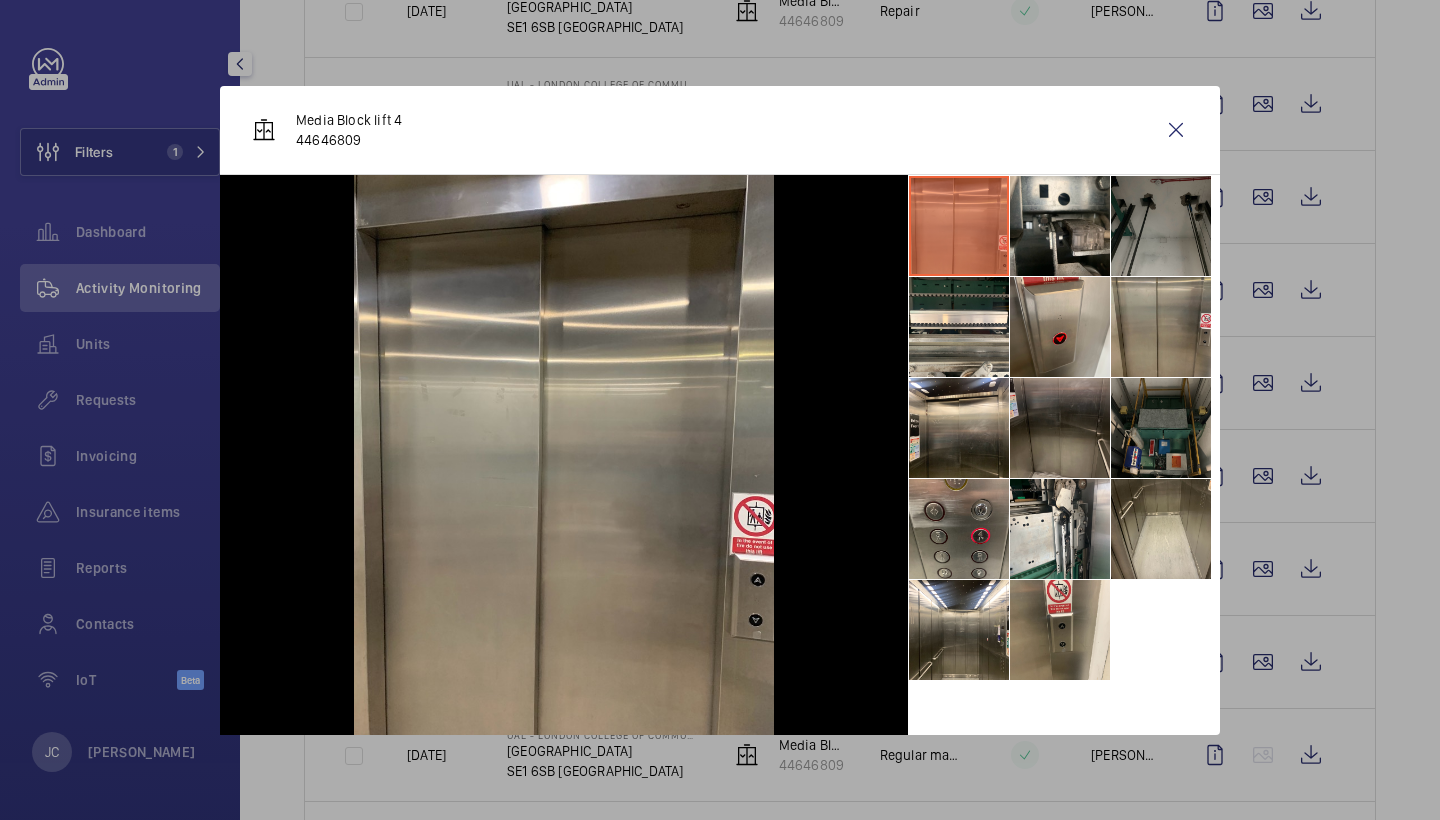 click at bounding box center [1060, 428] 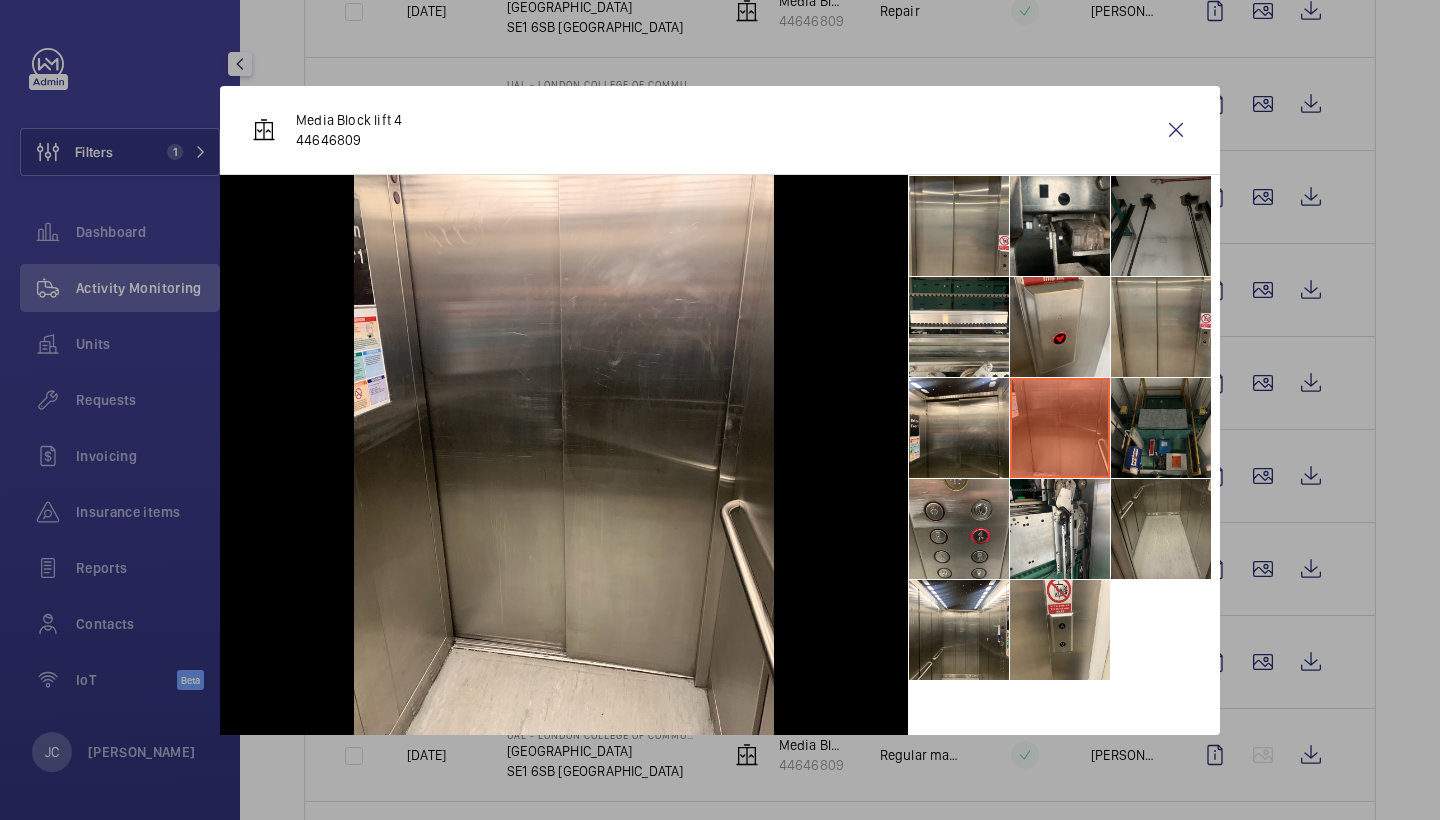 click at bounding box center [1161, 529] 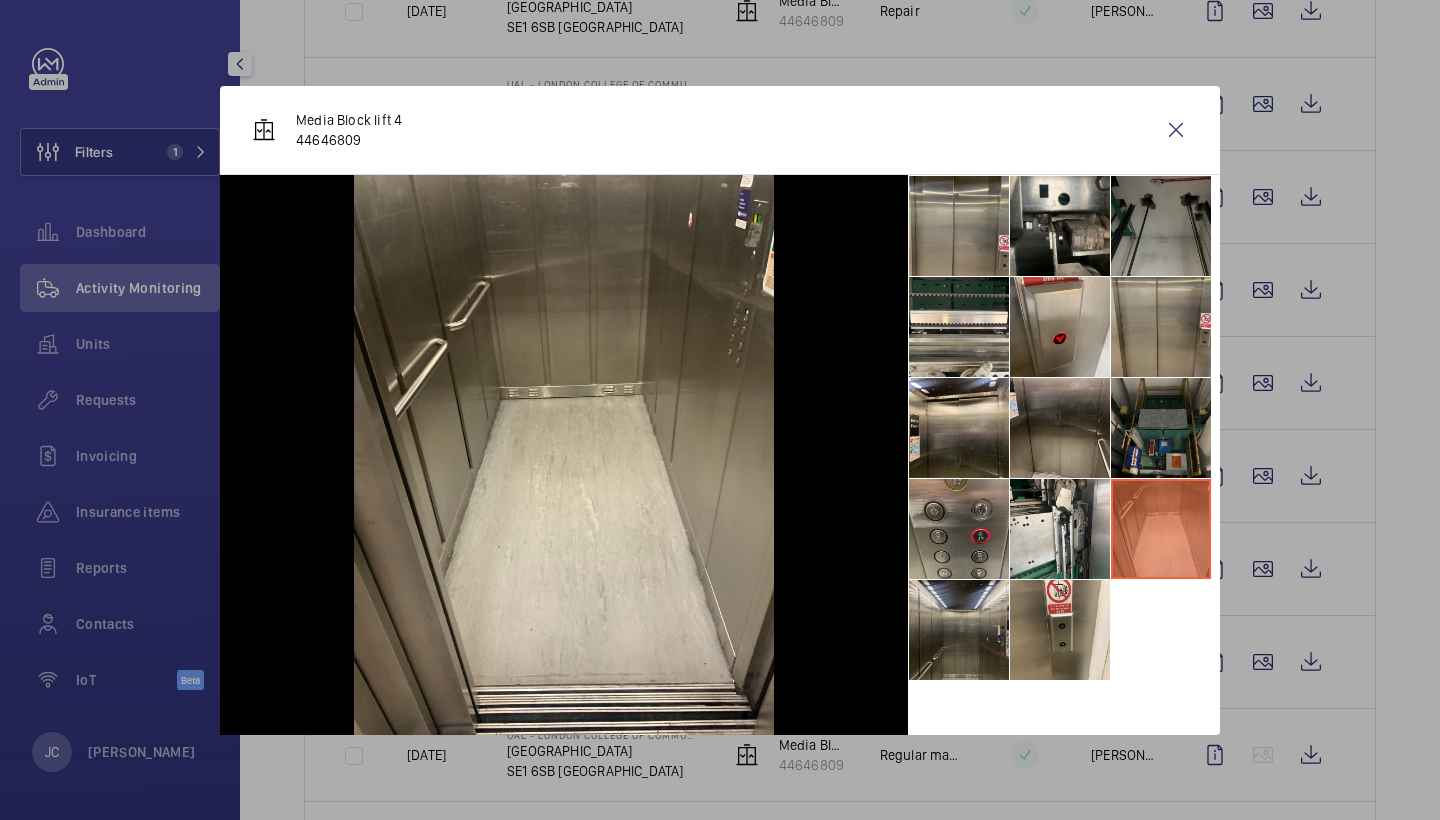 click at bounding box center [959, 630] 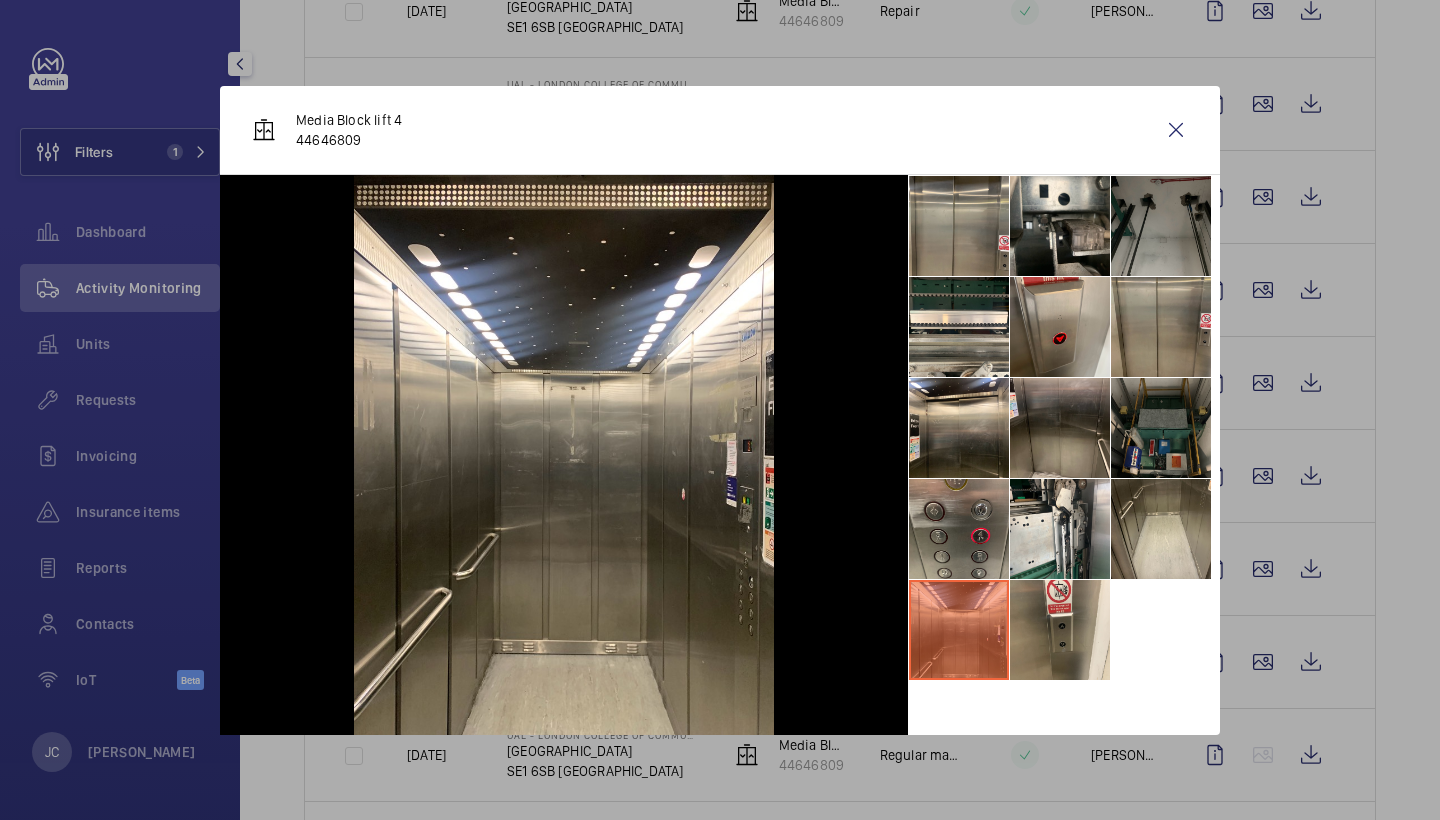 click at bounding box center (564, 455) 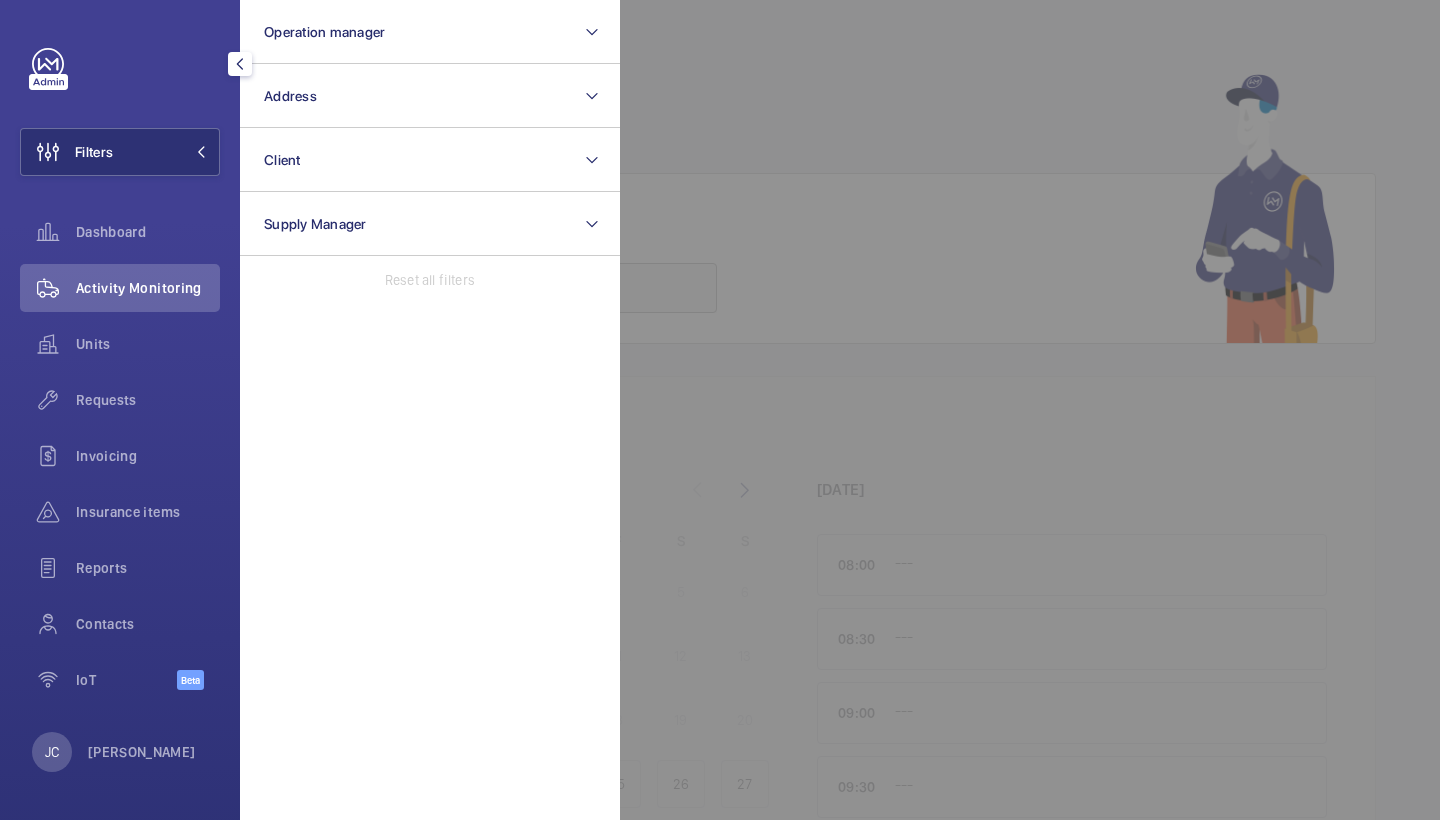 click on "Address" 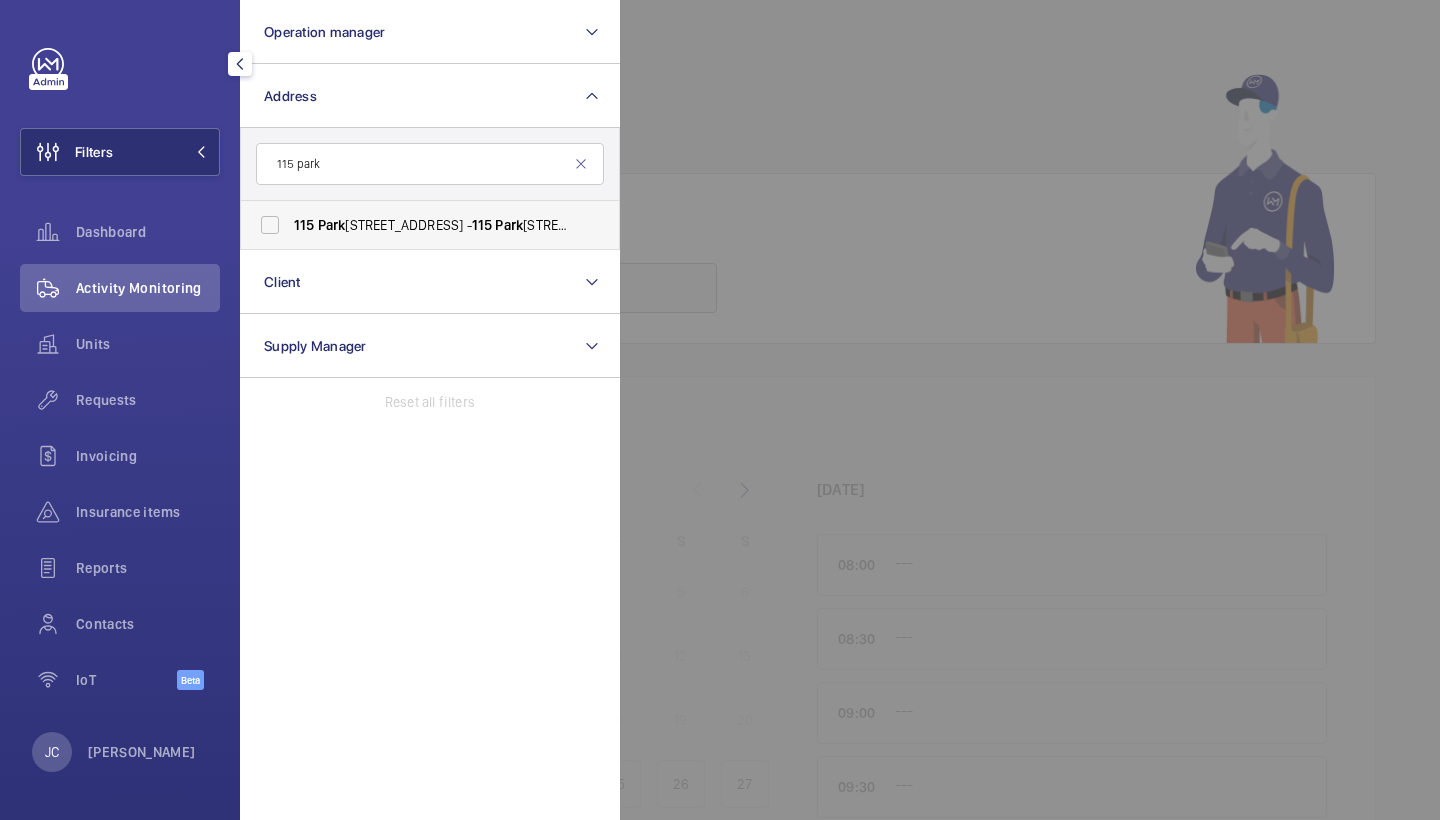 type on "115 park" 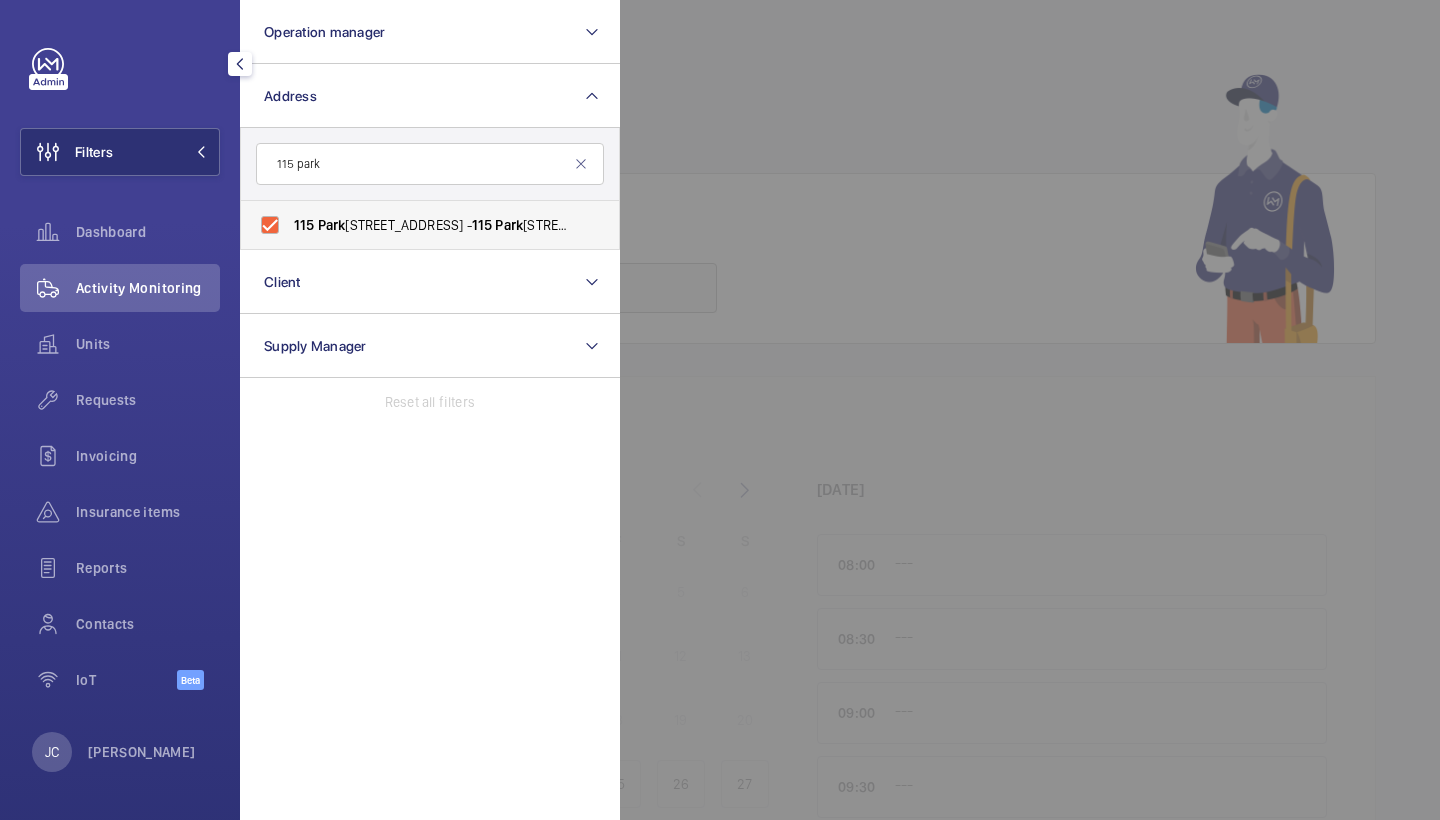checkbox on "true" 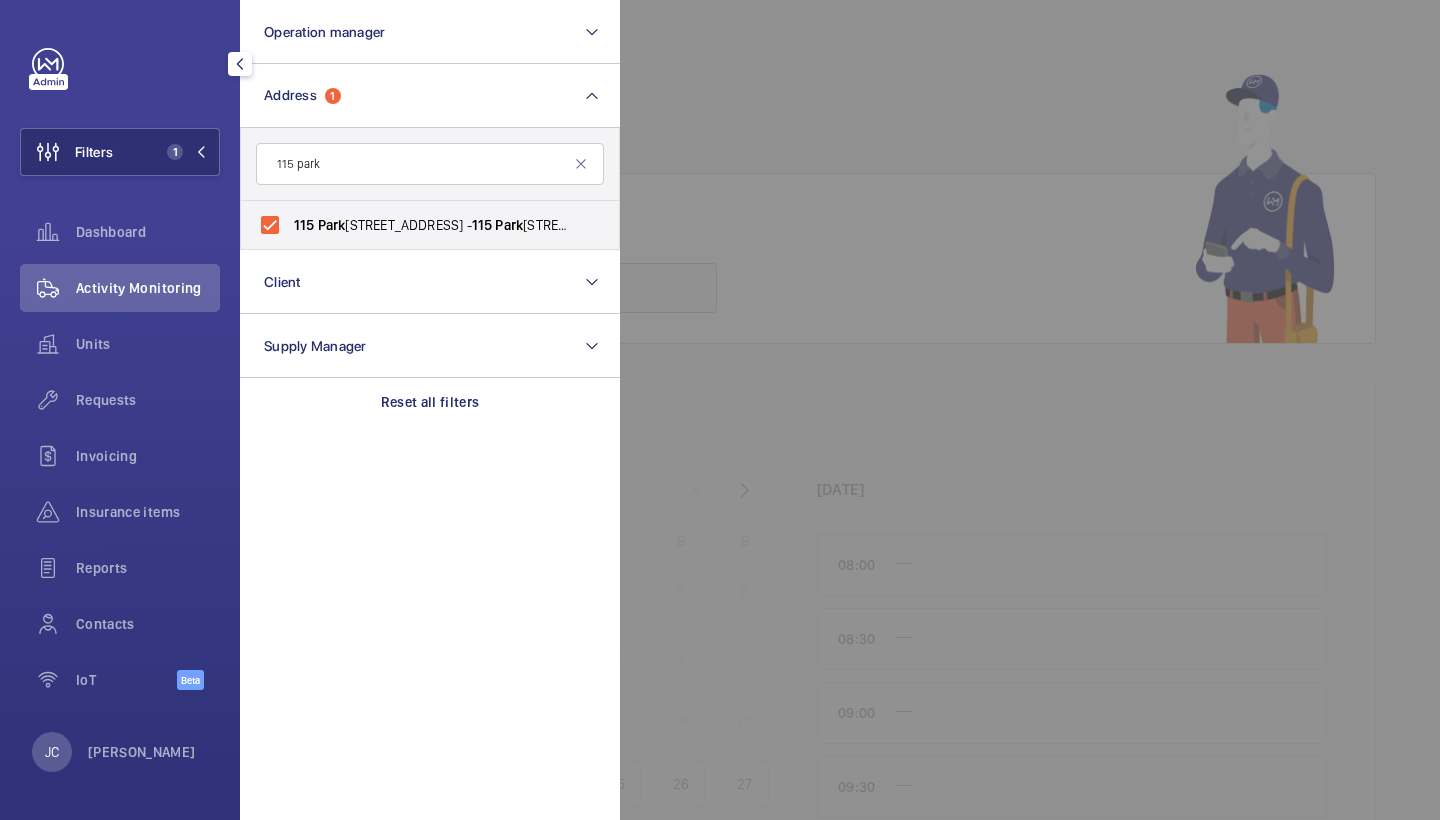 click 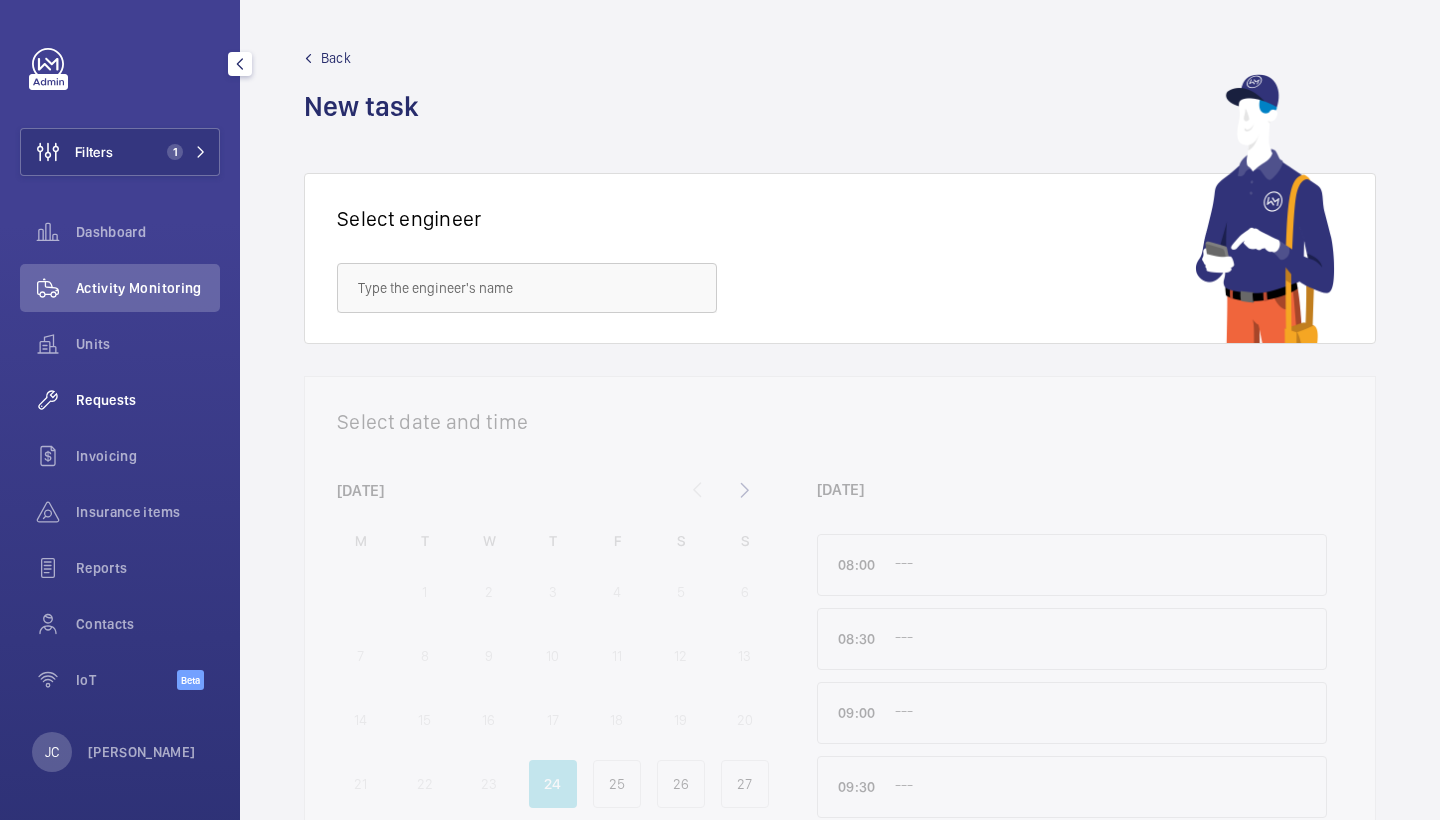 click on "Requests" 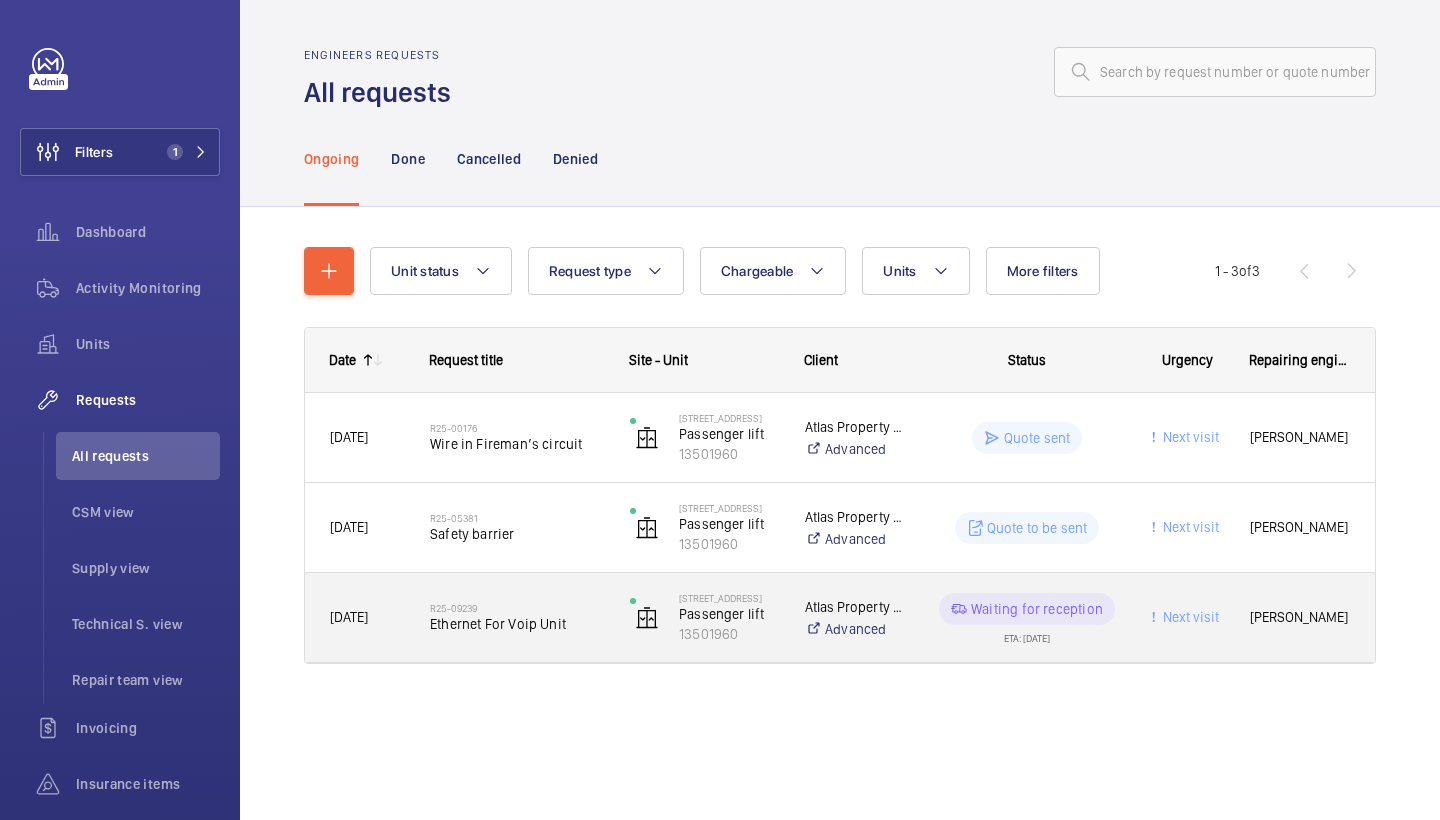 click on "R25-09239" 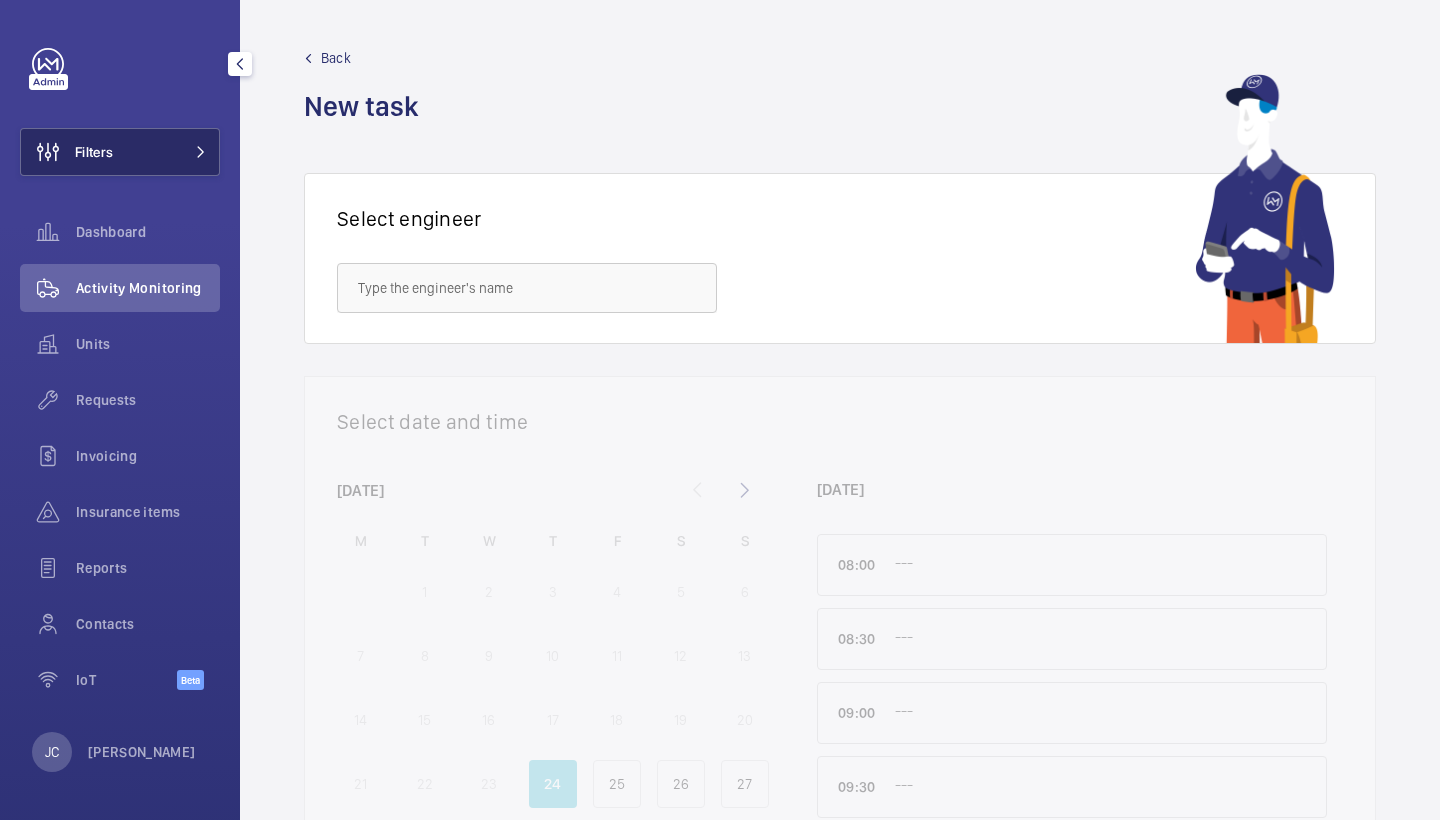 scroll, scrollTop: 0, scrollLeft: 0, axis: both 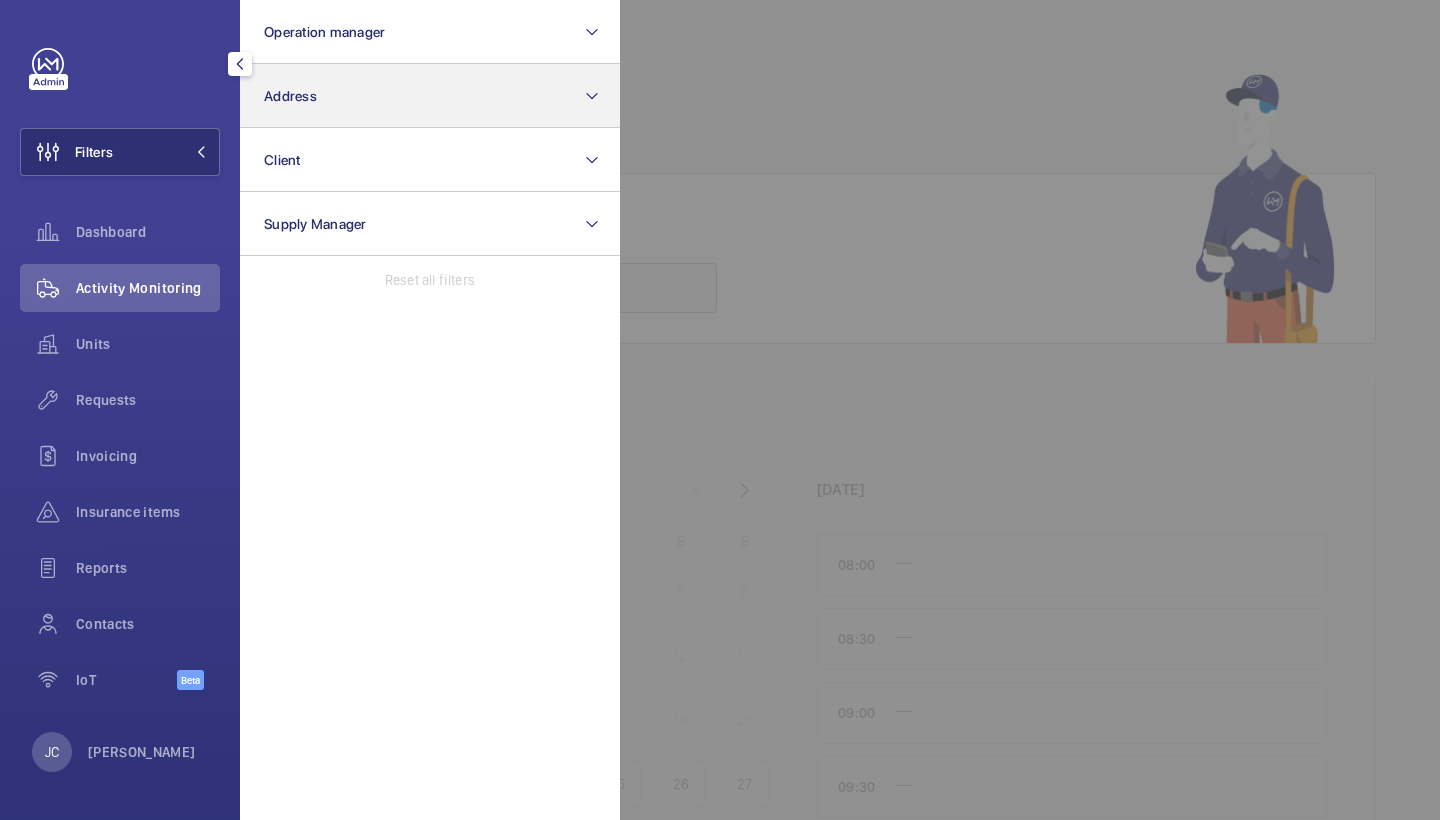 click on "Address" 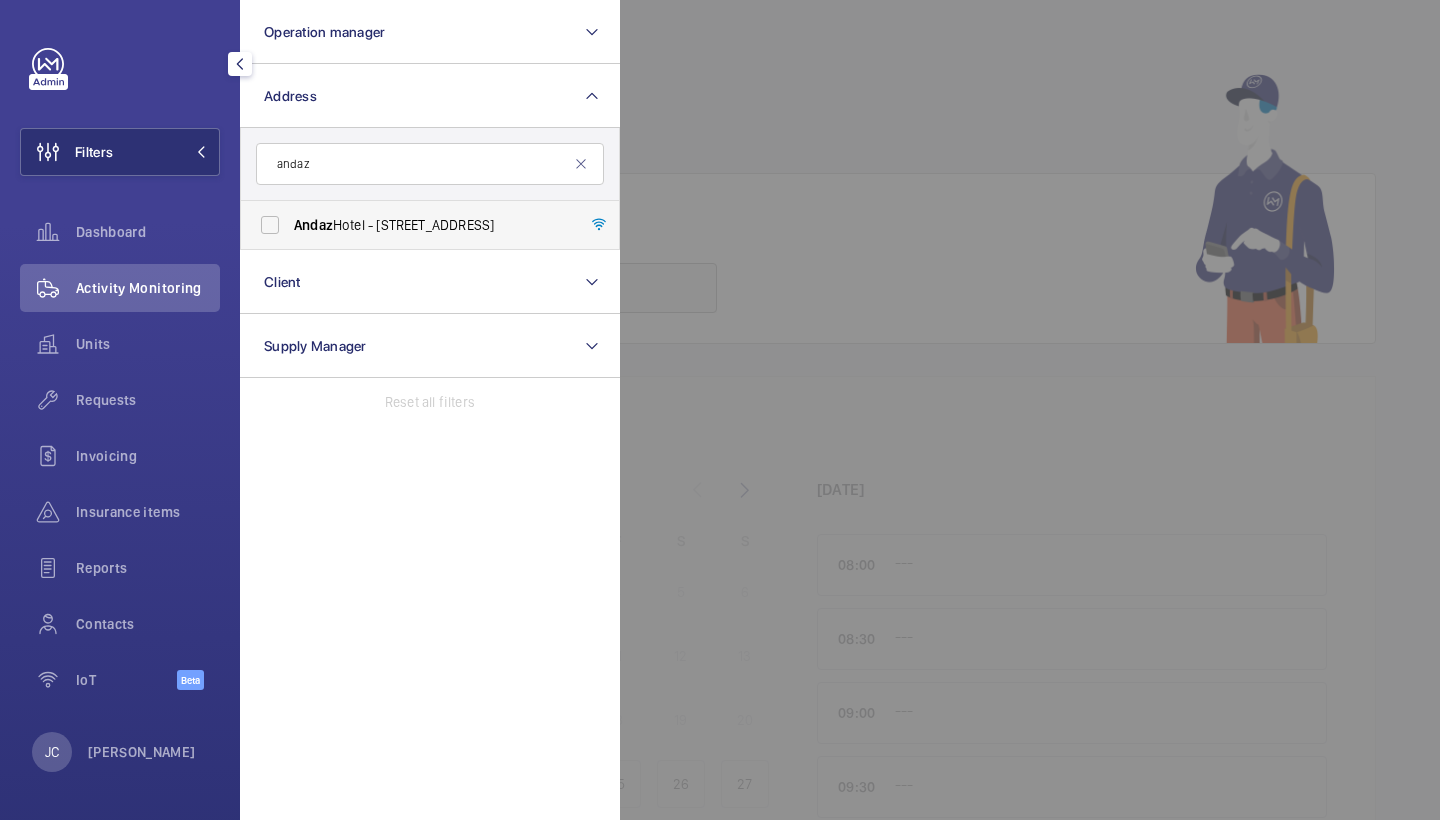 type on "andaz" 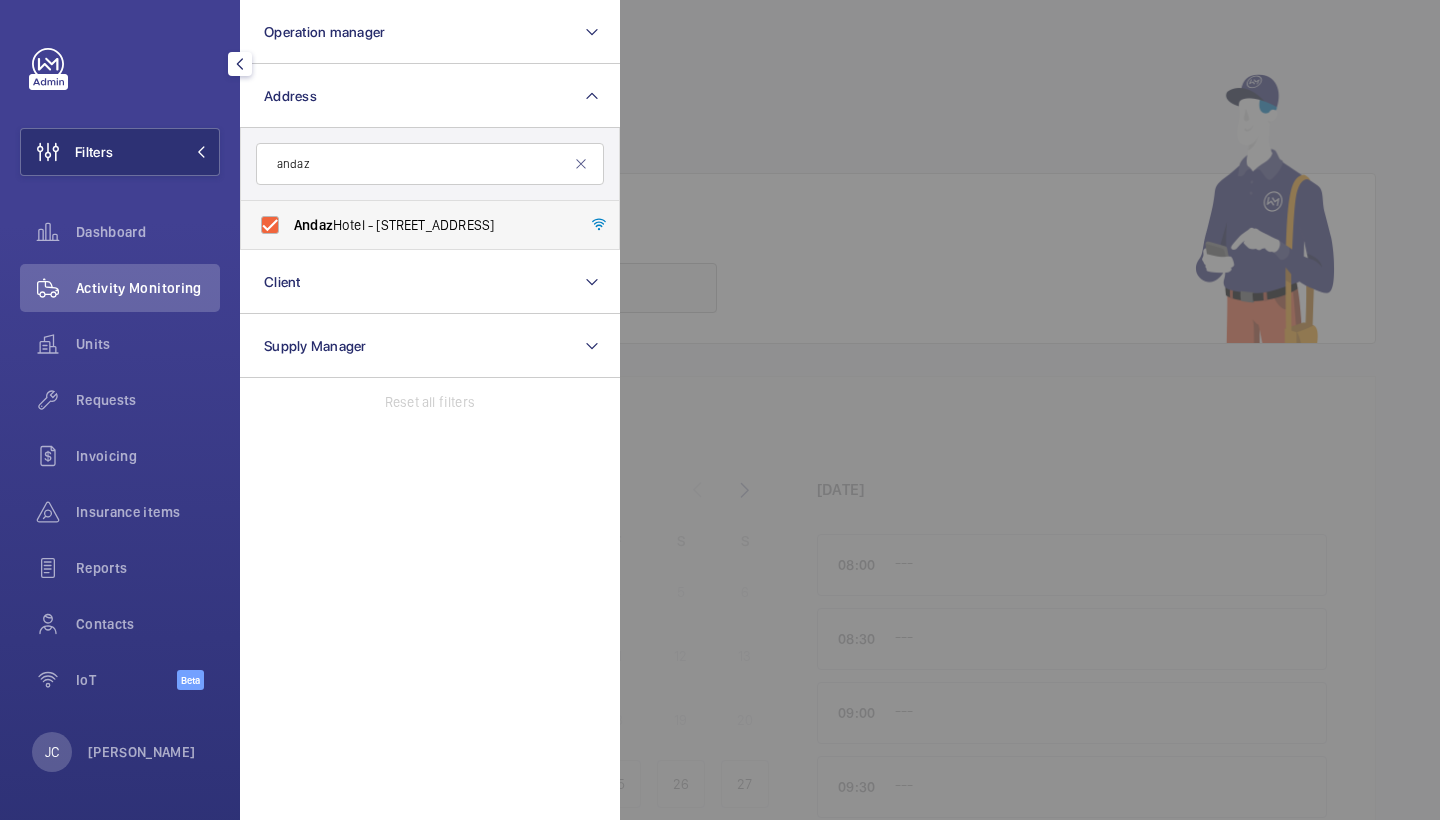 checkbox on "true" 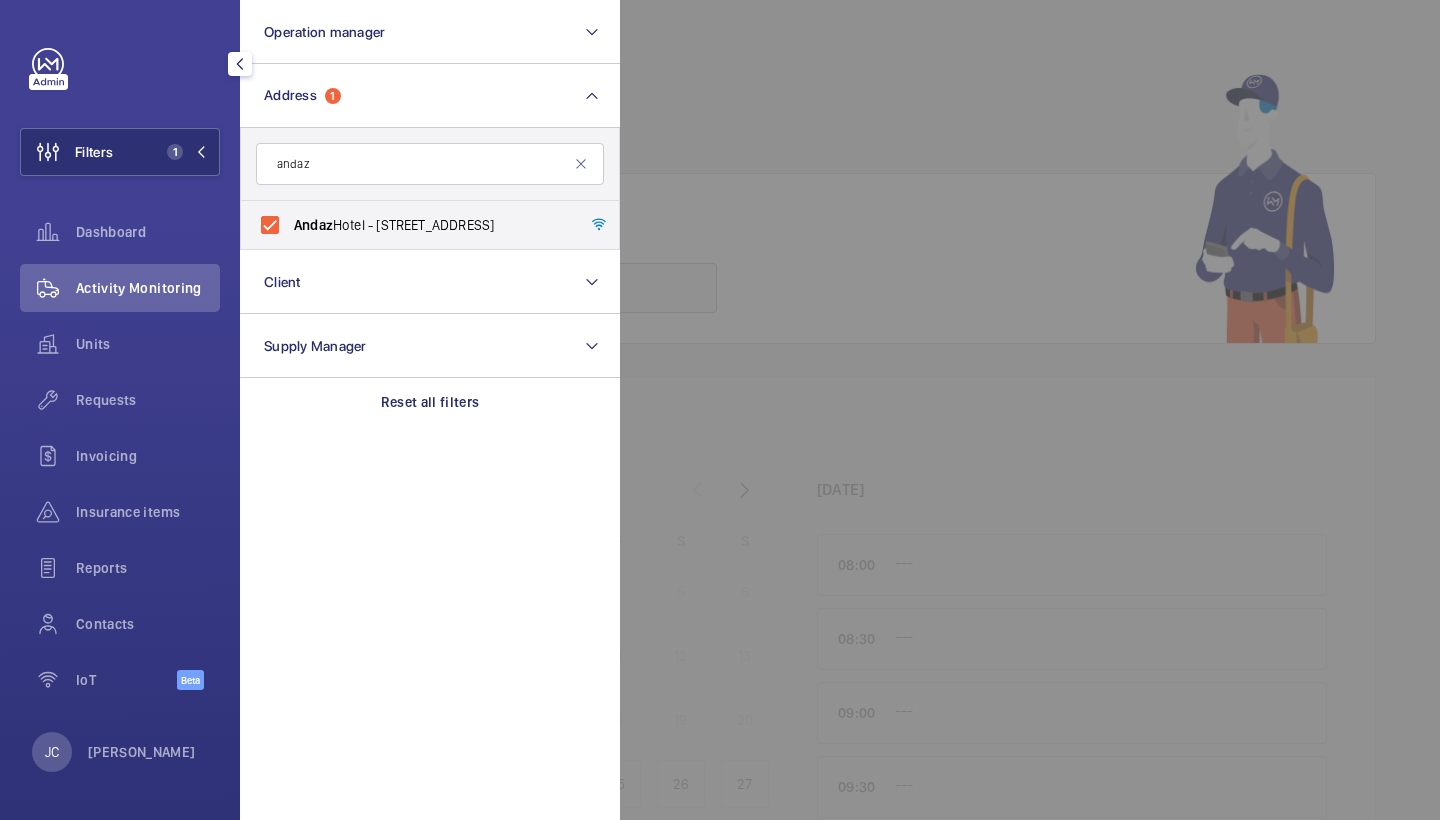 click 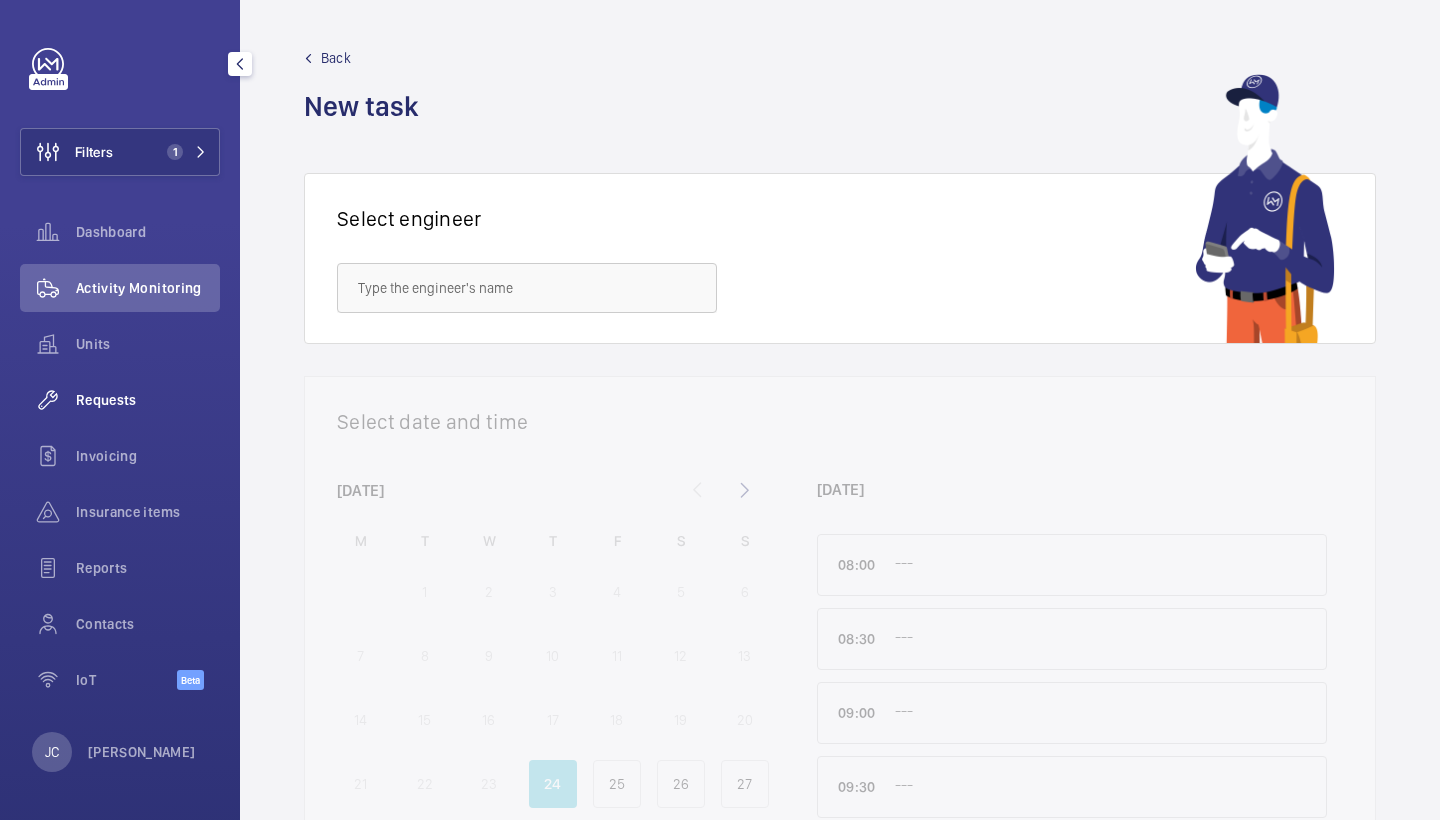 click on "Requests" 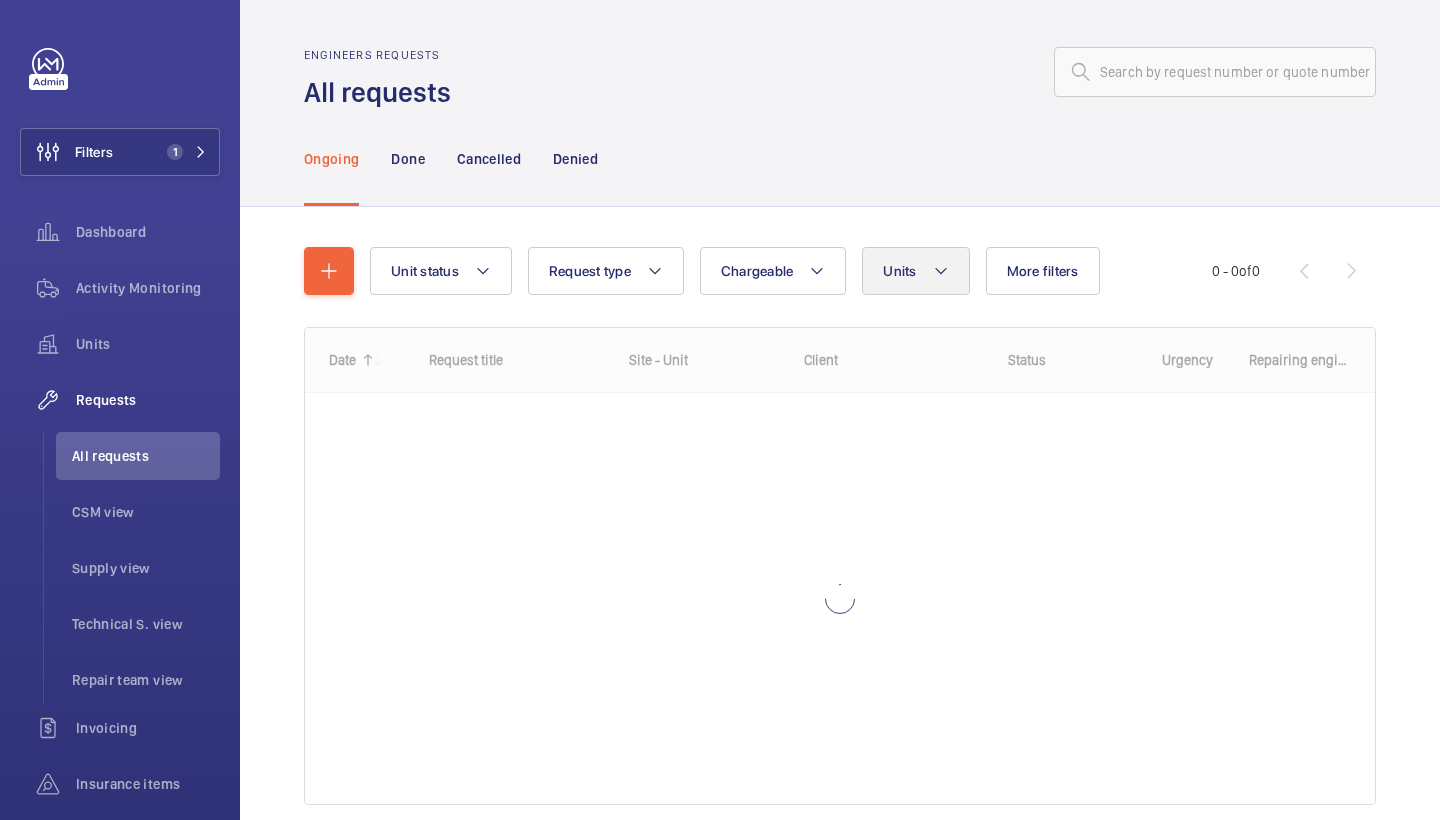 click on "Units" 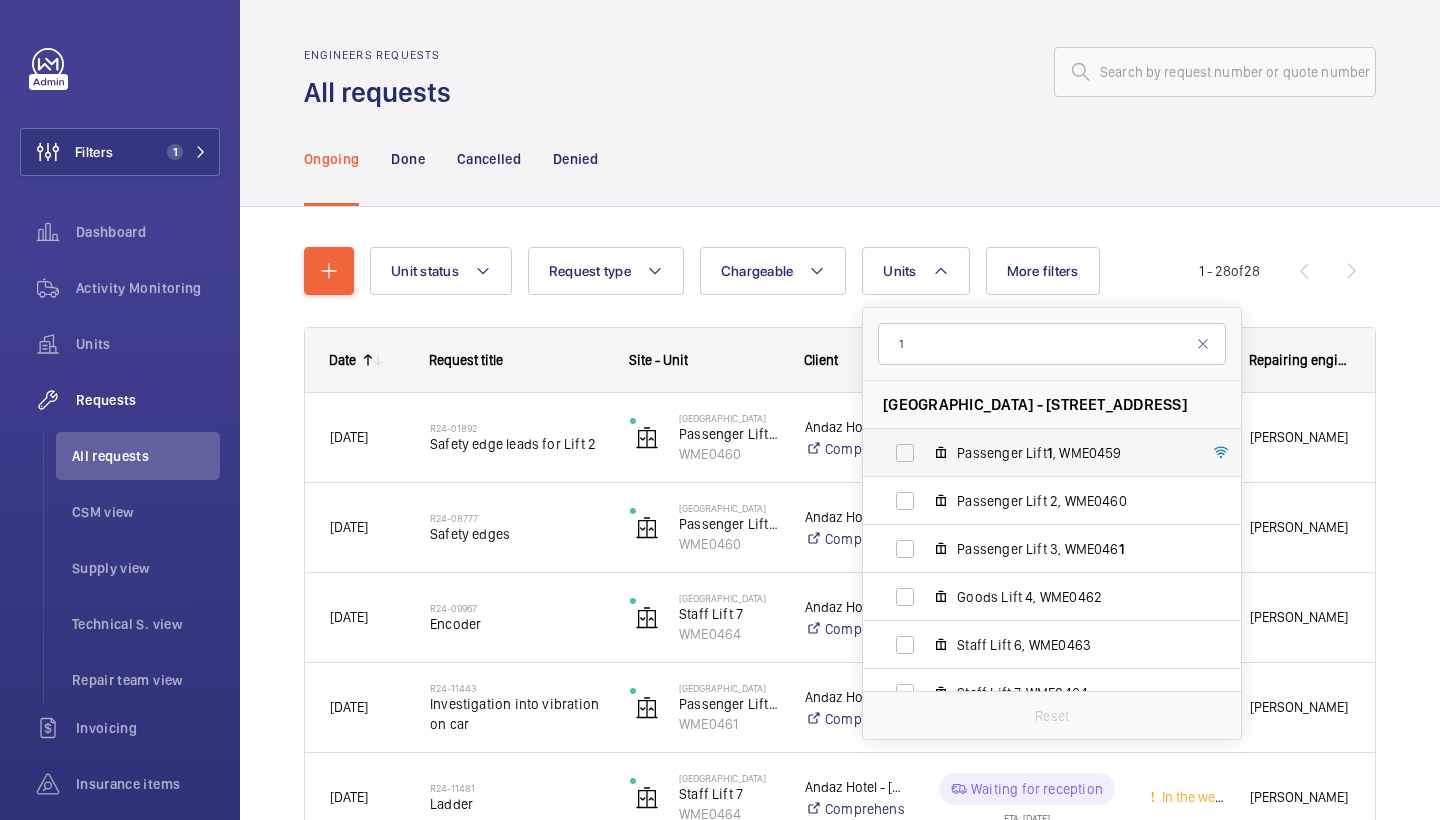 type on "1" 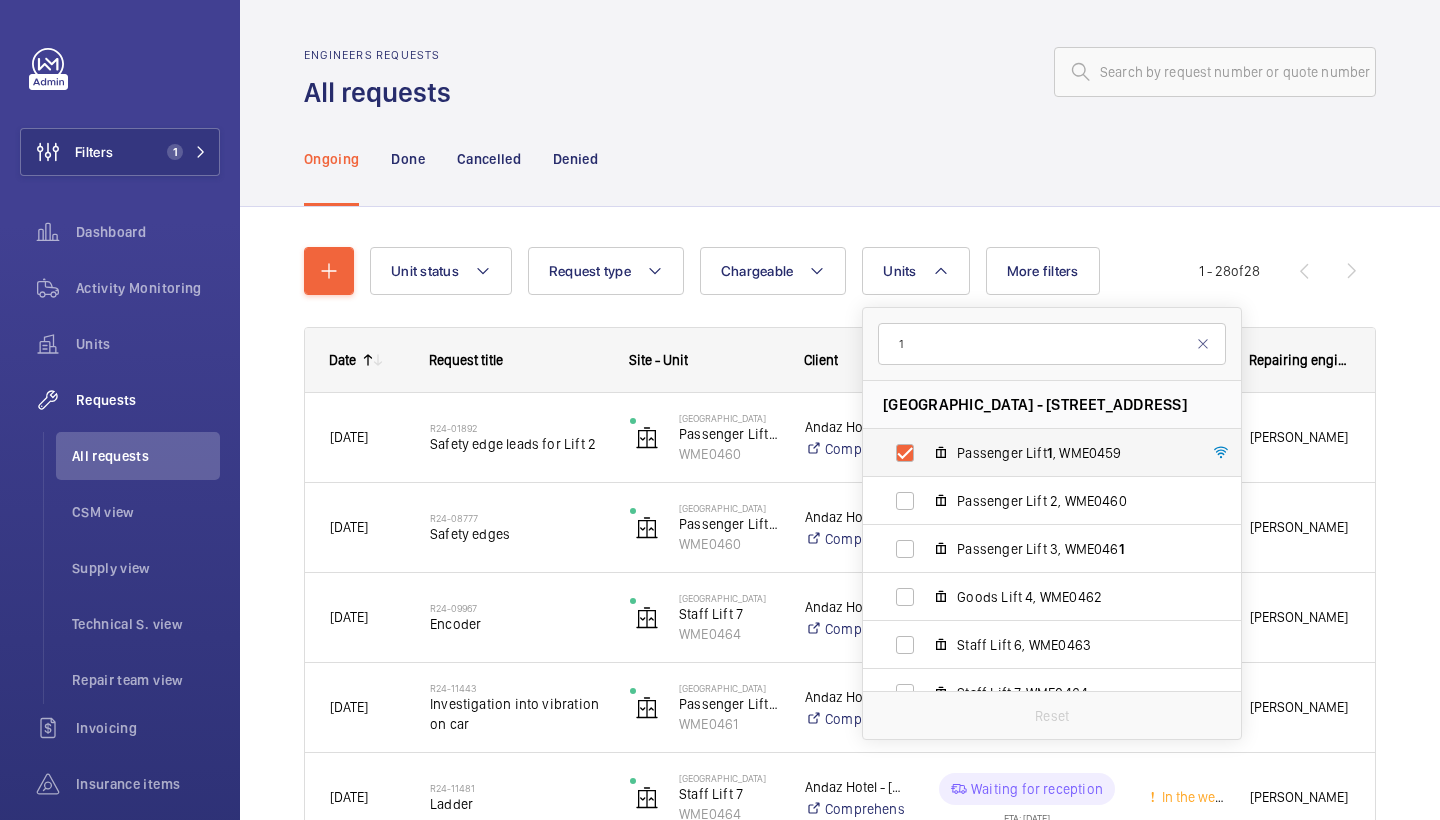 checkbox on "true" 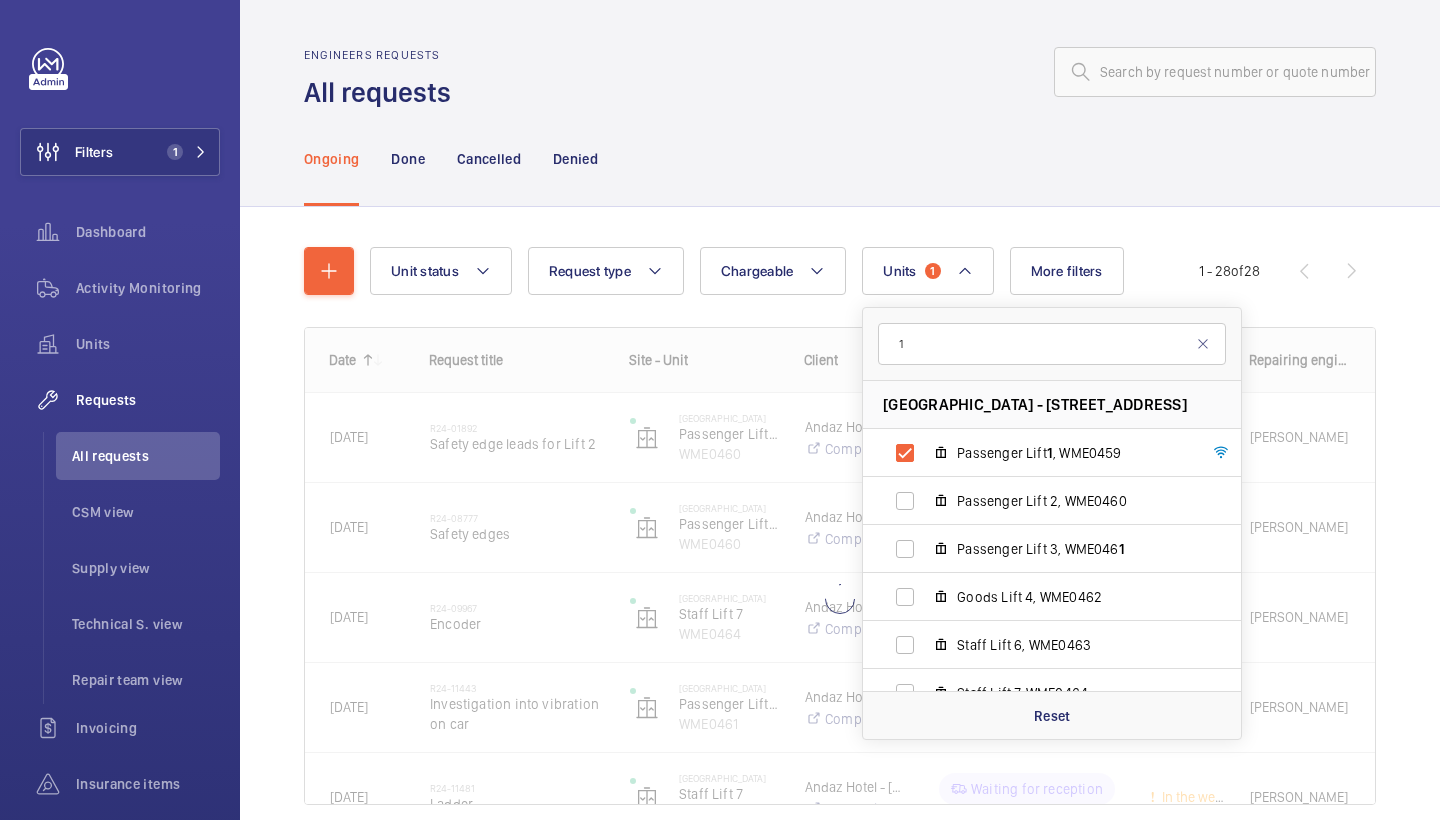 click on "Ongoing Done Cancelled Denied" 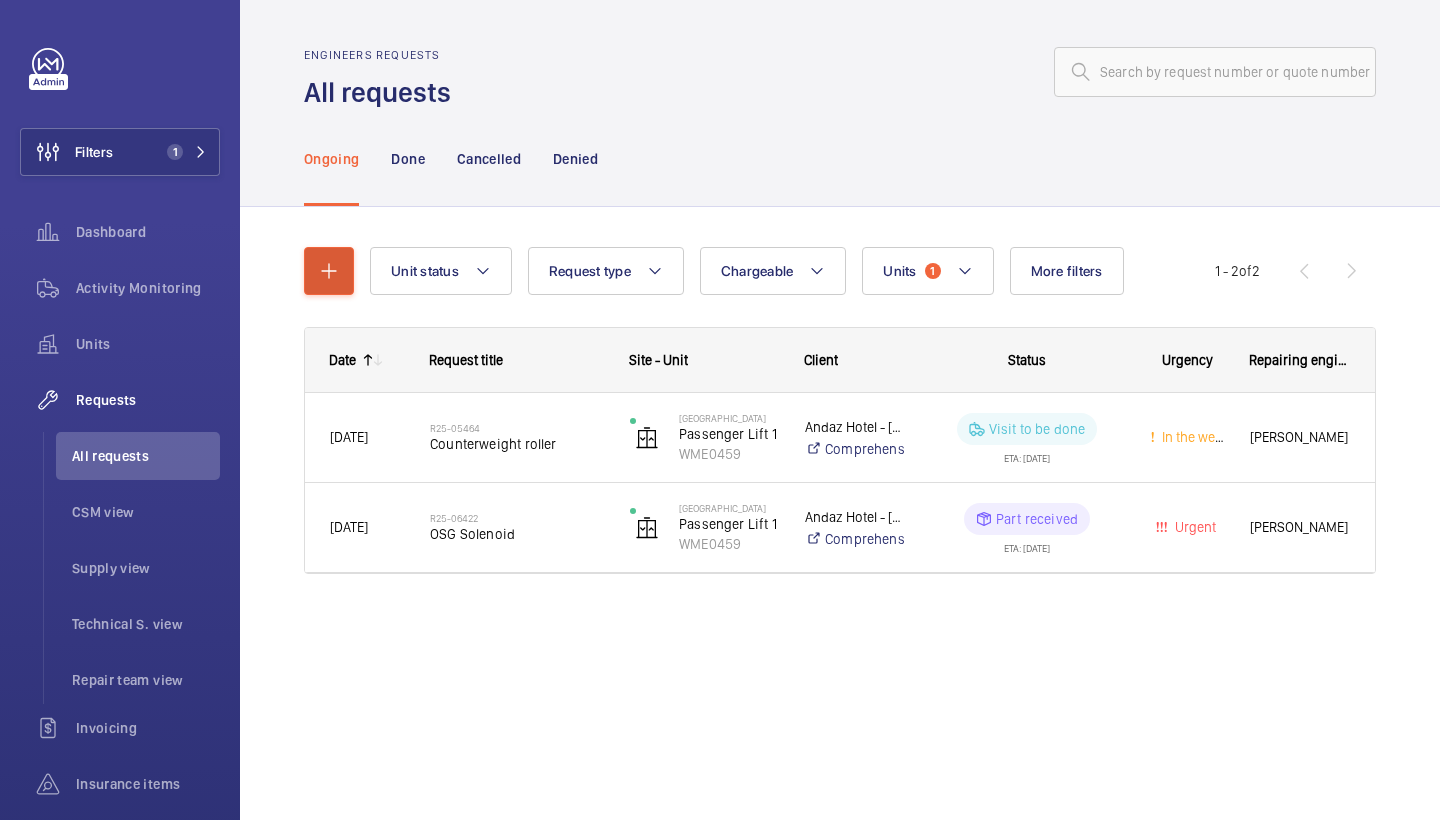 click 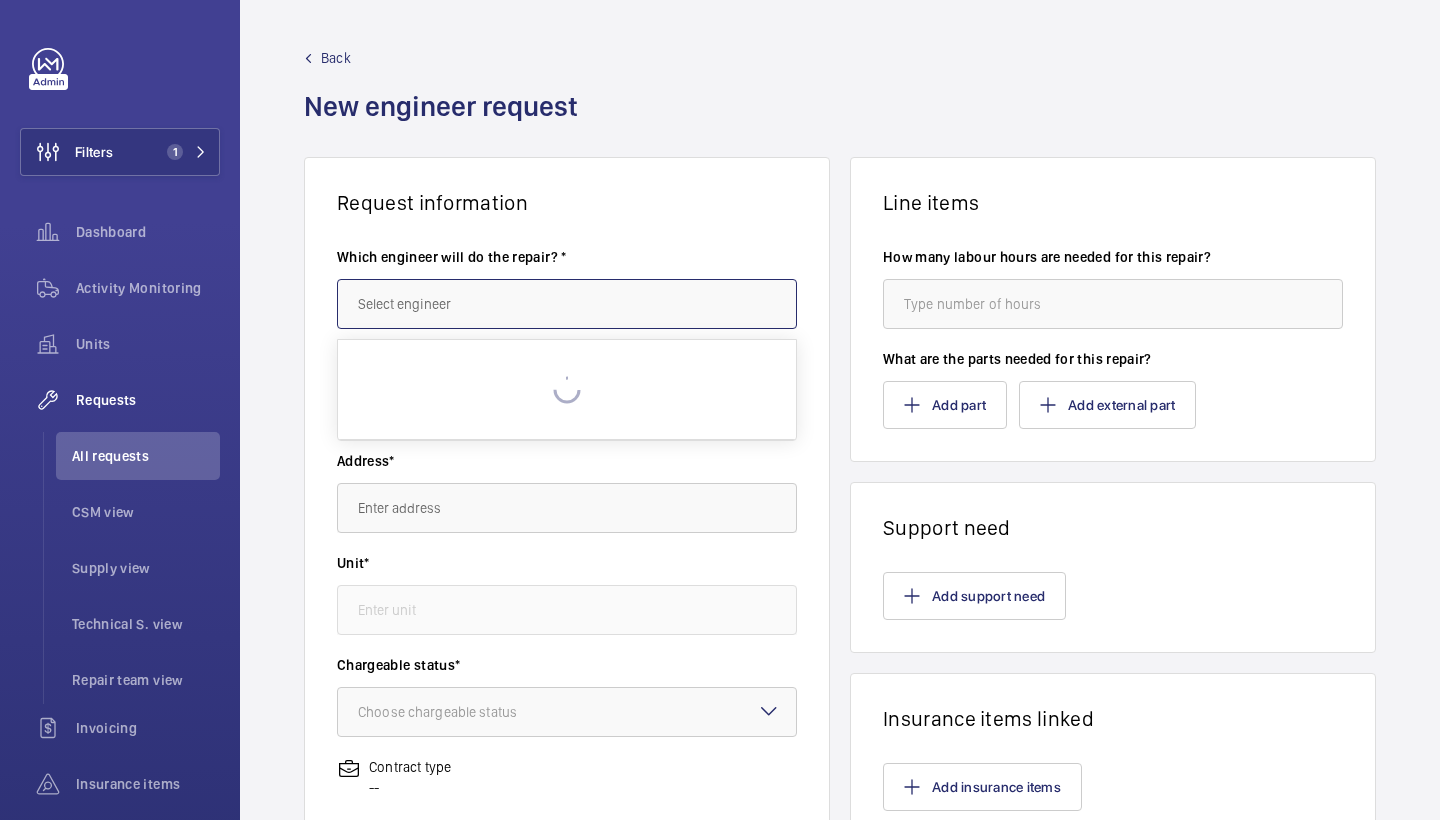 click at bounding box center [567, 304] 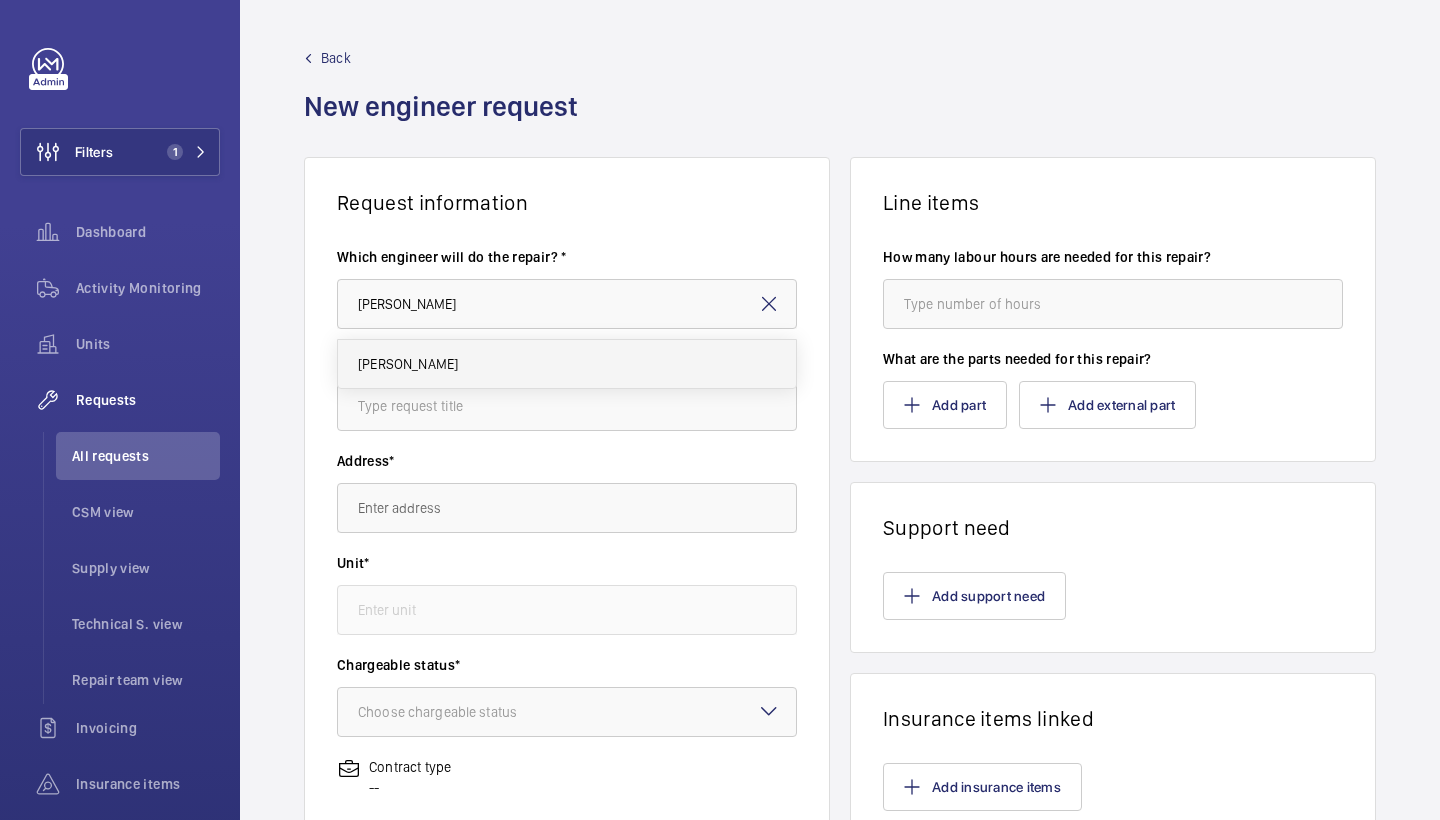 click on "[PERSON_NAME]" at bounding box center (567, 364) 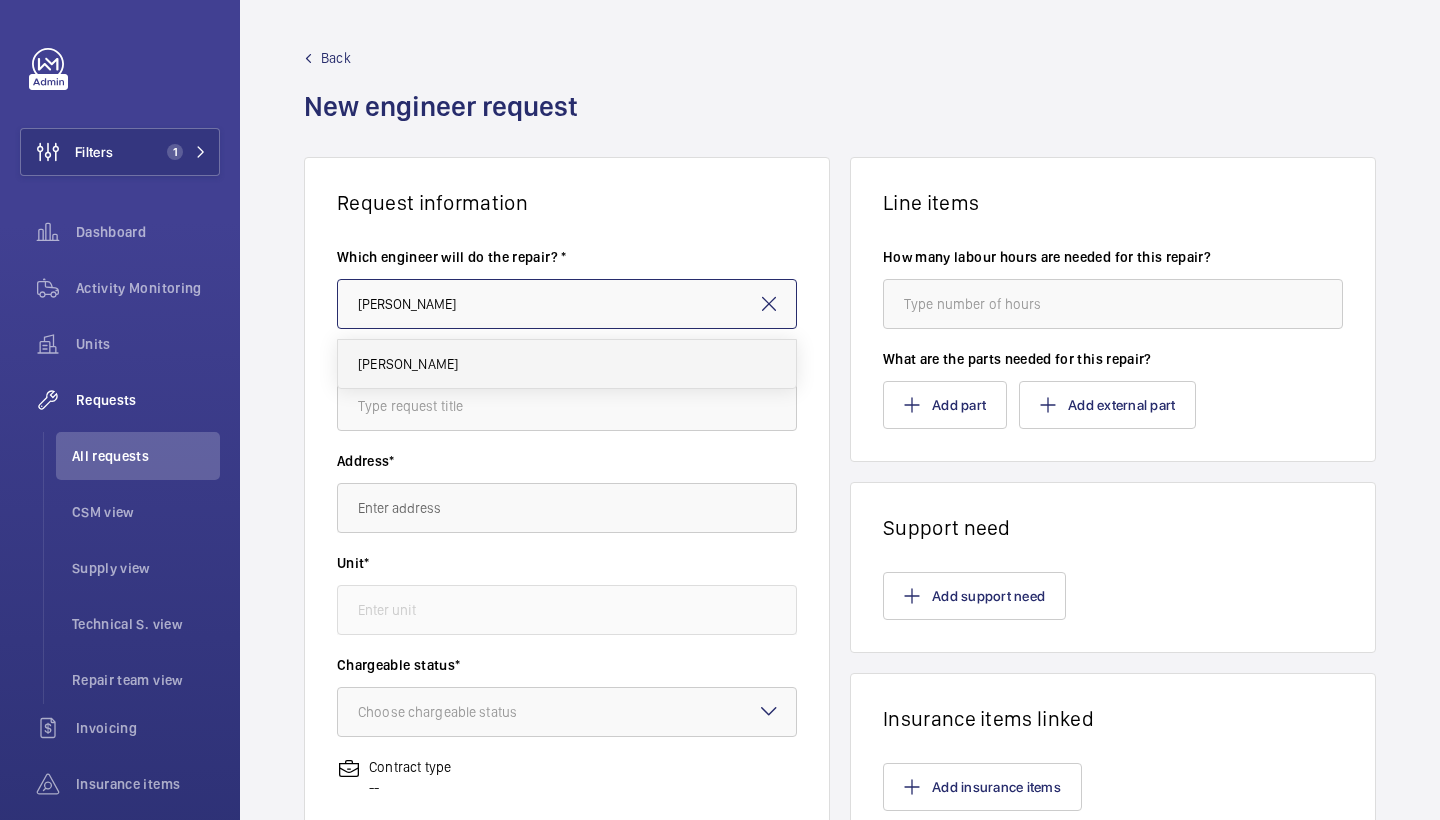 type on "[PERSON_NAME]" 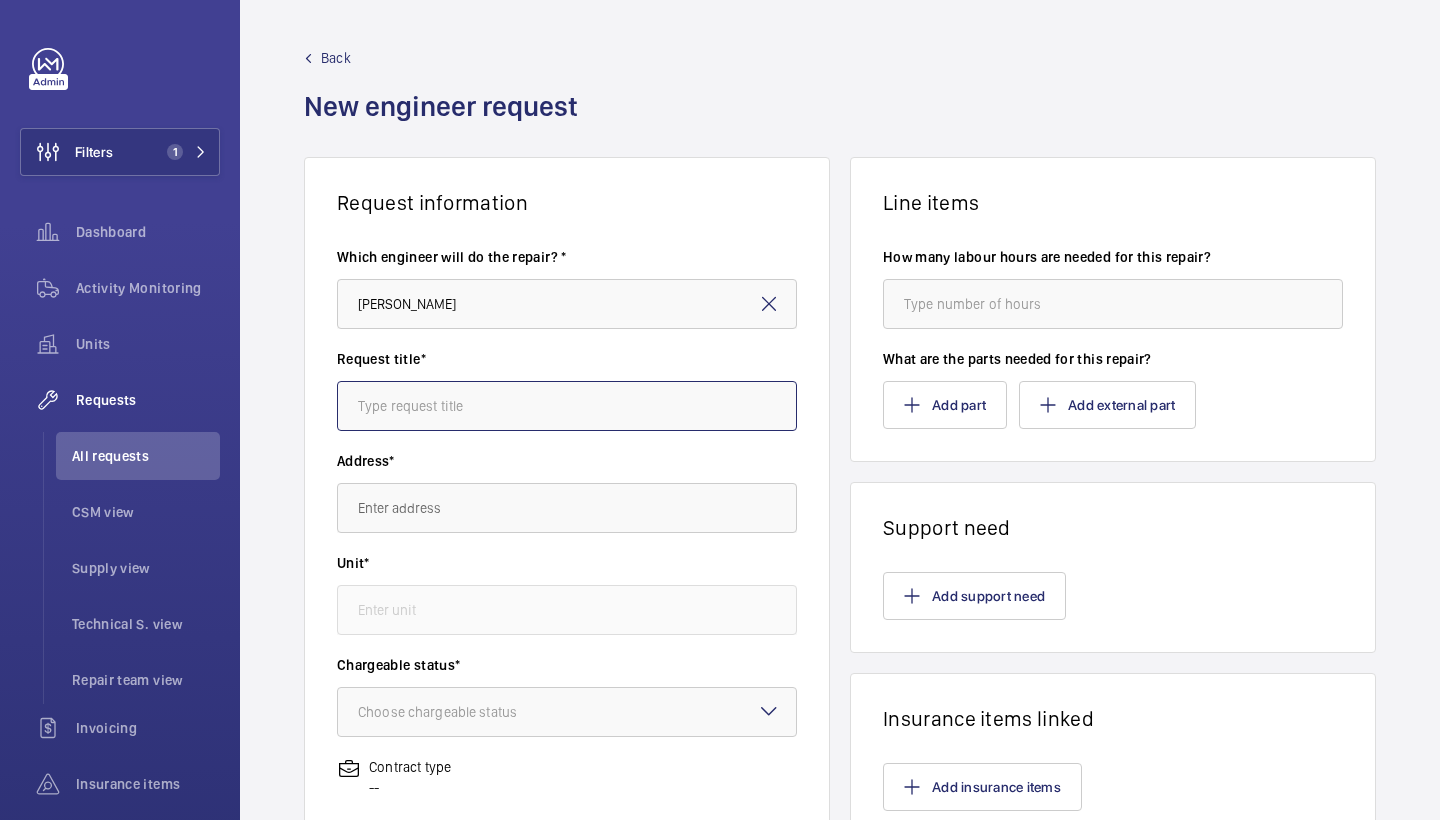 click 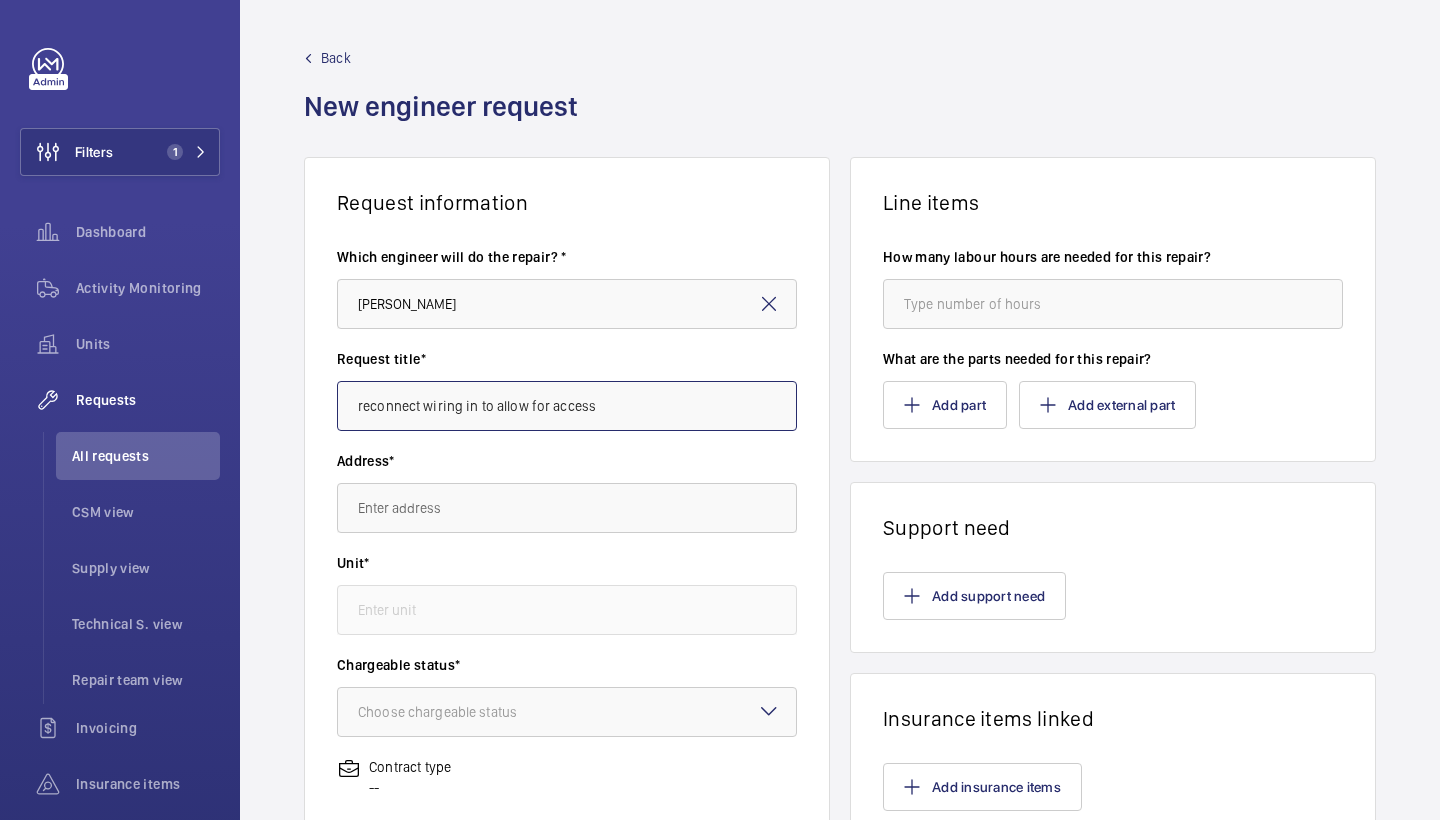 drag, startPoint x: 531, startPoint y: 411, endPoint x: 274, endPoint y: 401, distance: 257.1945 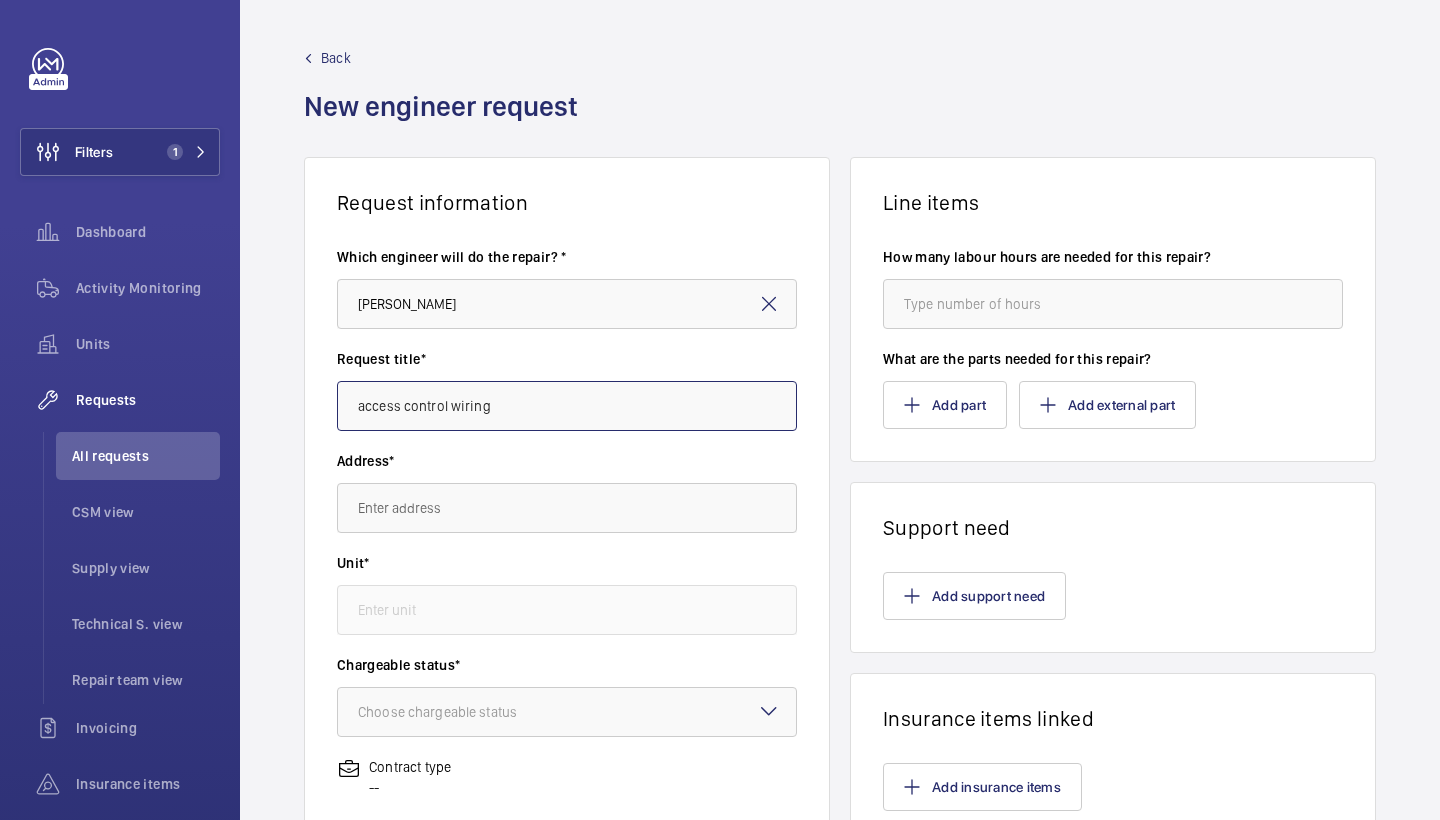 type on "access control wiring" 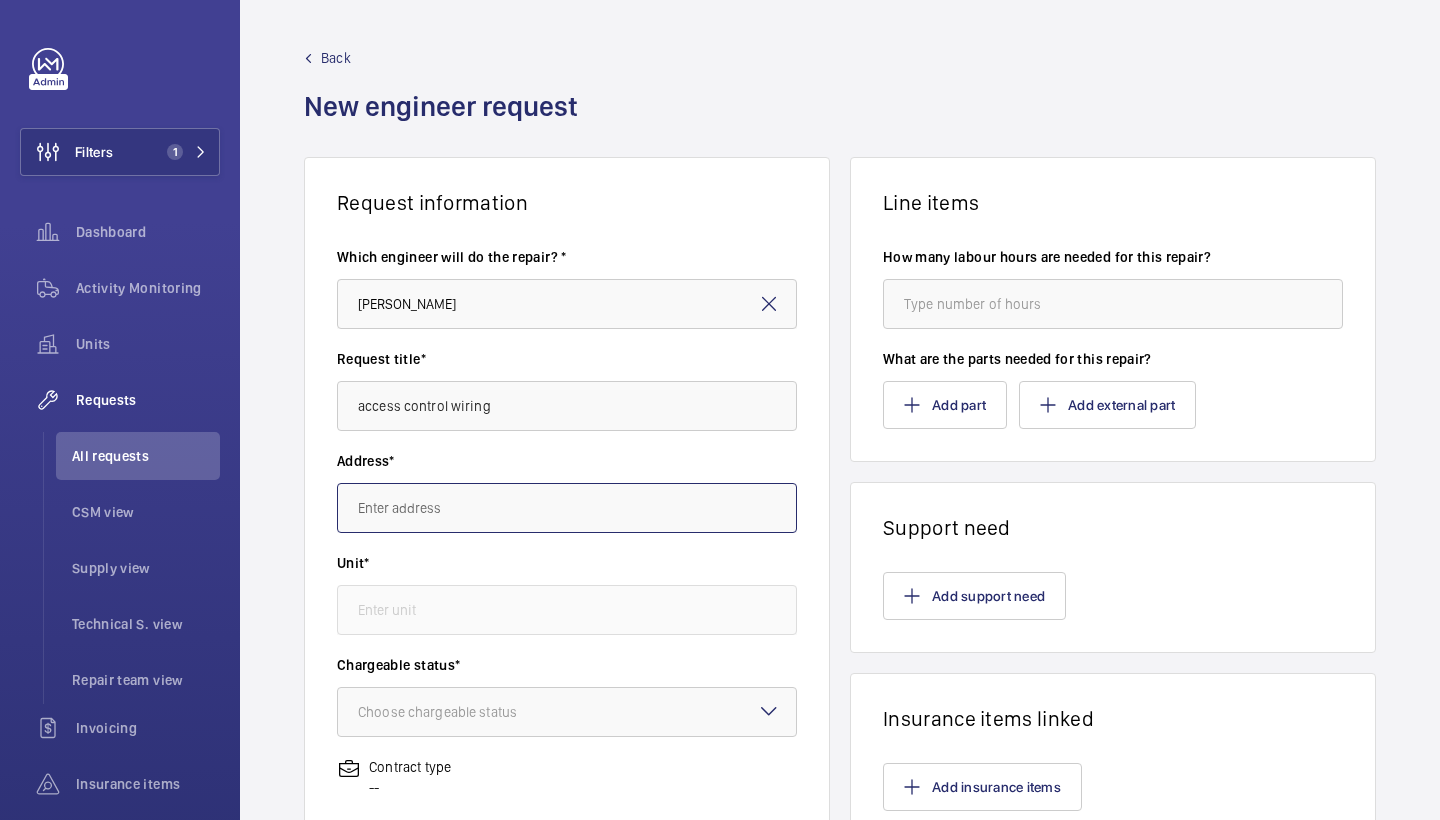 click at bounding box center [567, 508] 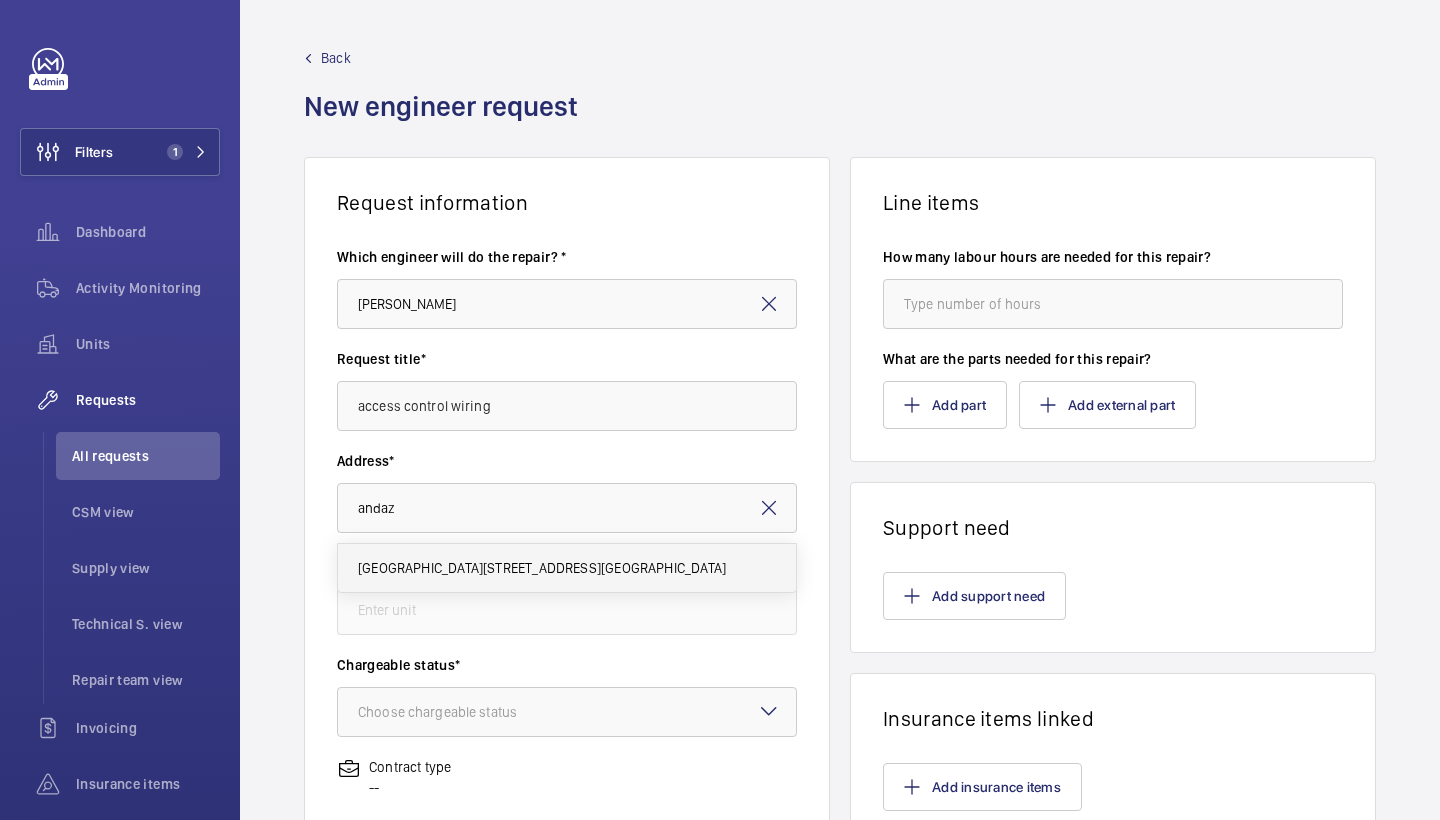 click on "[GEOGRAPHIC_DATA][STREET_ADDRESS][GEOGRAPHIC_DATA]" at bounding box center [542, 568] 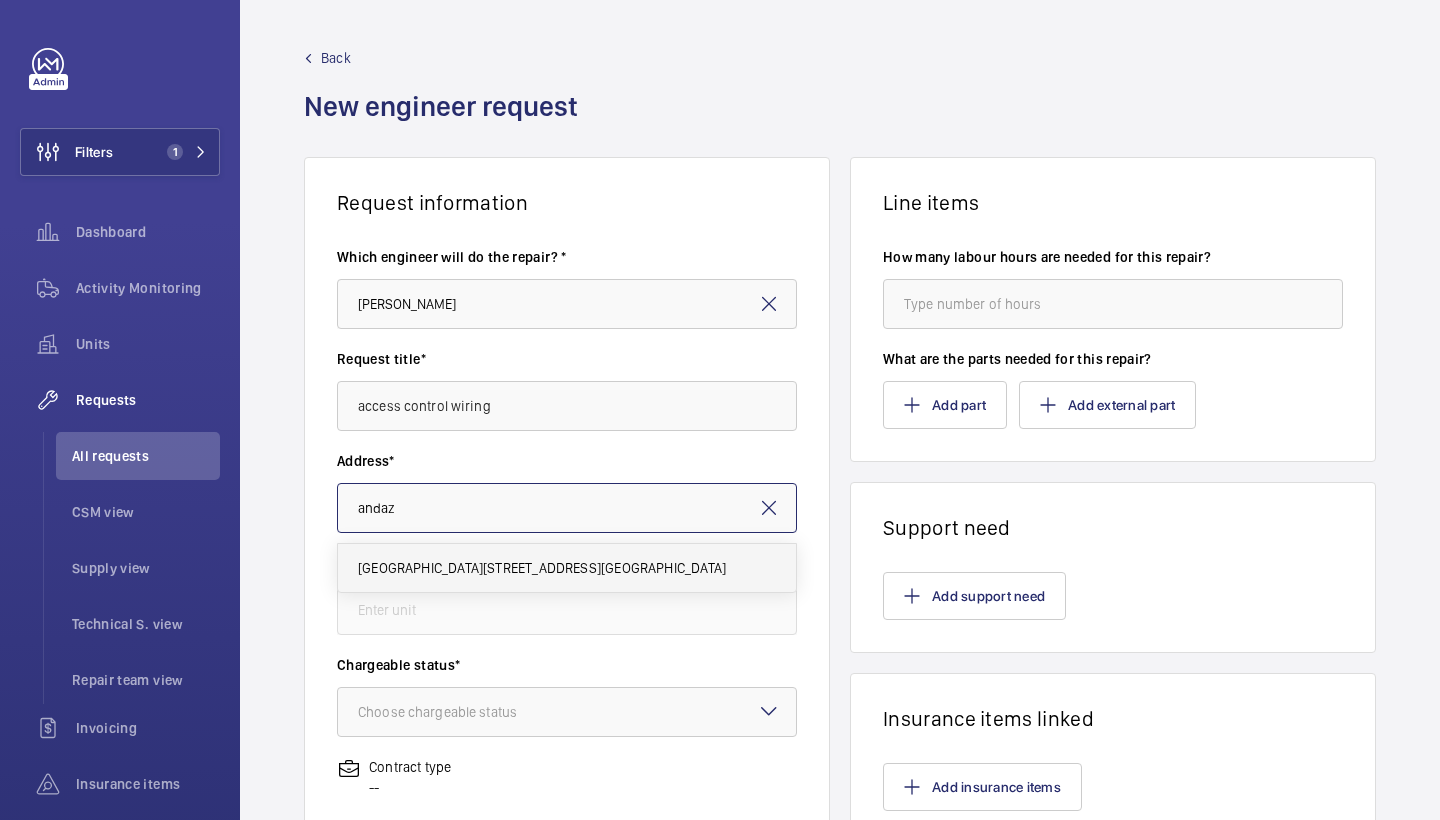 type on "[GEOGRAPHIC_DATA][STREET_ADDRESS][GEOGRAPHIC_DATA]" 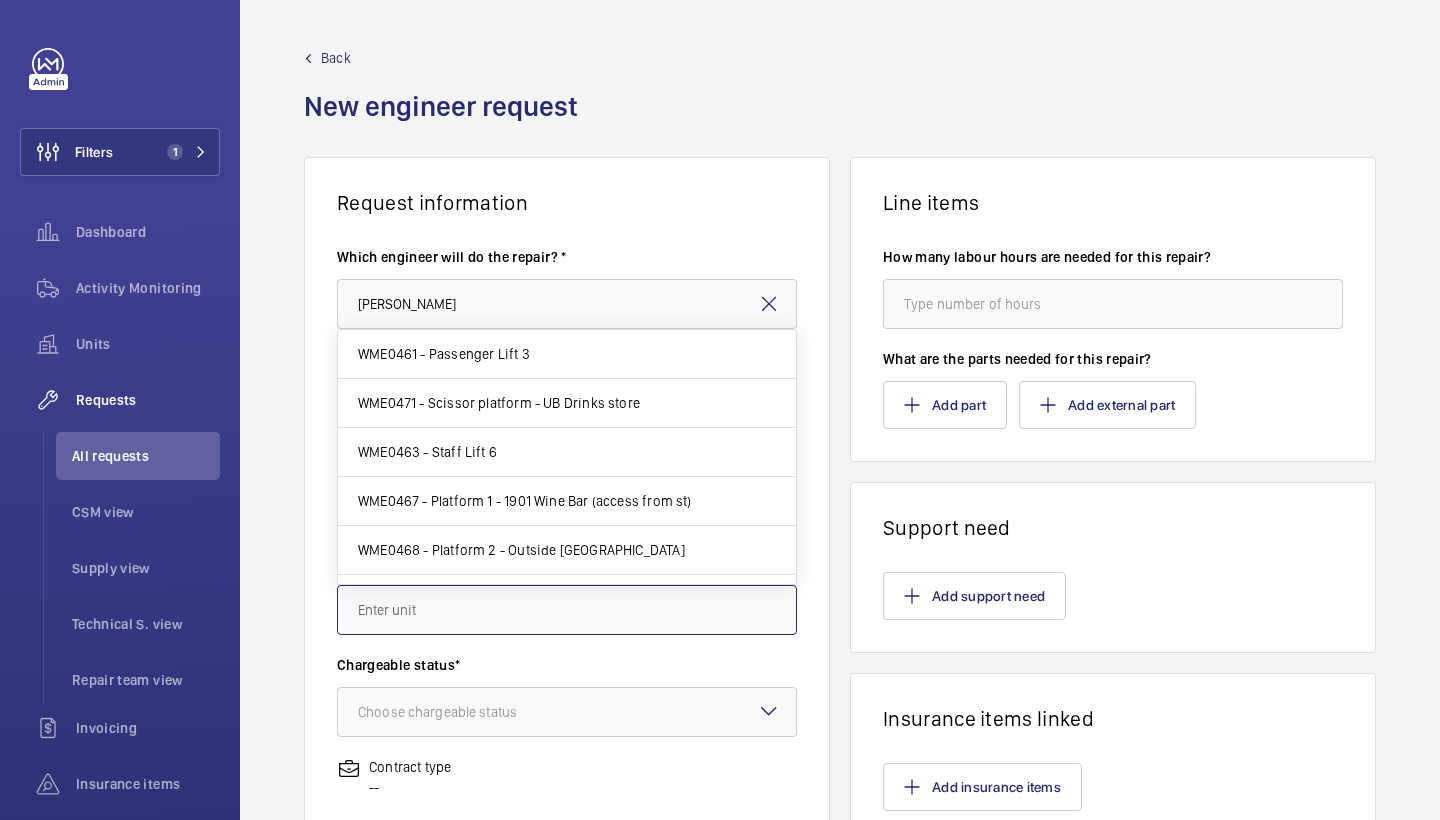 click at bounding box center (567, 610) 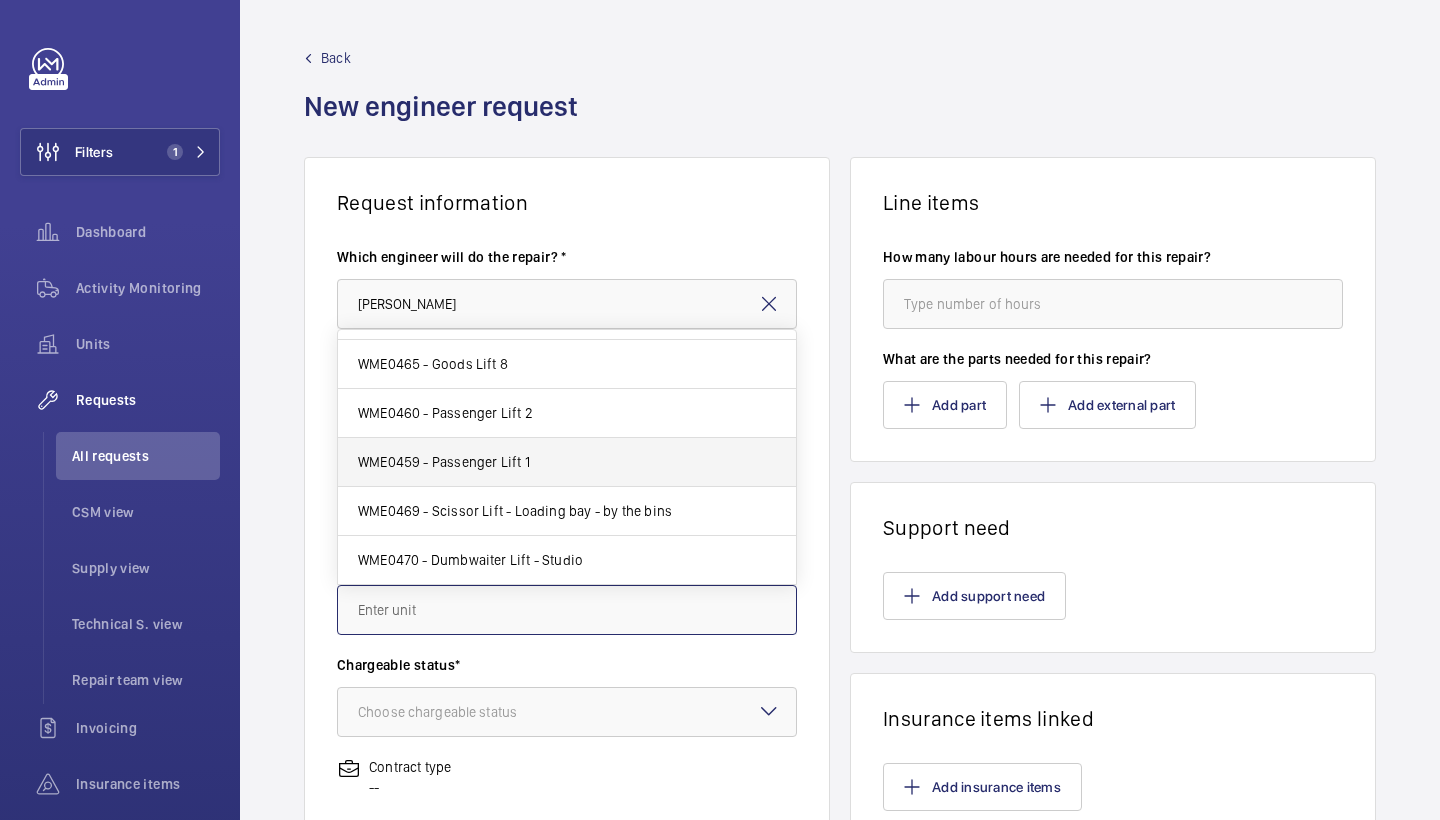 scroll, scrollTop: 382, scrollLeft: 0, axis: vertical 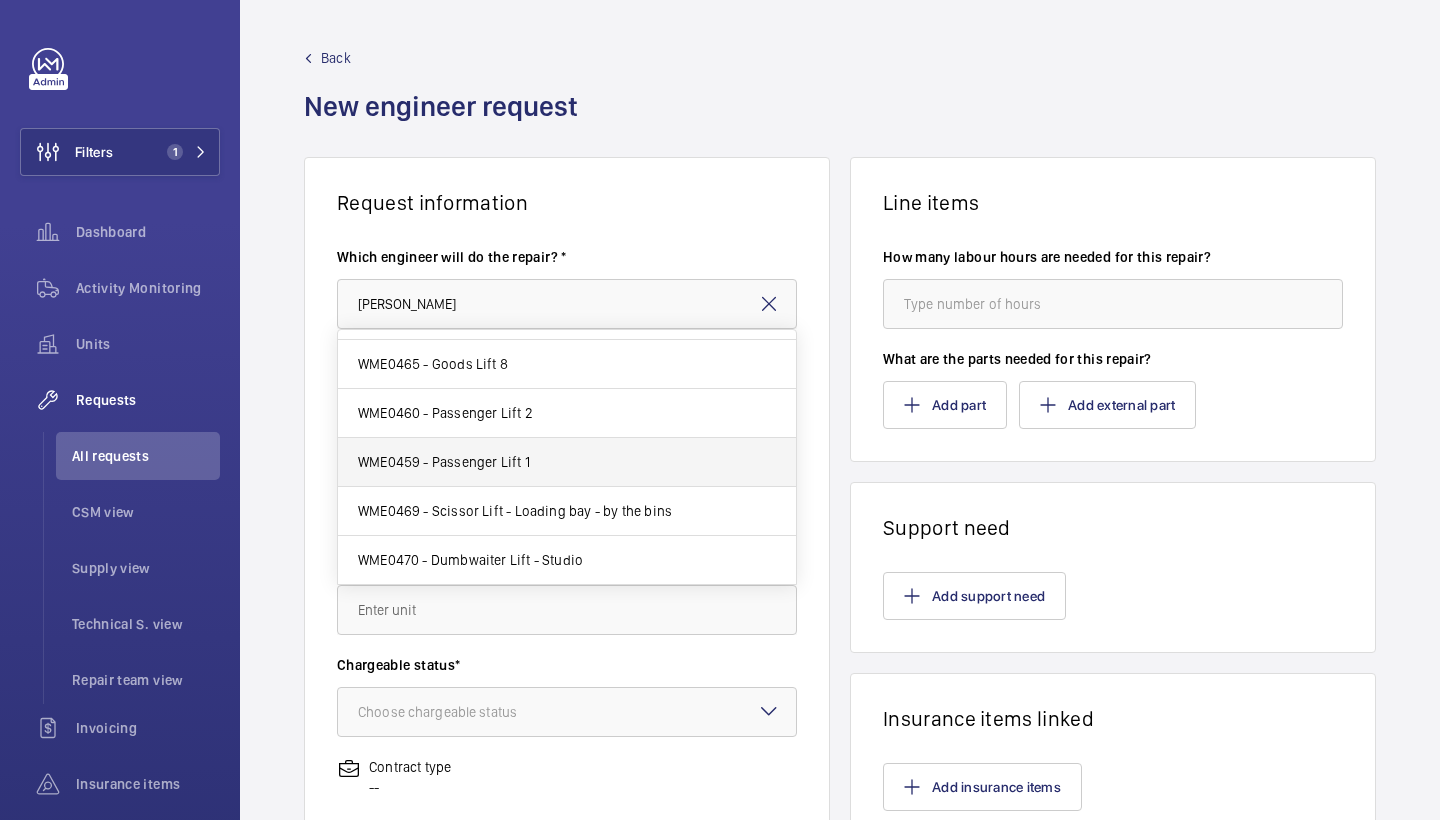 click on "WME0459 - Passenger Lift 1" at bounding box center [567, 462] 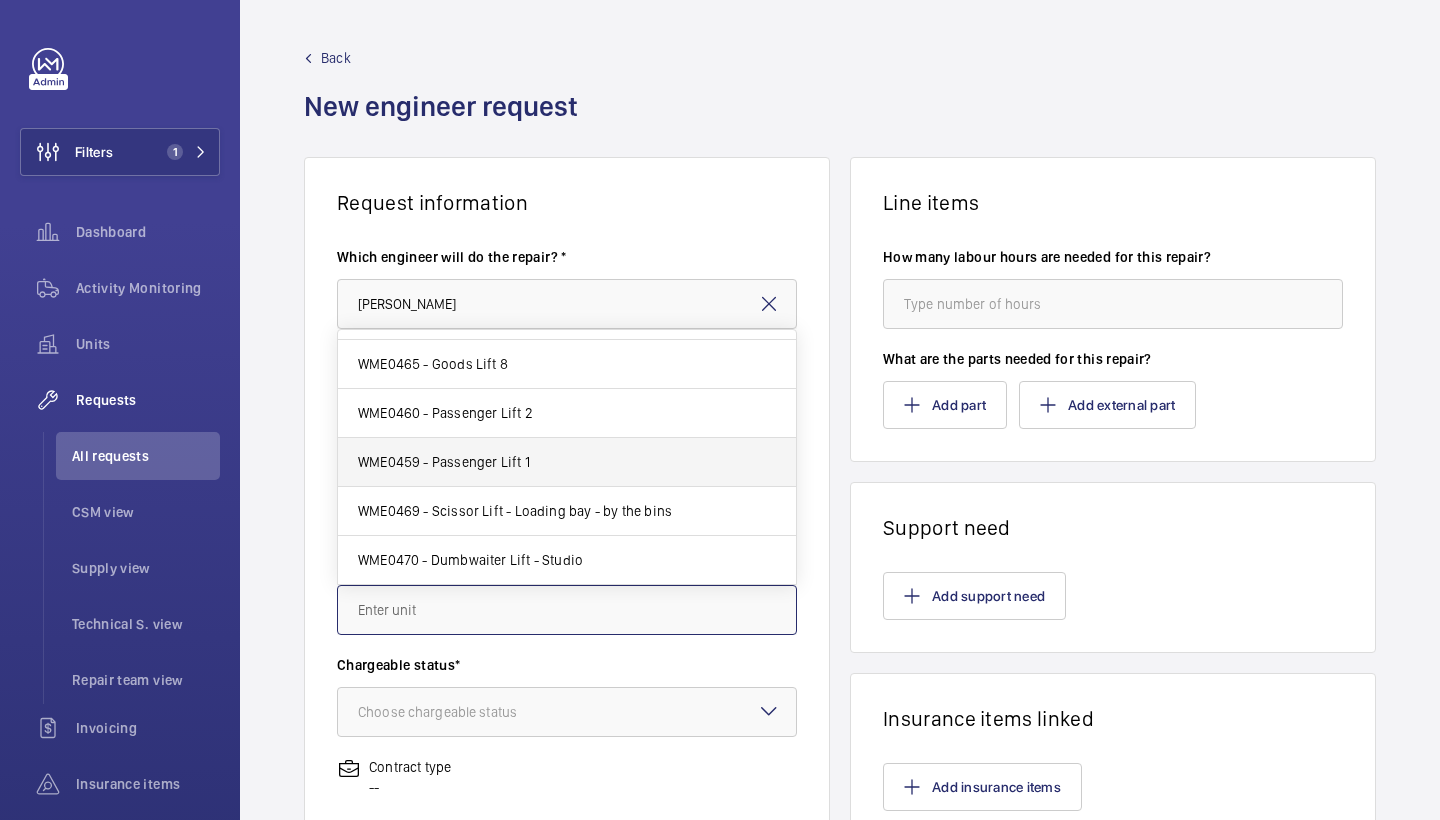 type on "WME0459 - Passenger Lift 1" 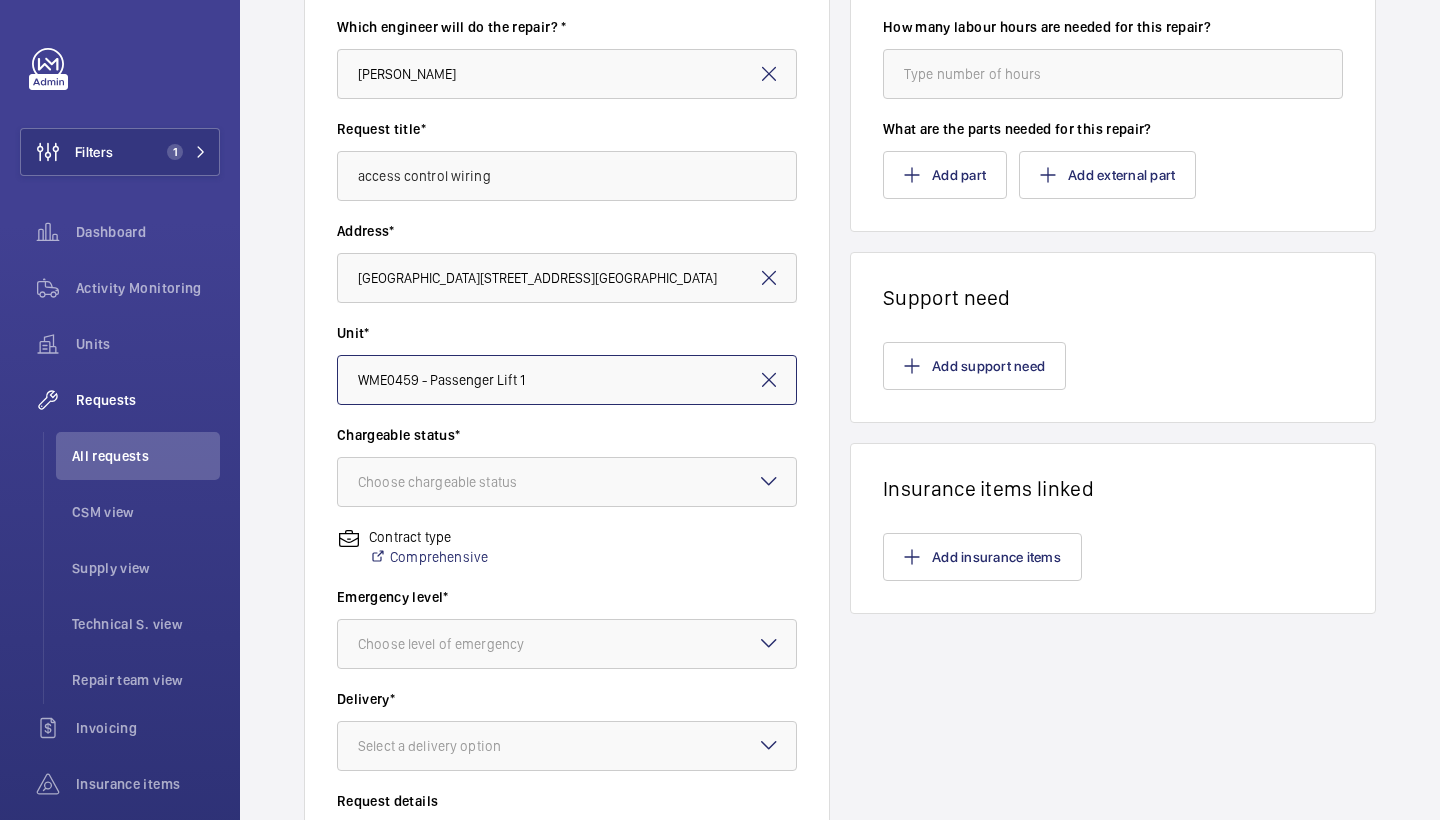 scroll, scrollTop: 233, scrollLeft: 0, axis: vertical 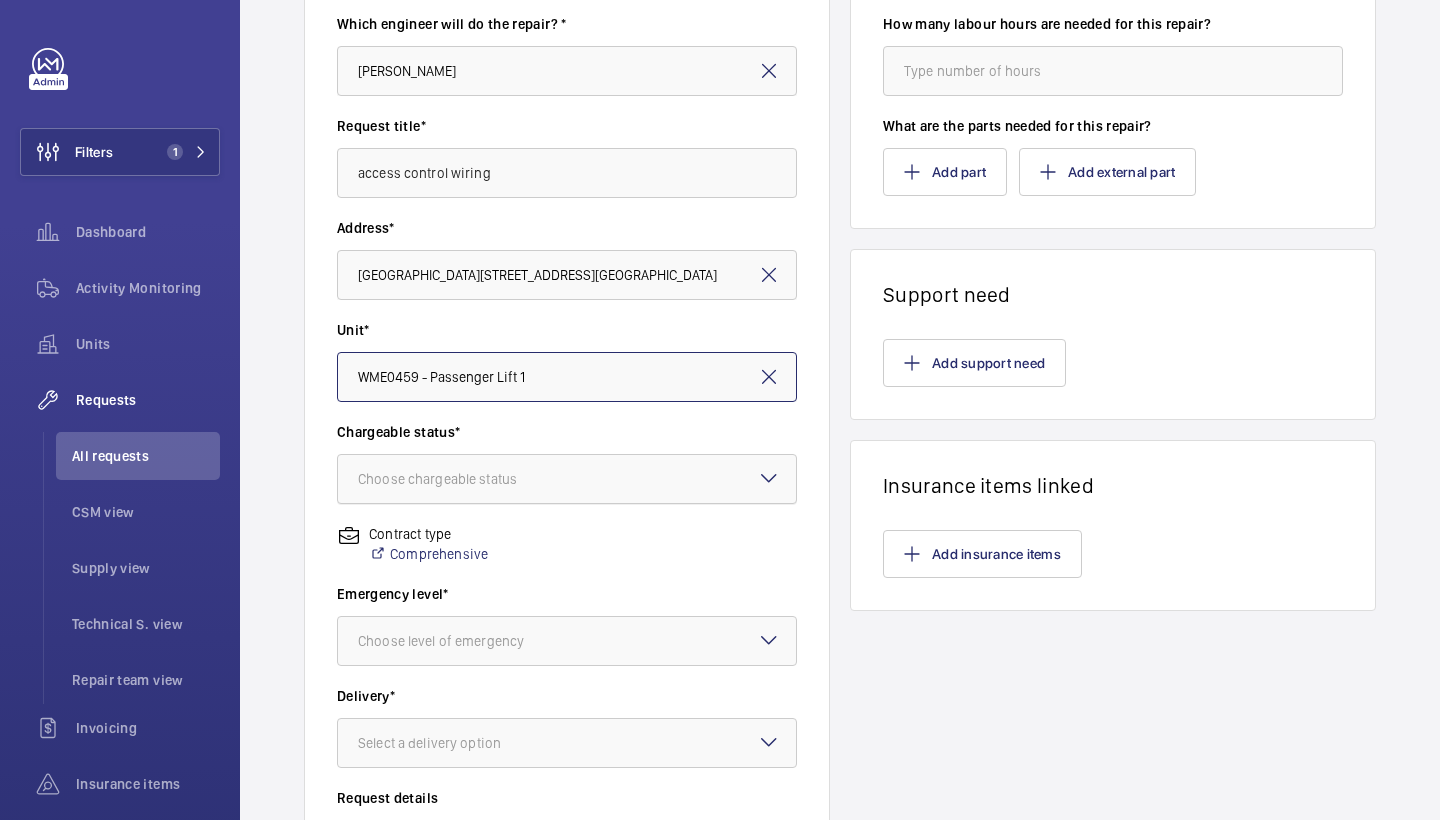 click at bounding box center [567, 479] 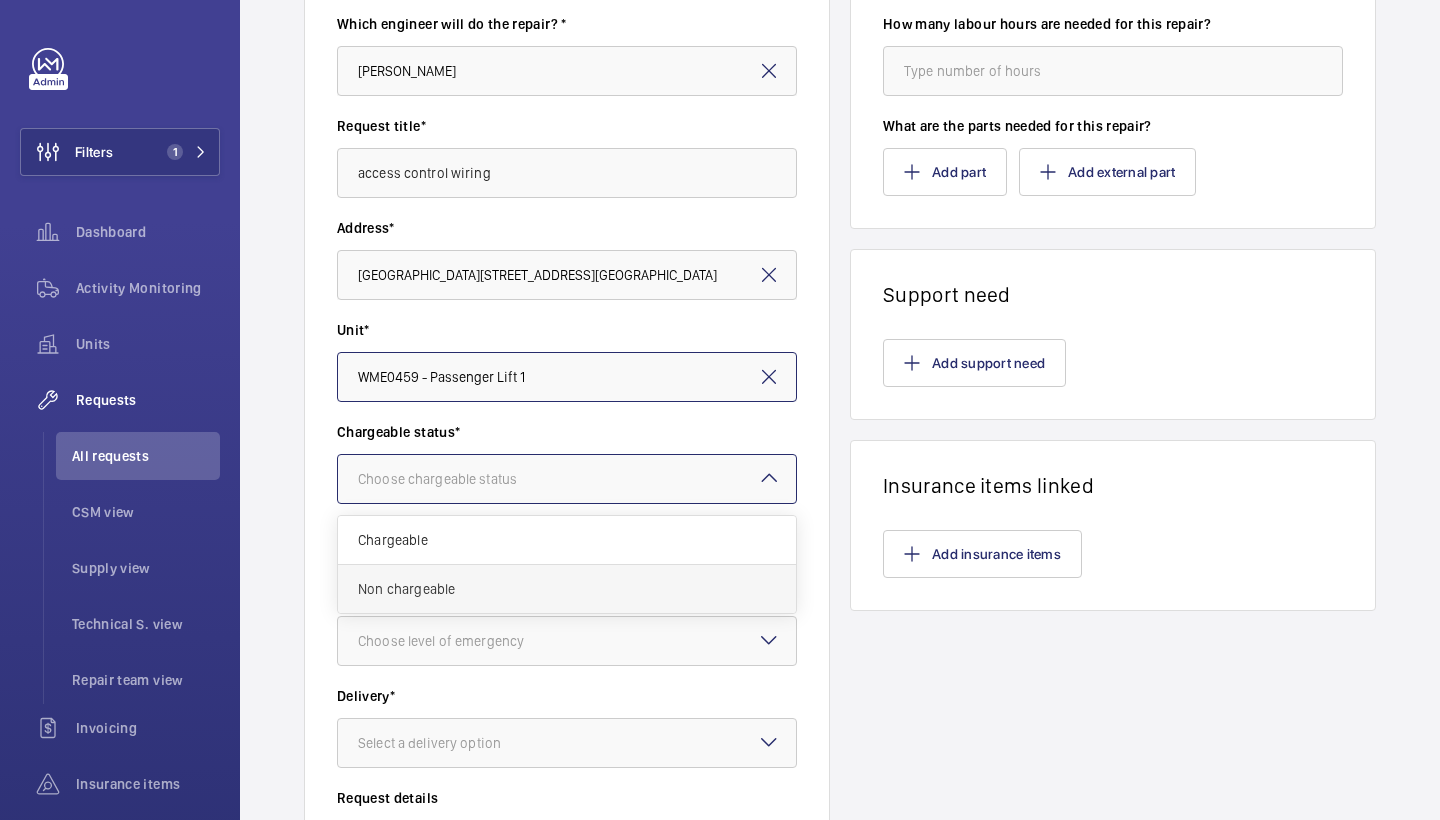 click on "Non chargeable" at bounding box center [567, 589] 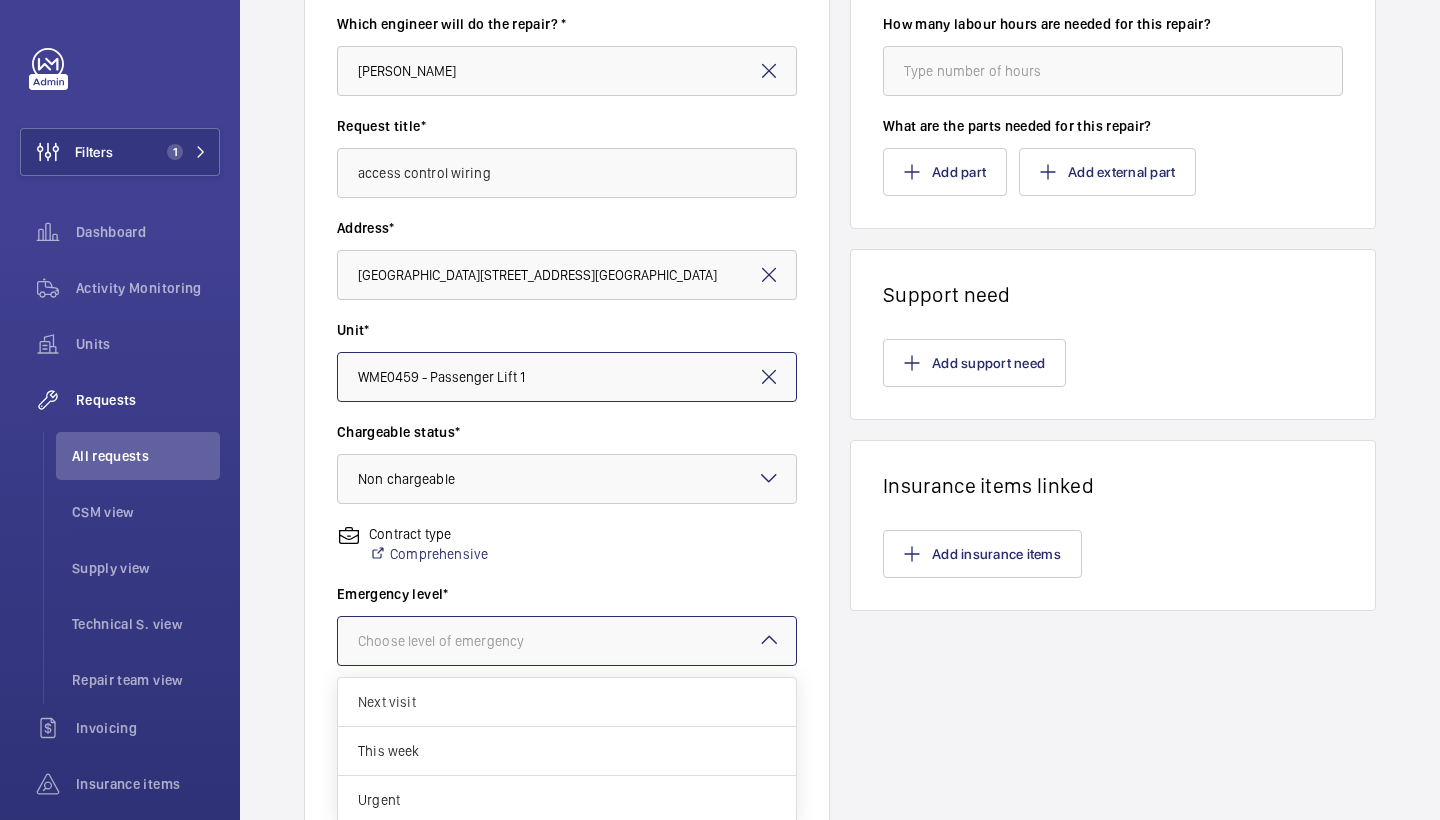 click at bounding box center [567, 641] 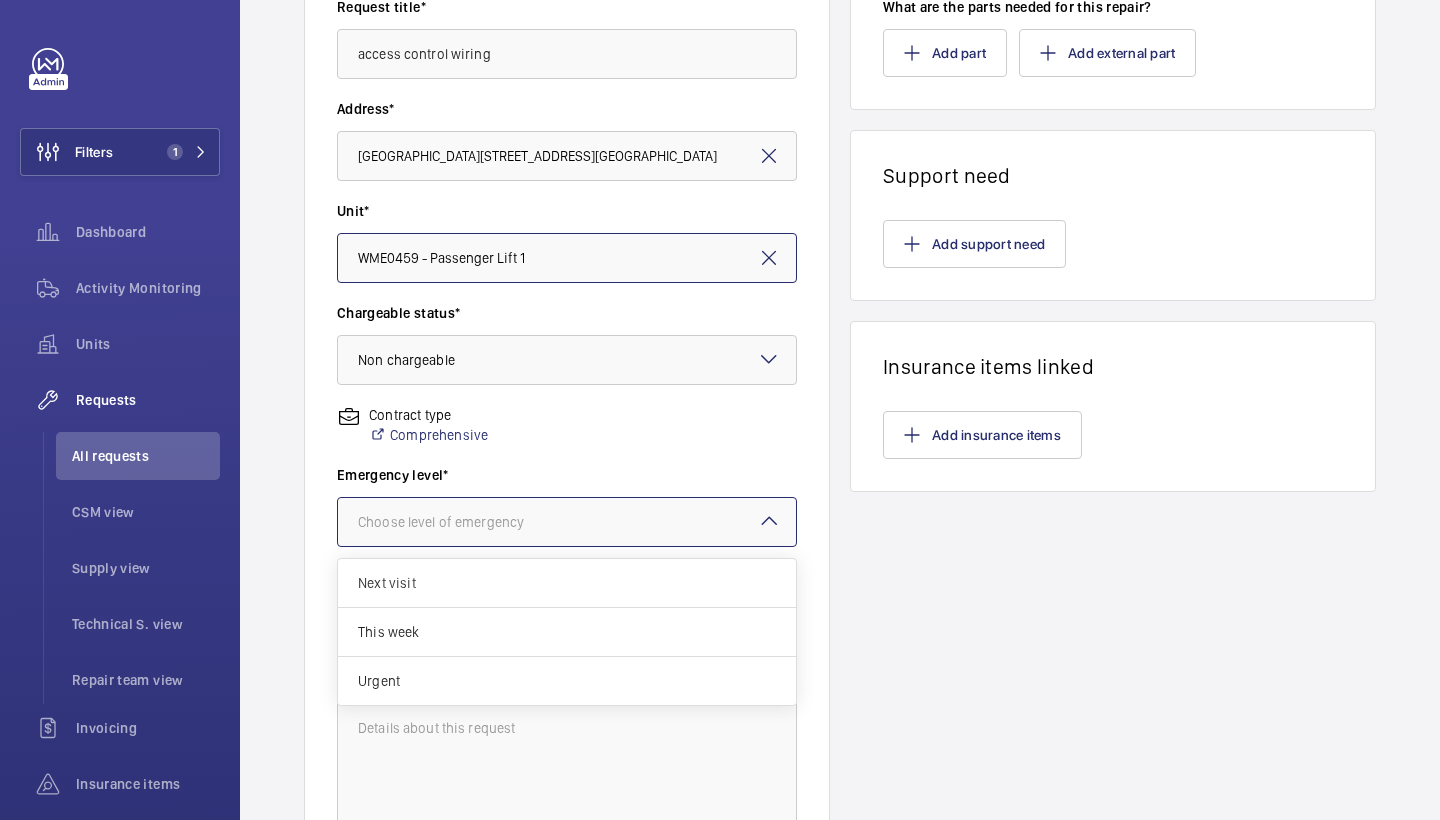 scroll, scrollTop: 369, scrollLeft: 0, axis: vertical 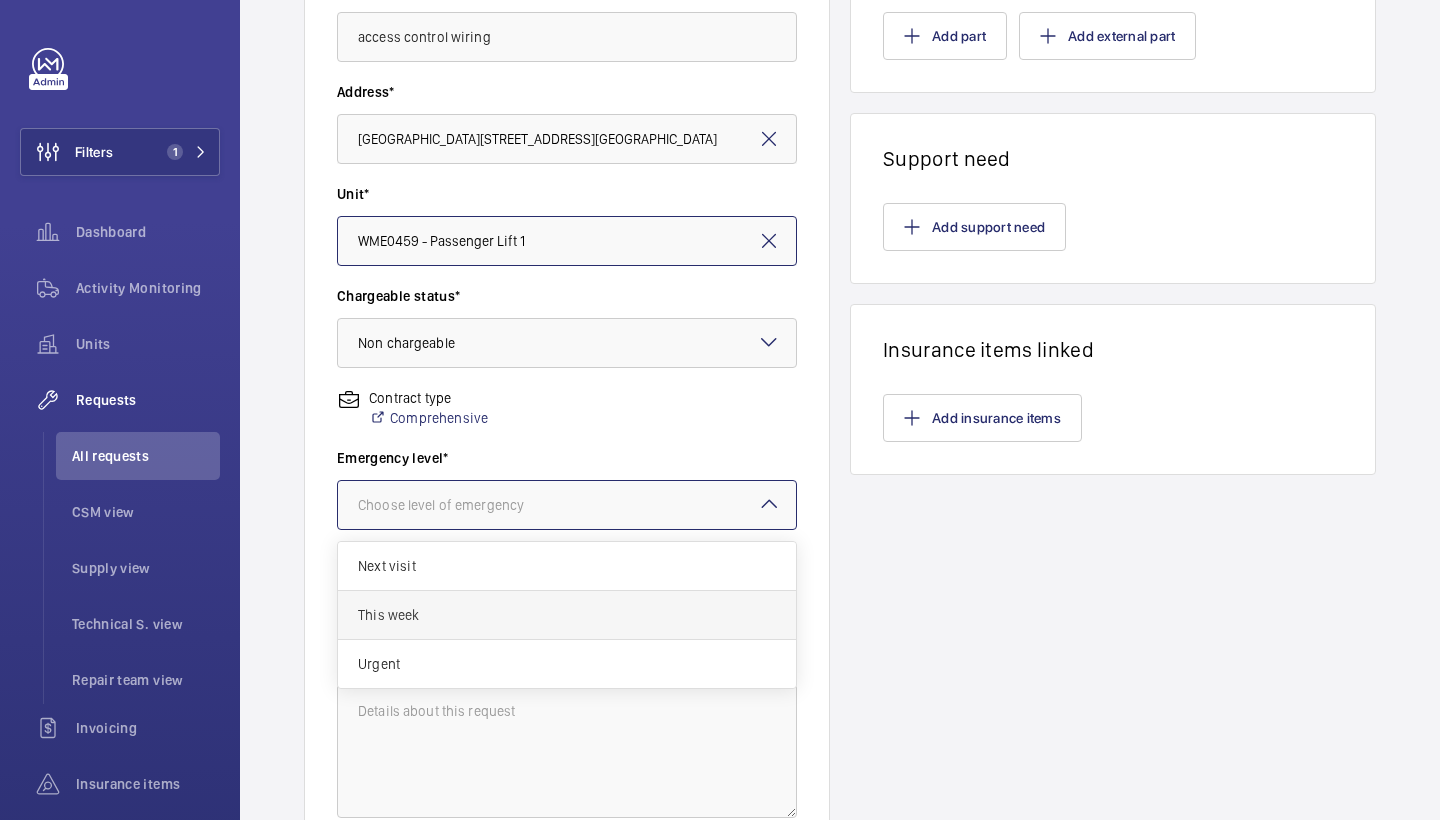 click on "This week" at bounding box center (567, 615) 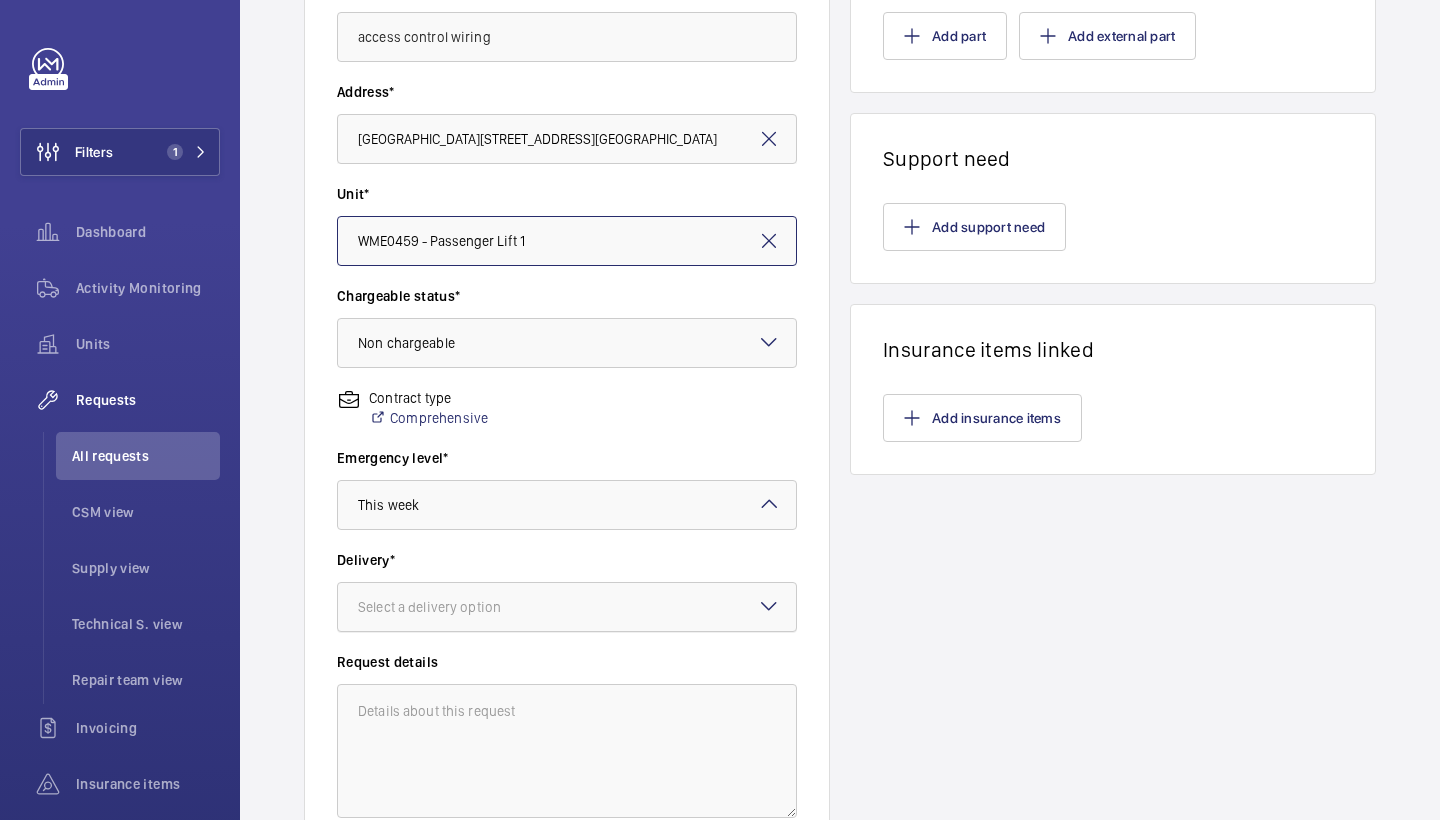 click on "Select a delivery option" at bounding box center [454, 607] 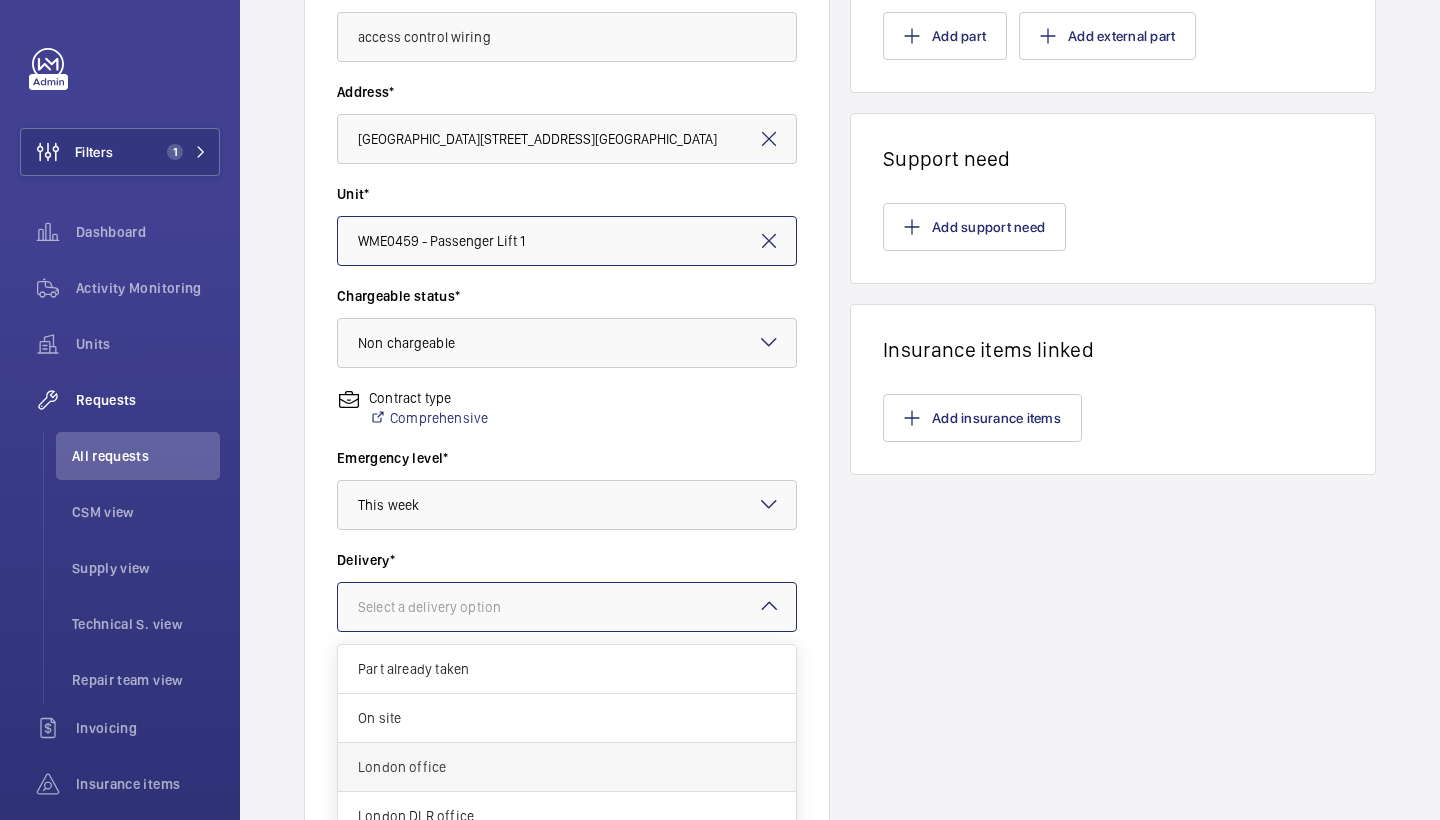 click on "London office" at bounding box center [567, 767] 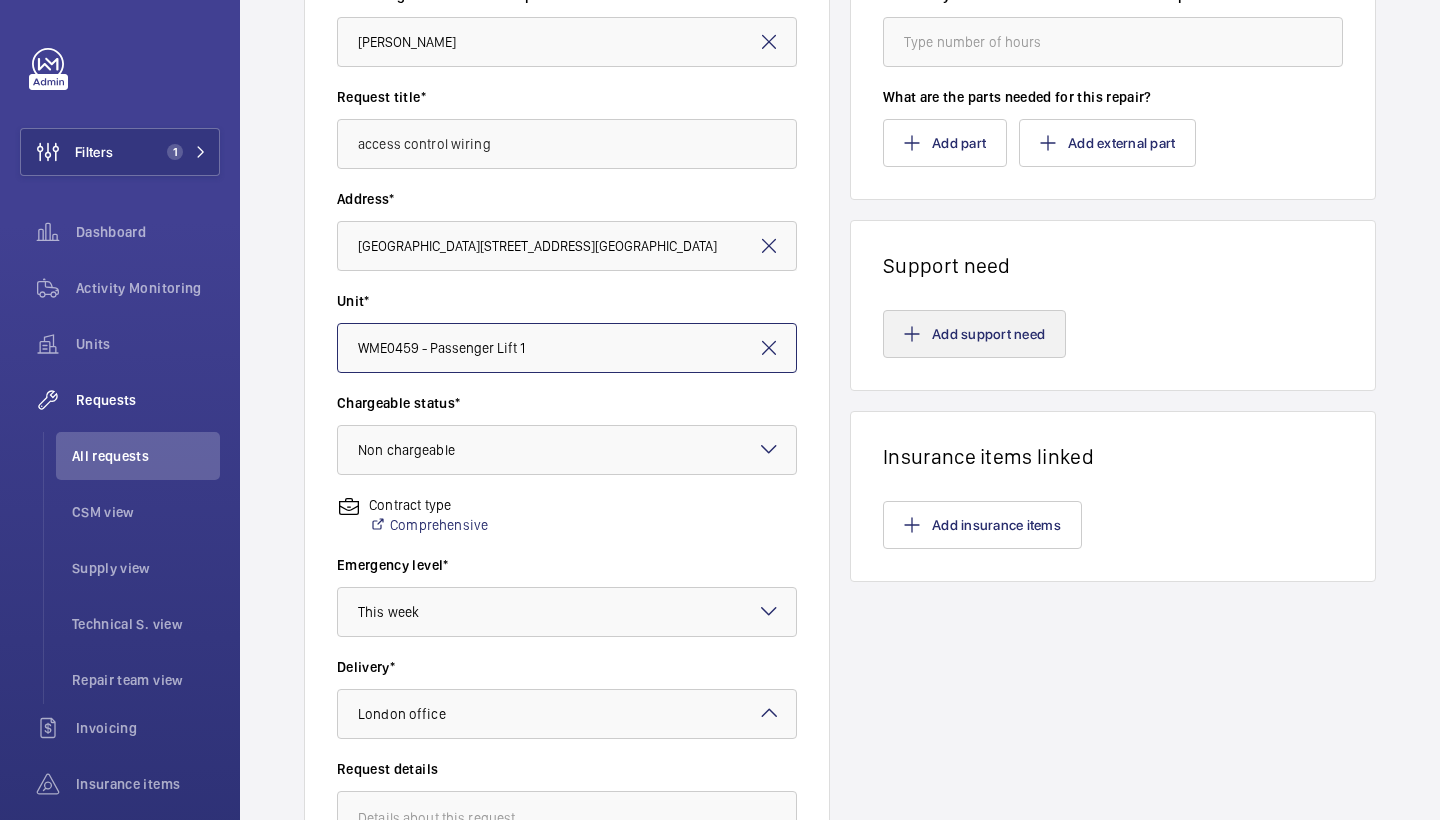 scroll, scrollTop: 260, scrollLeft: 0, axis: vertical 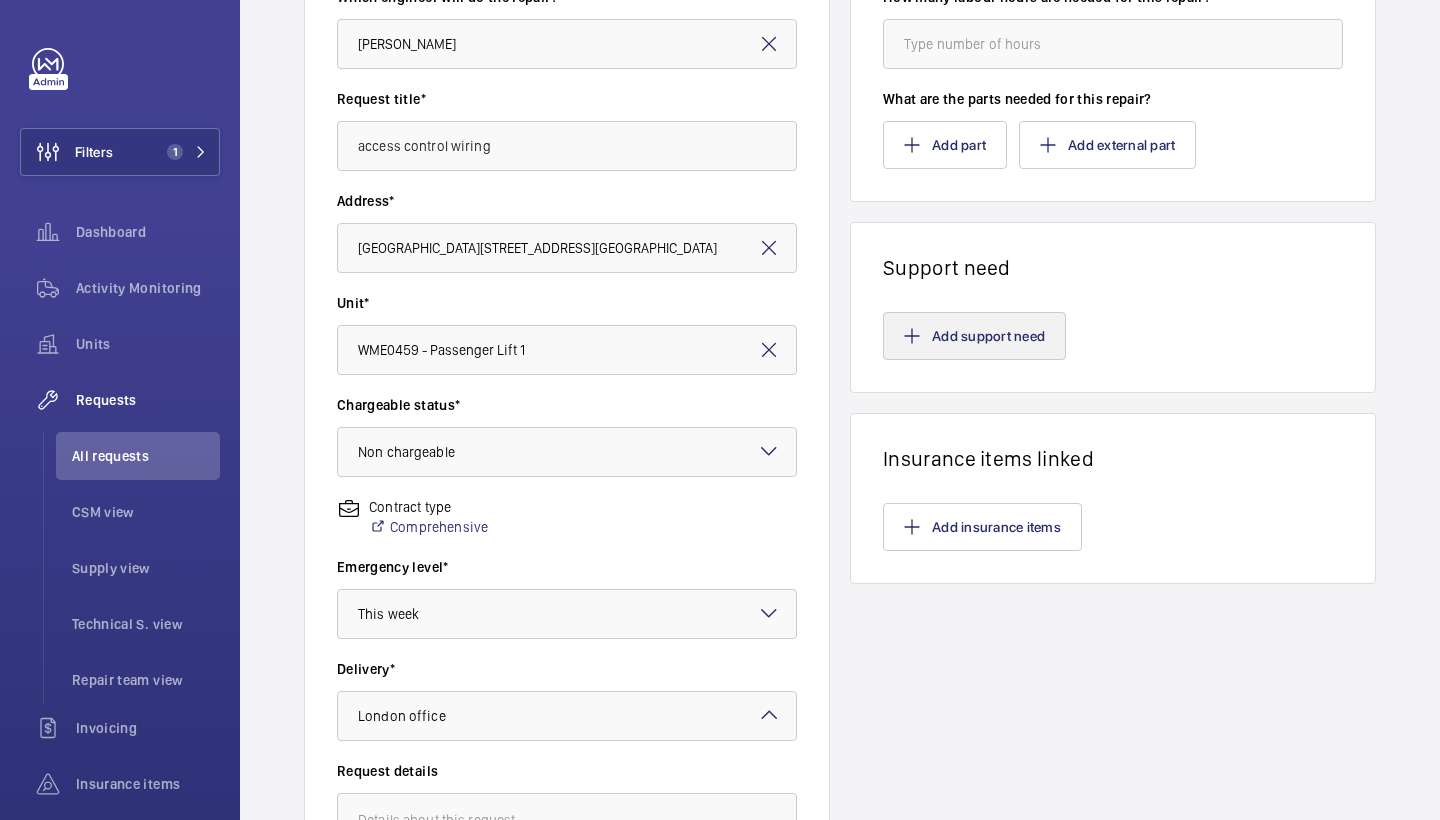 click on "Add support need" 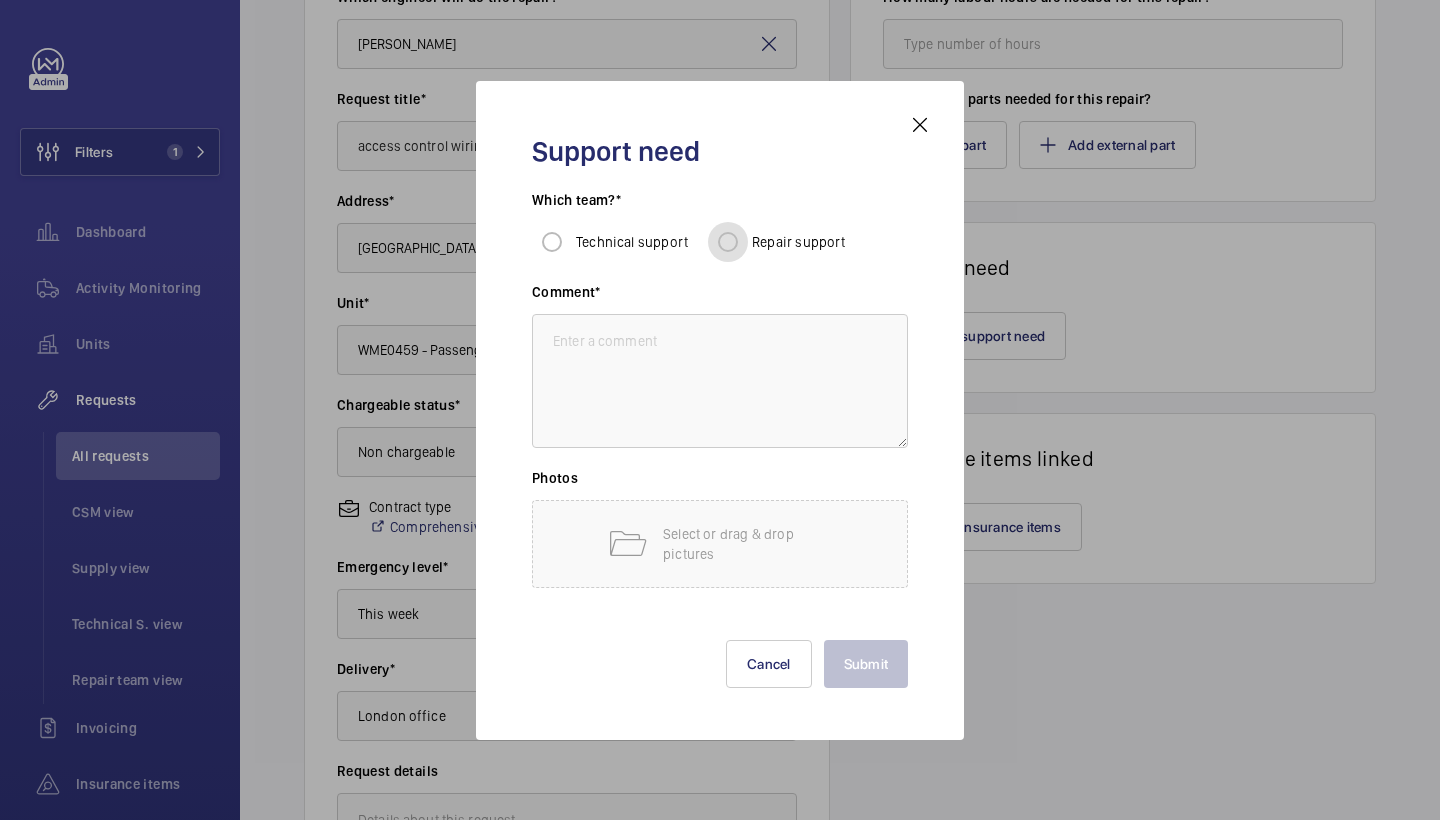 click on "Repair support" at bounding box center (728, 242) 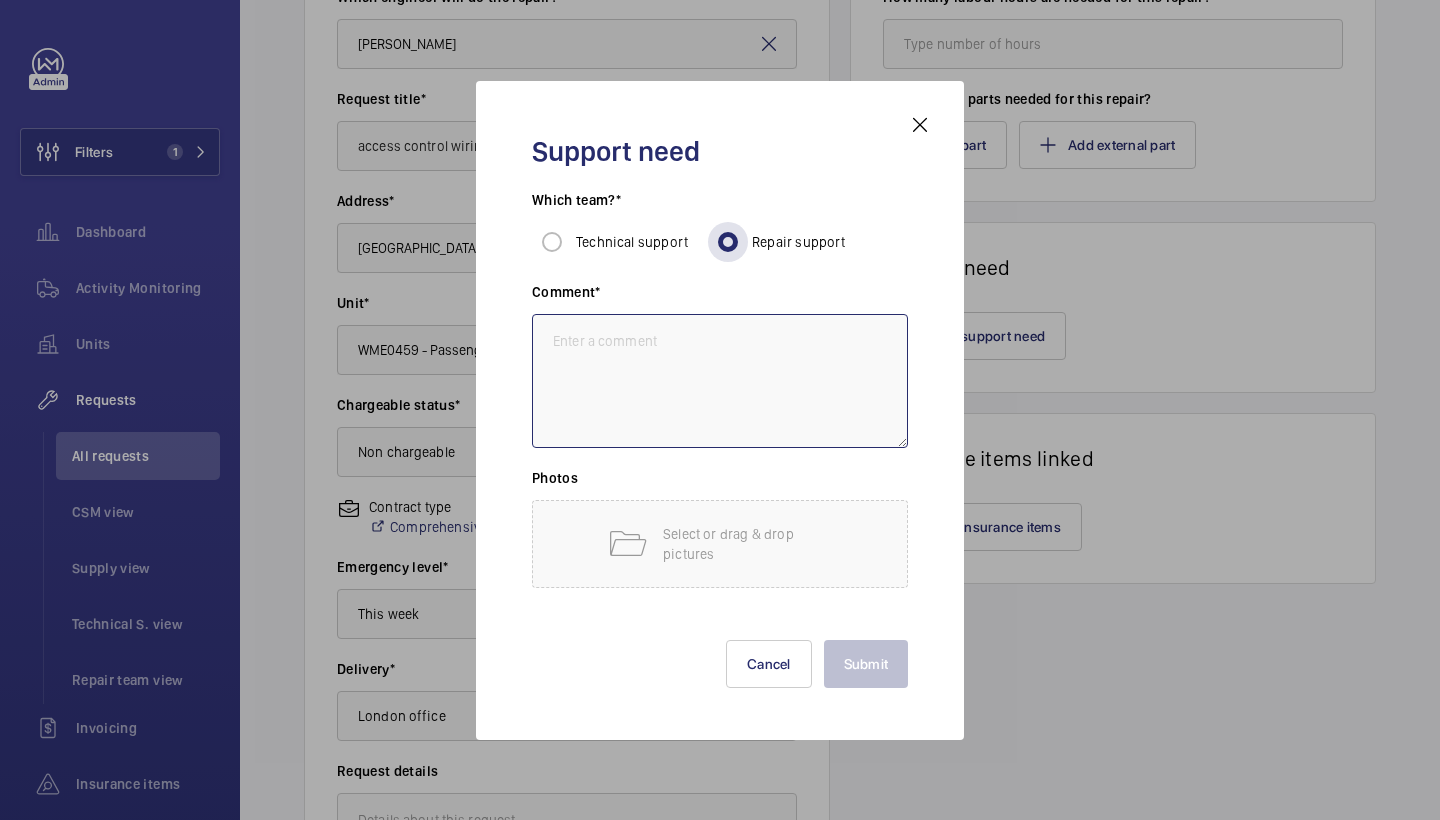 click at bounding box center [720, 381] 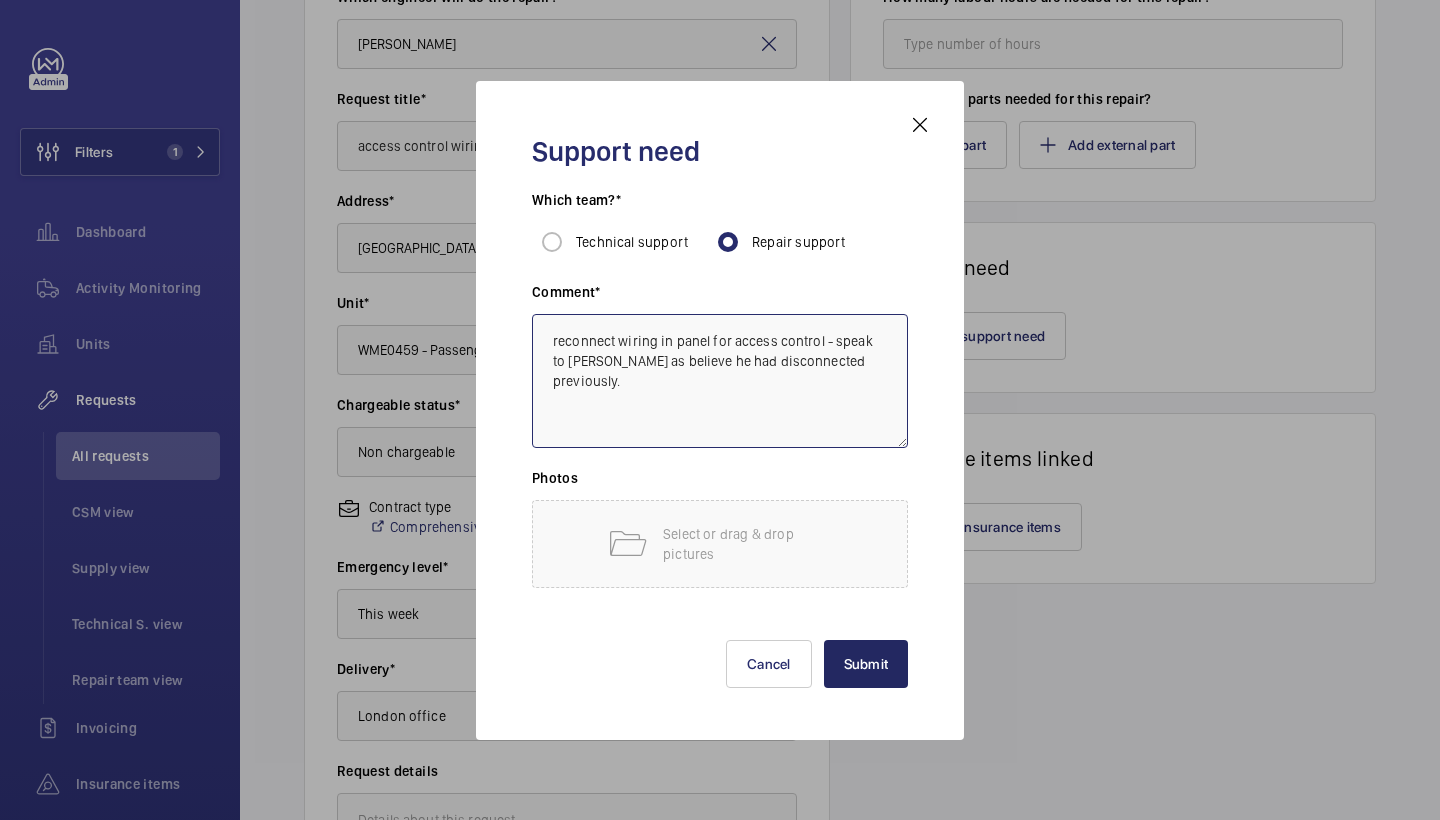 type on "reconnect wiring in panel for access control - speak to [PERSON_NAME] as believe he had disconnected previously." 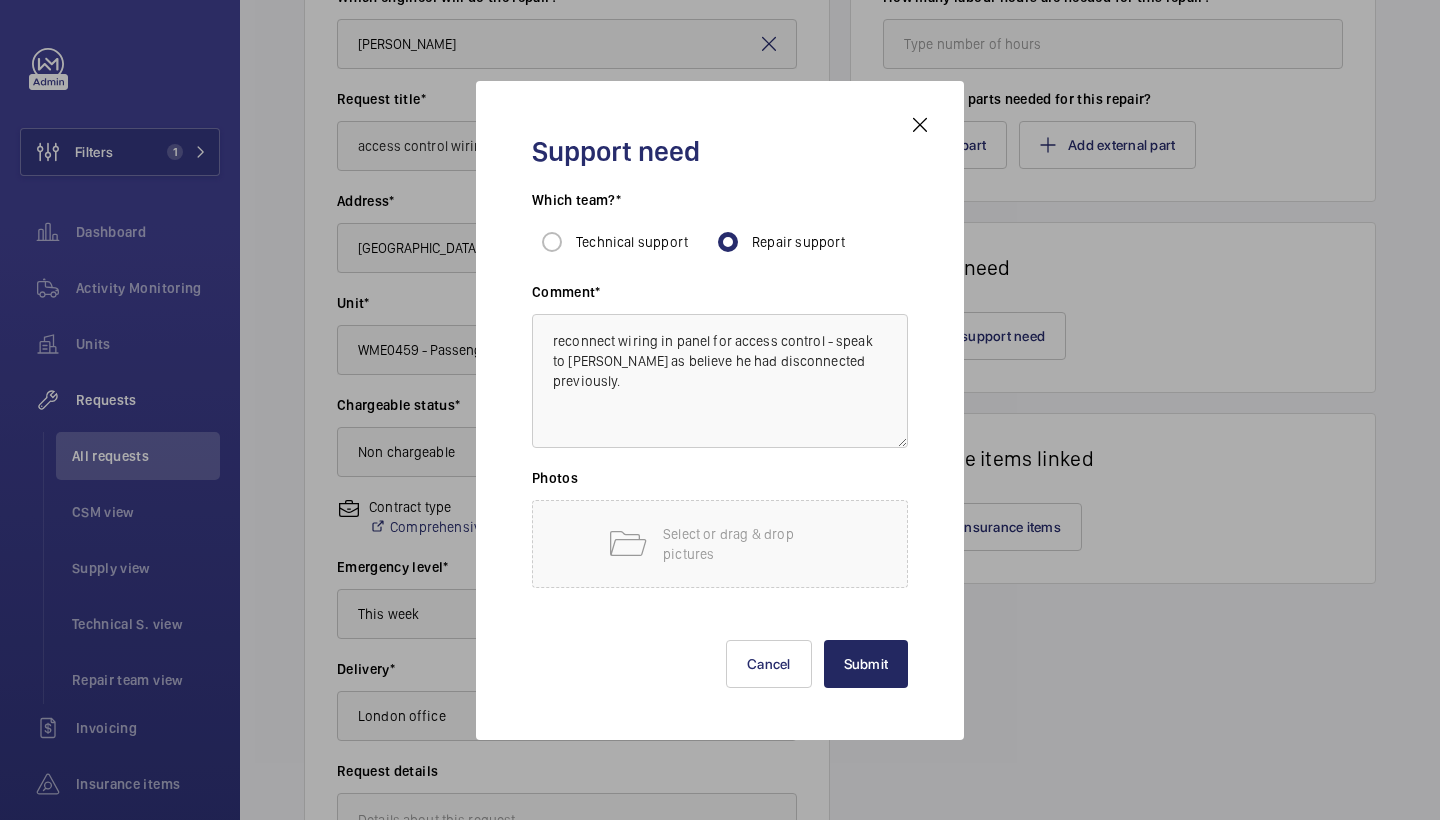 click on "Submit" at bounding box center (866, 664) 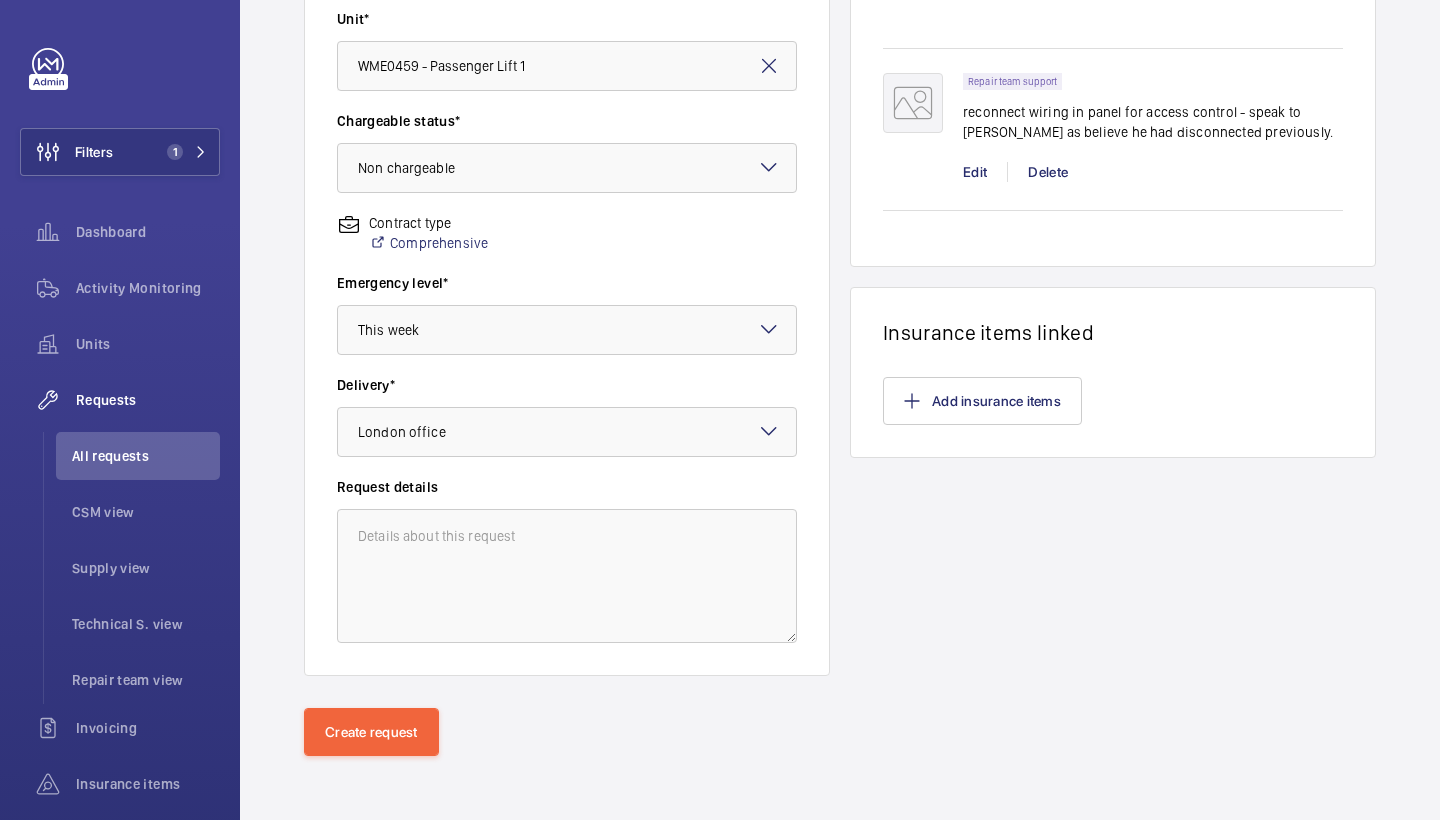 scroll, scrollTop: 544, scrollLeft: 0, axis: vertical 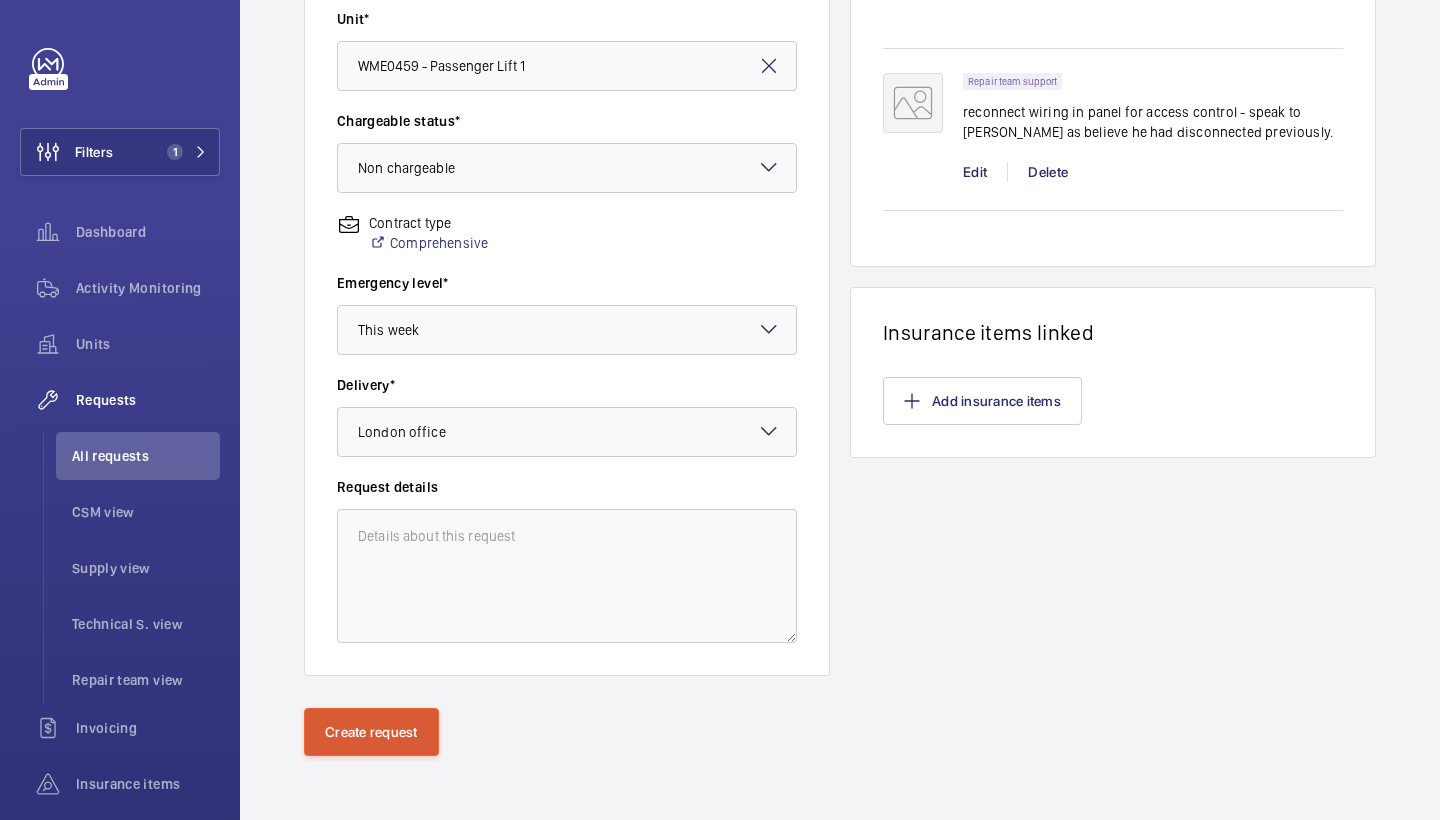 click on "Create request" 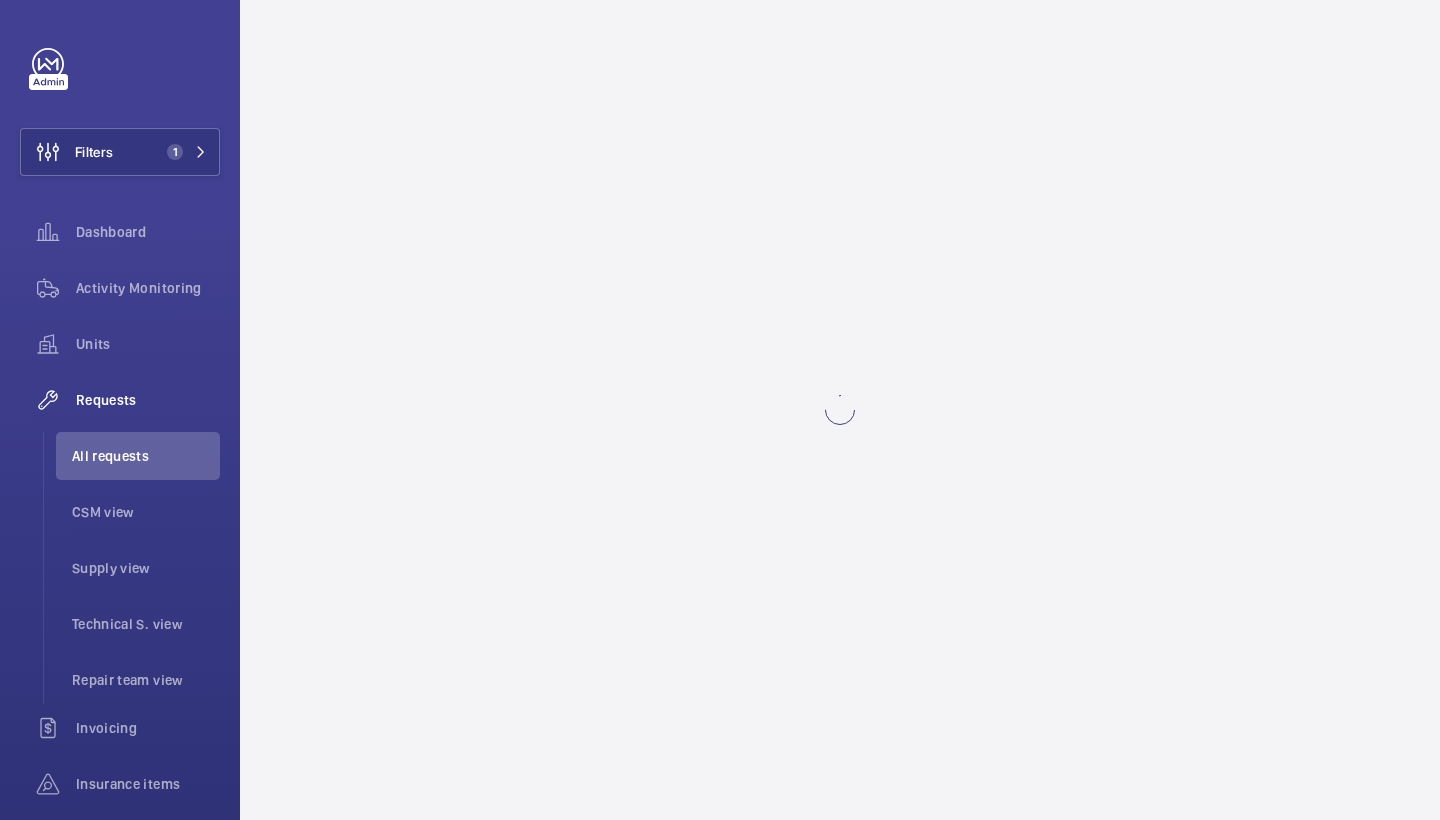 scroll, scrollTop: 0, scrollLeft: 0, axis: both 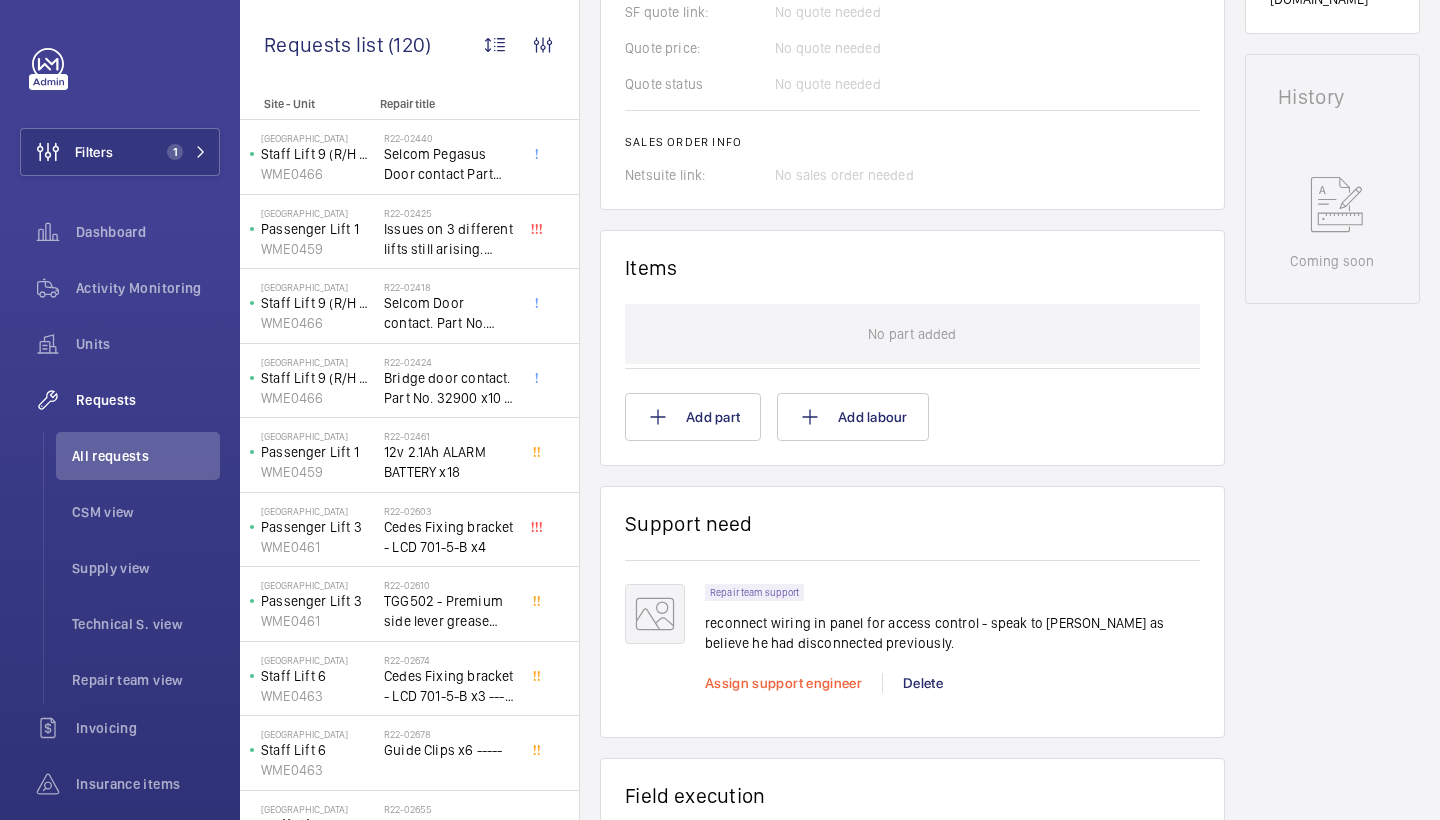 click on "Assign support engineer" 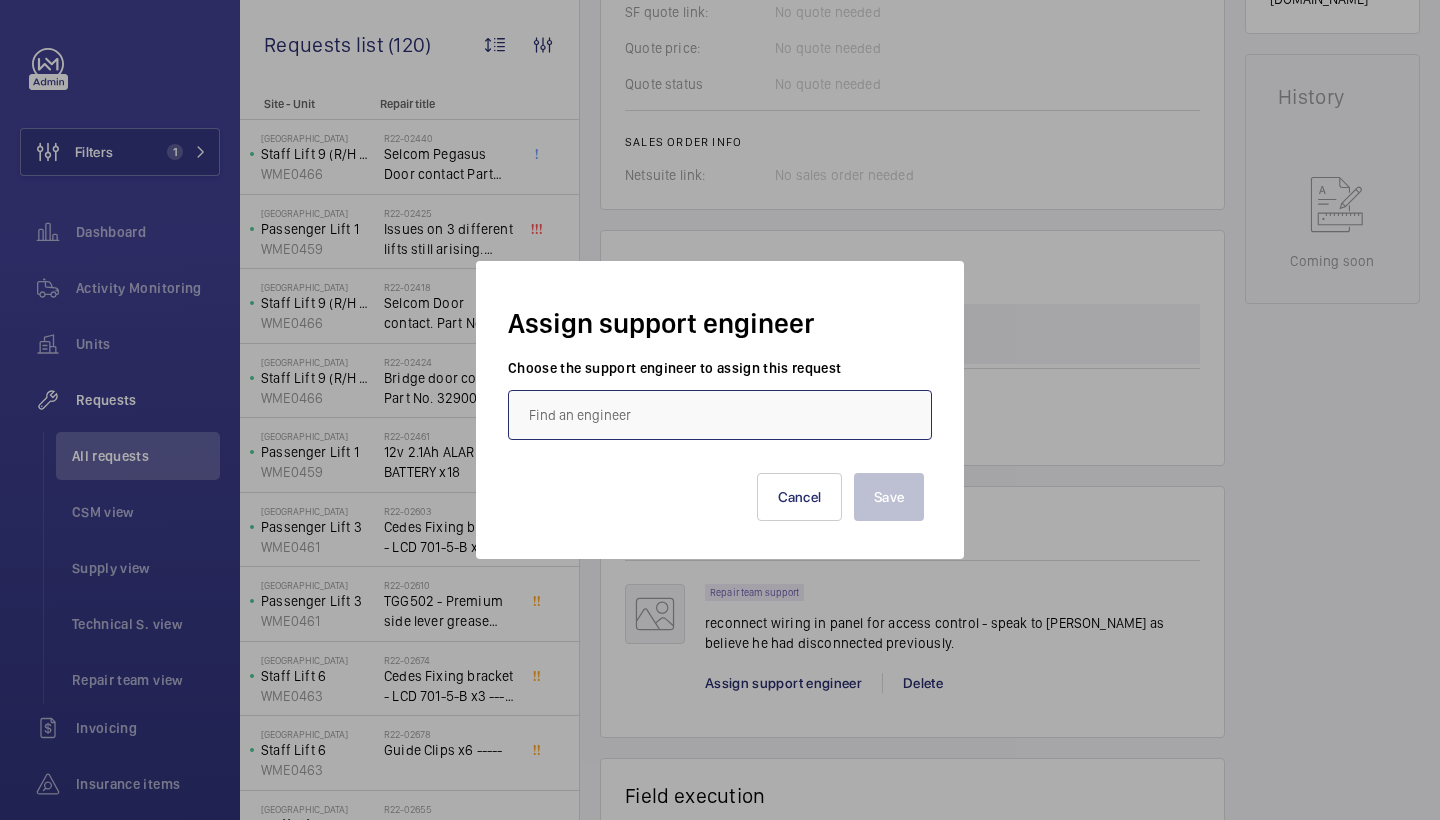click at bounding box center (720, 415) 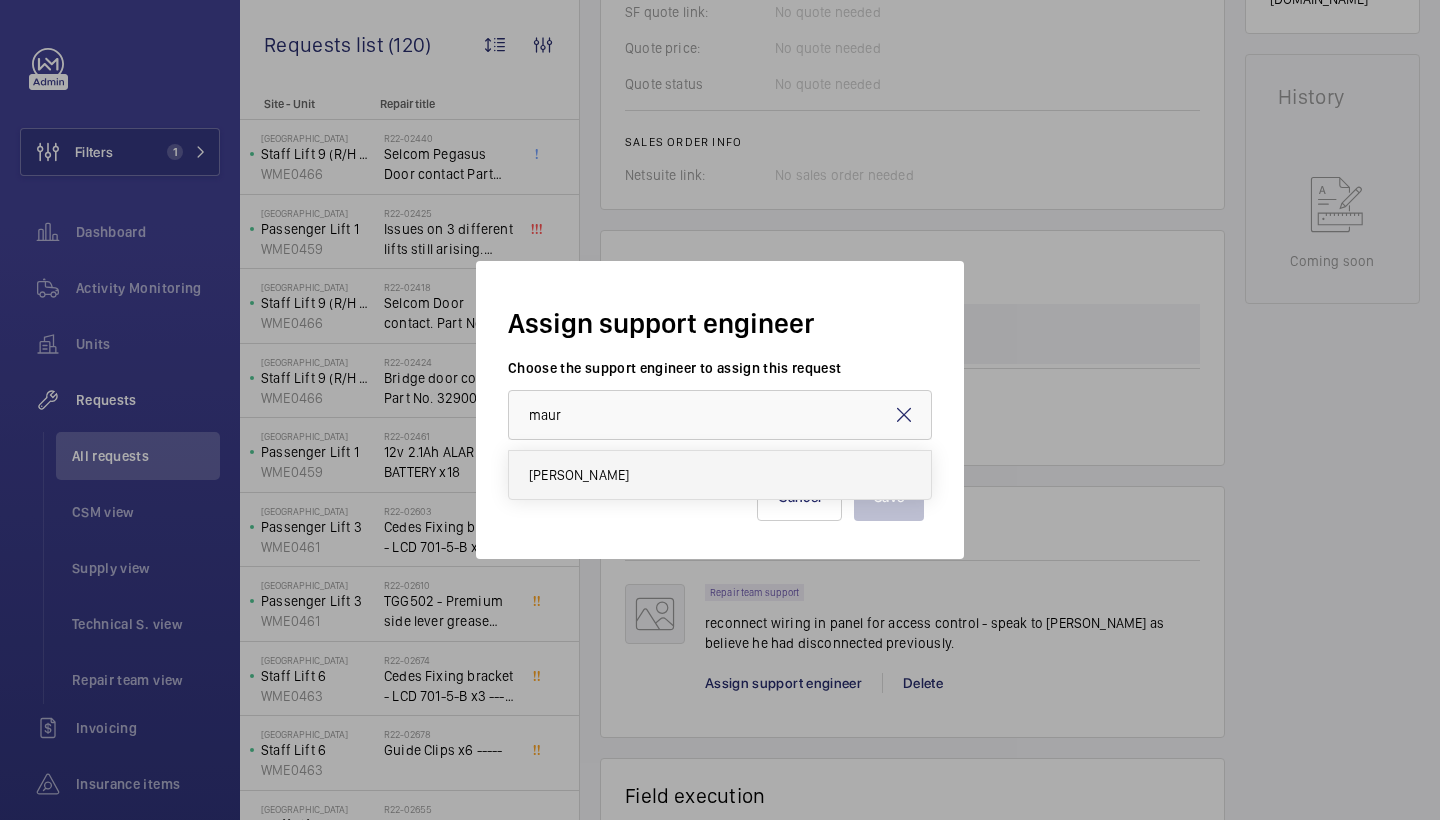 click on "[PERSON_NAME]" at bounding box center [720, 475] 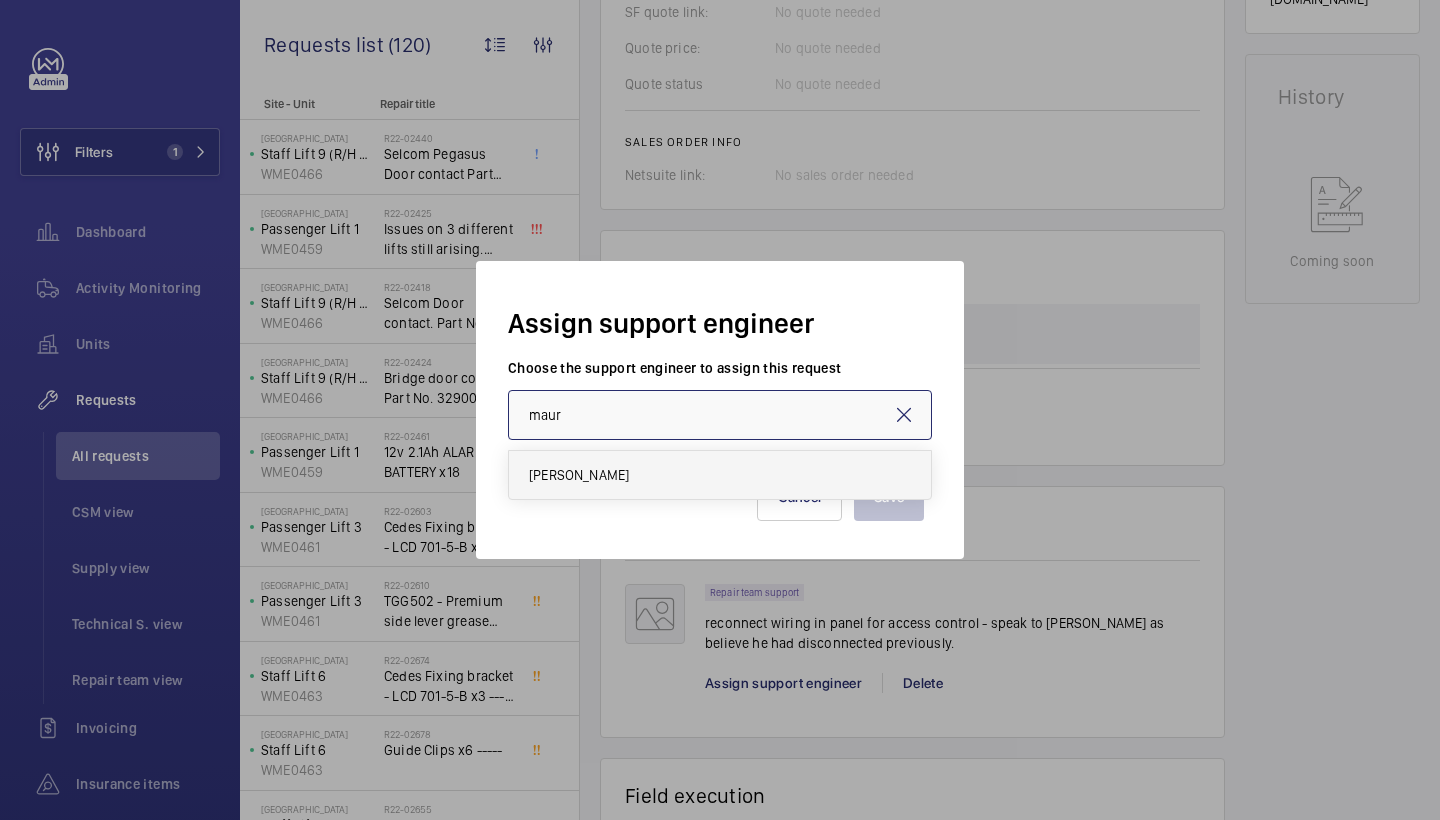 type on "[PERSON_NAME]" 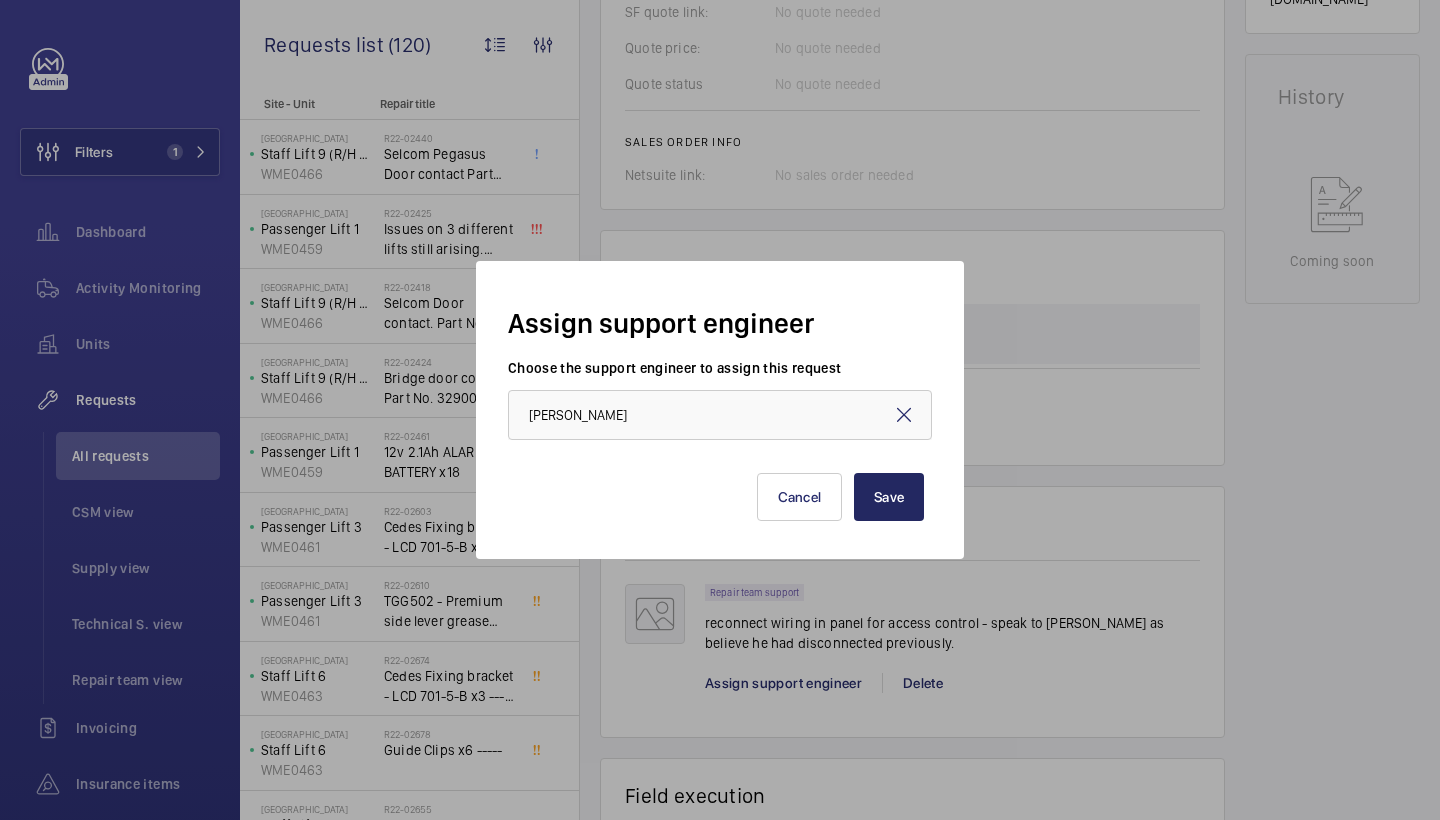 click on "Save" at bounding box center (889, 497) 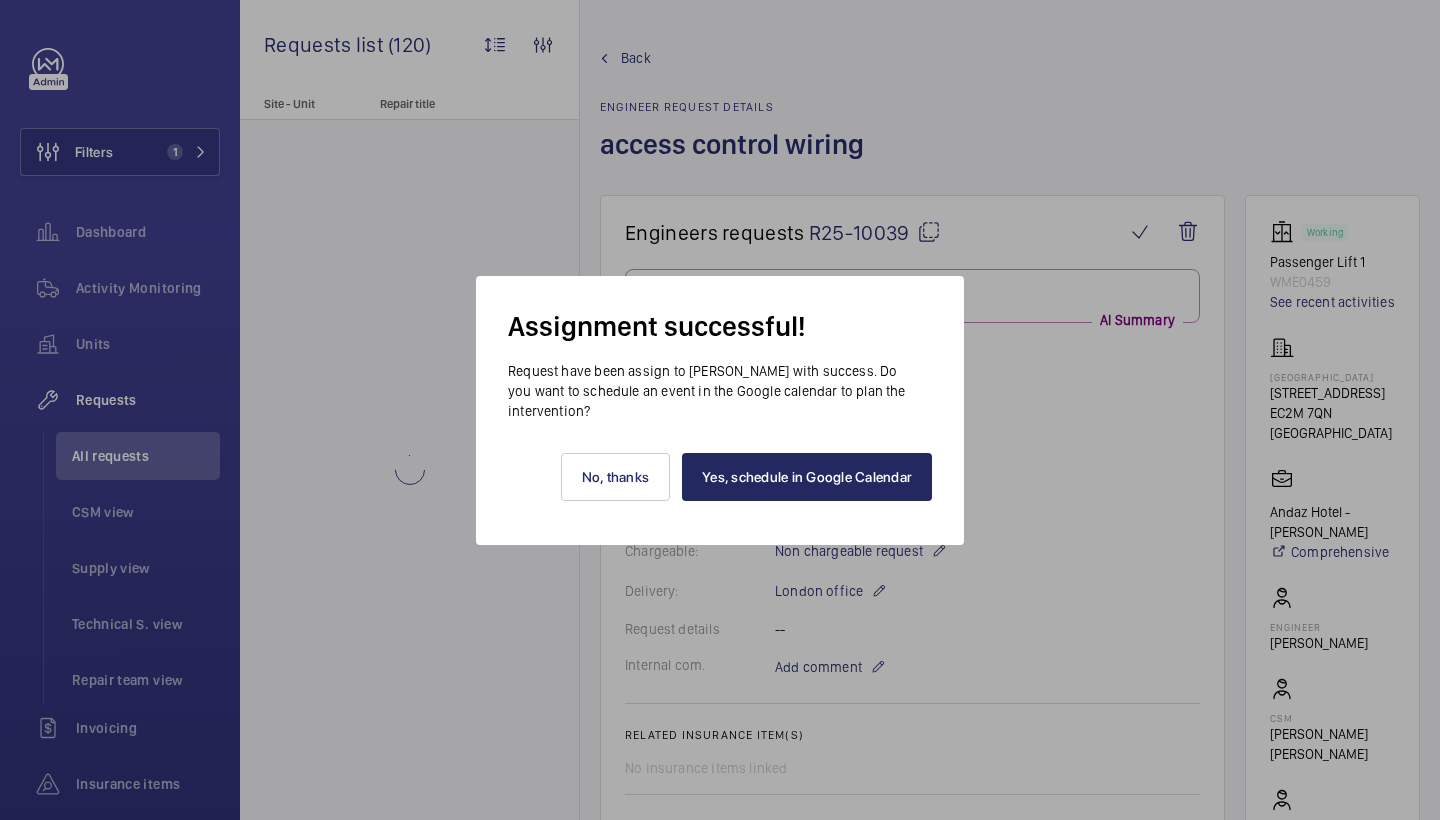 click on "Yes, schedule in Google Calendar" at bounding box center [807, 477] 